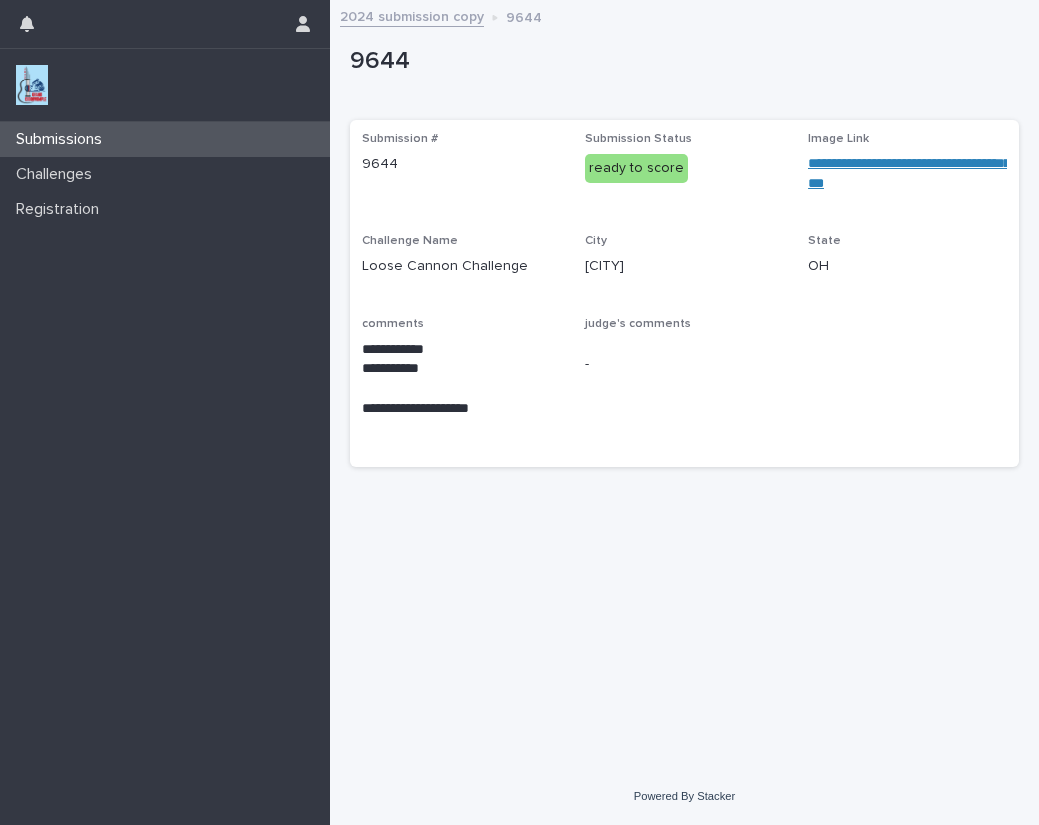 scroll, scrollTop: 0, scrollLeft: 0, axis: both 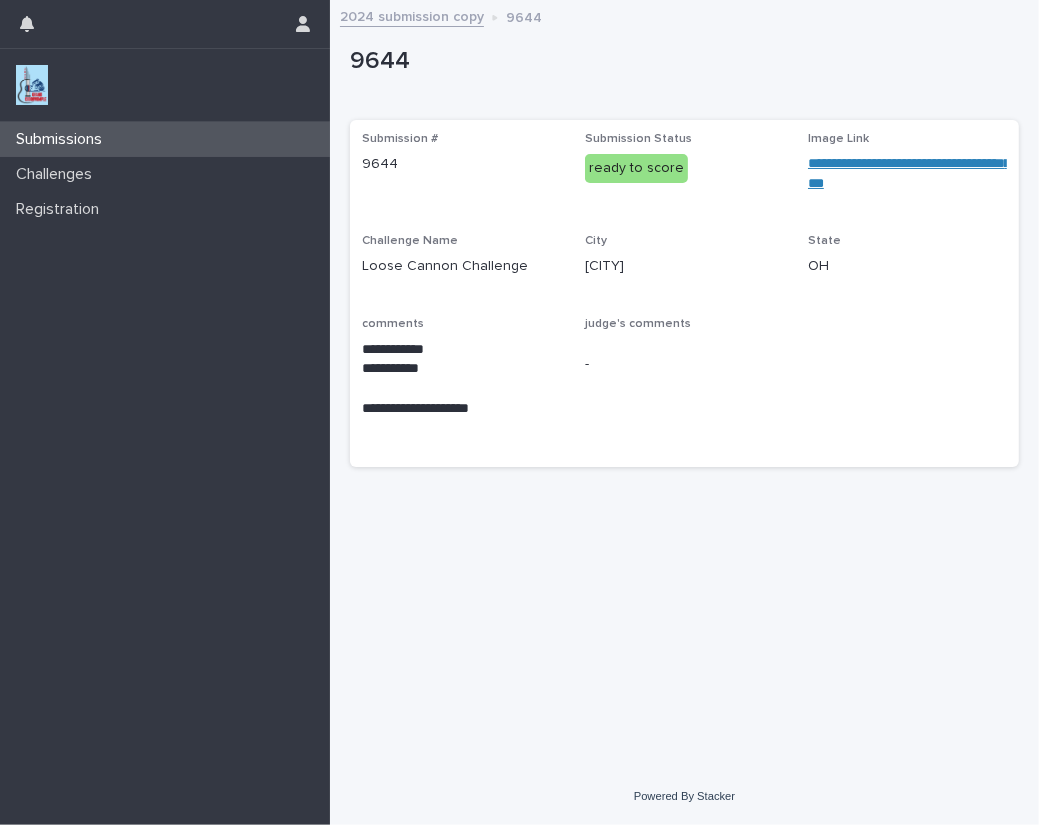 click at bounding box center (32, 85) 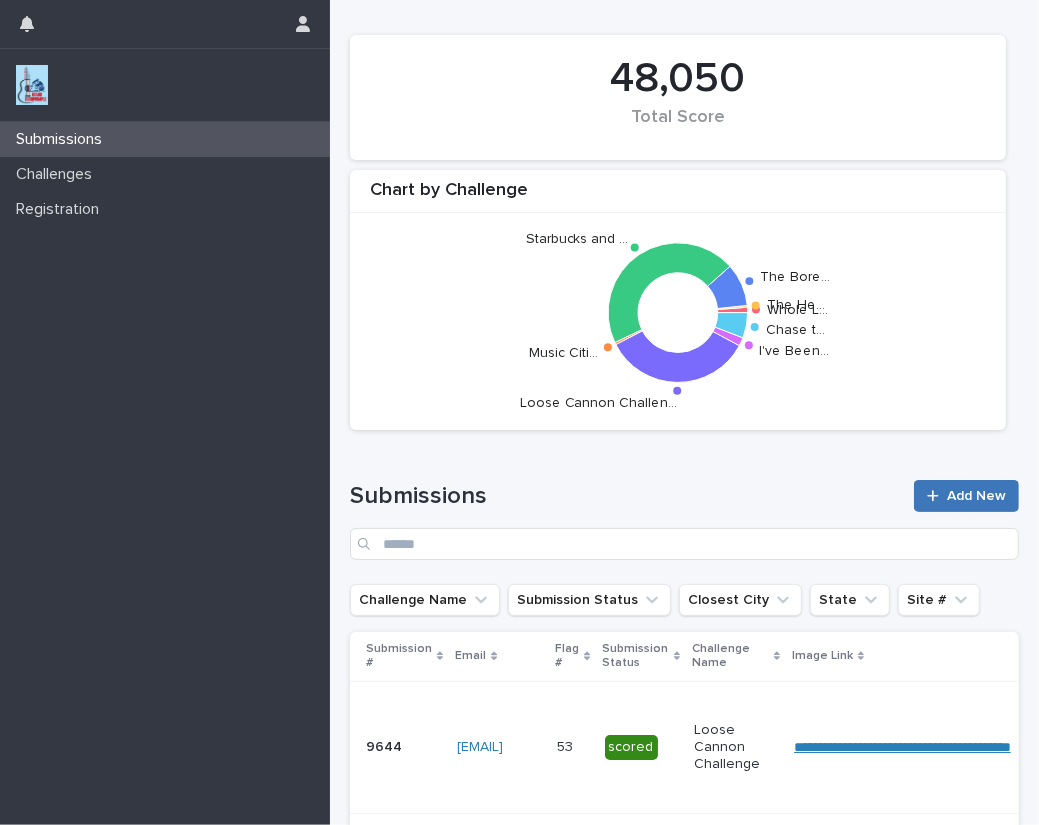 click on "Add New" at bounding box center (976, 496) 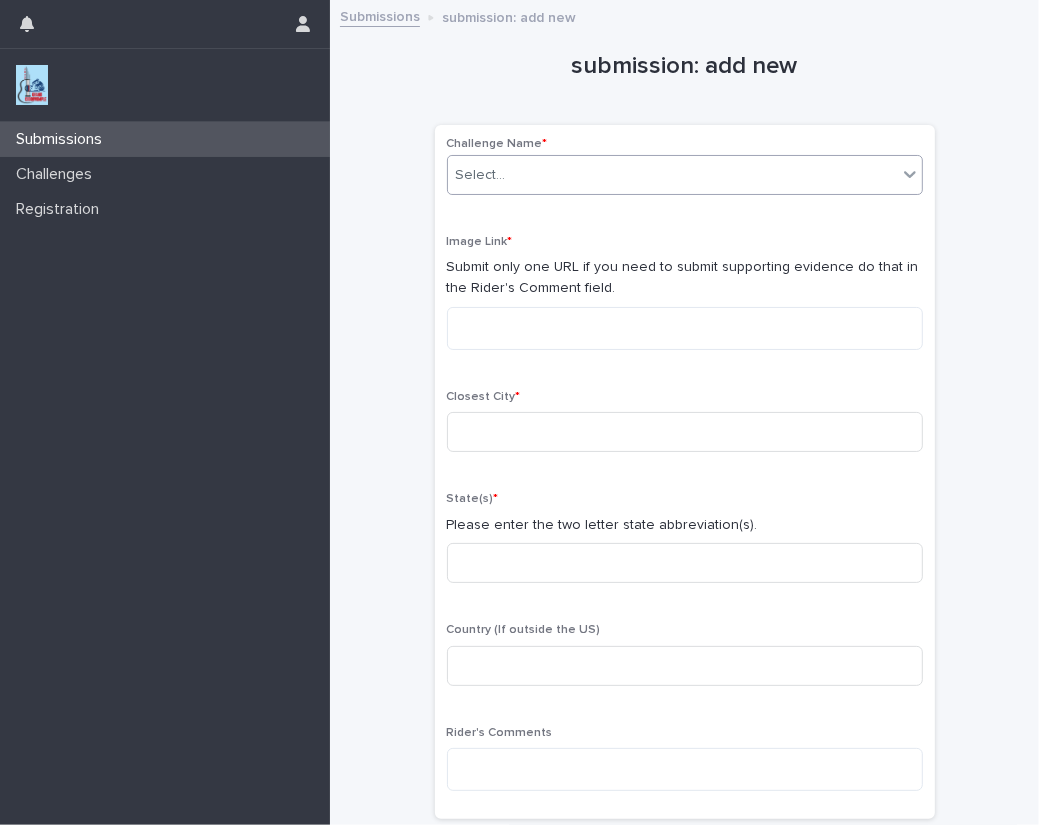 click on "Select..." at bounding box center (672, 175) 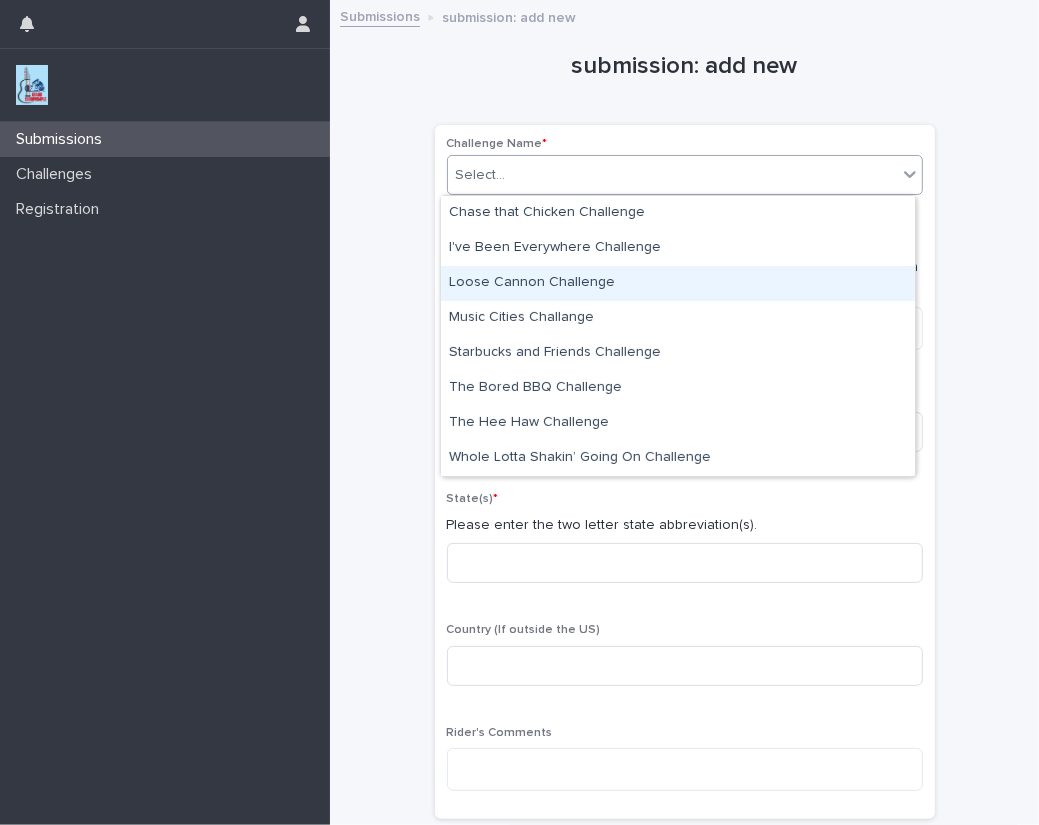 click on "Loose Cannon Challenge" at bounding box center [678, 283] 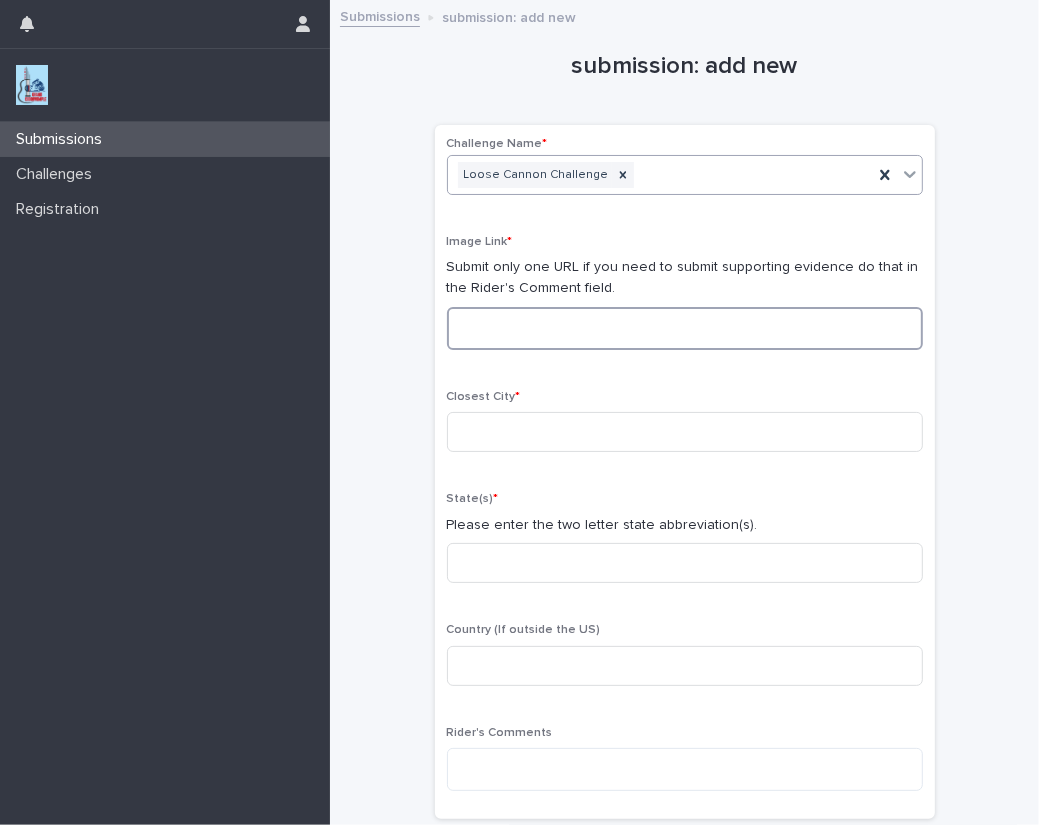click at bounding box center (685, 328) 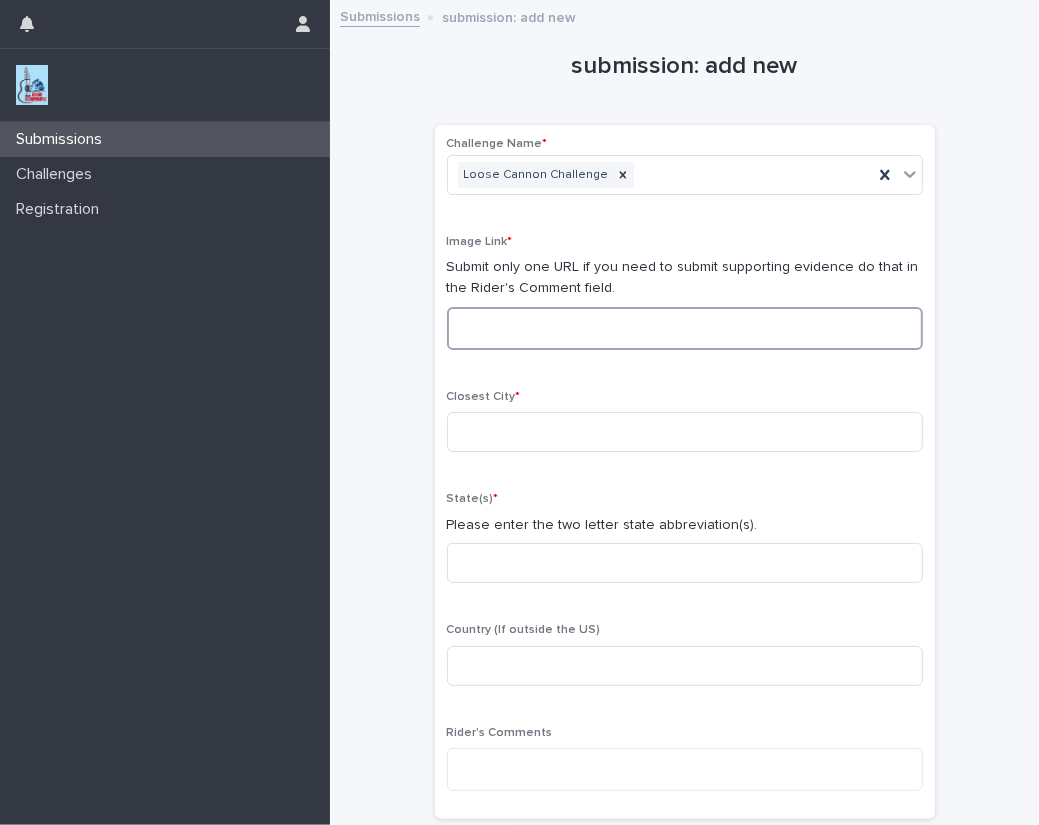 paste on "**********" 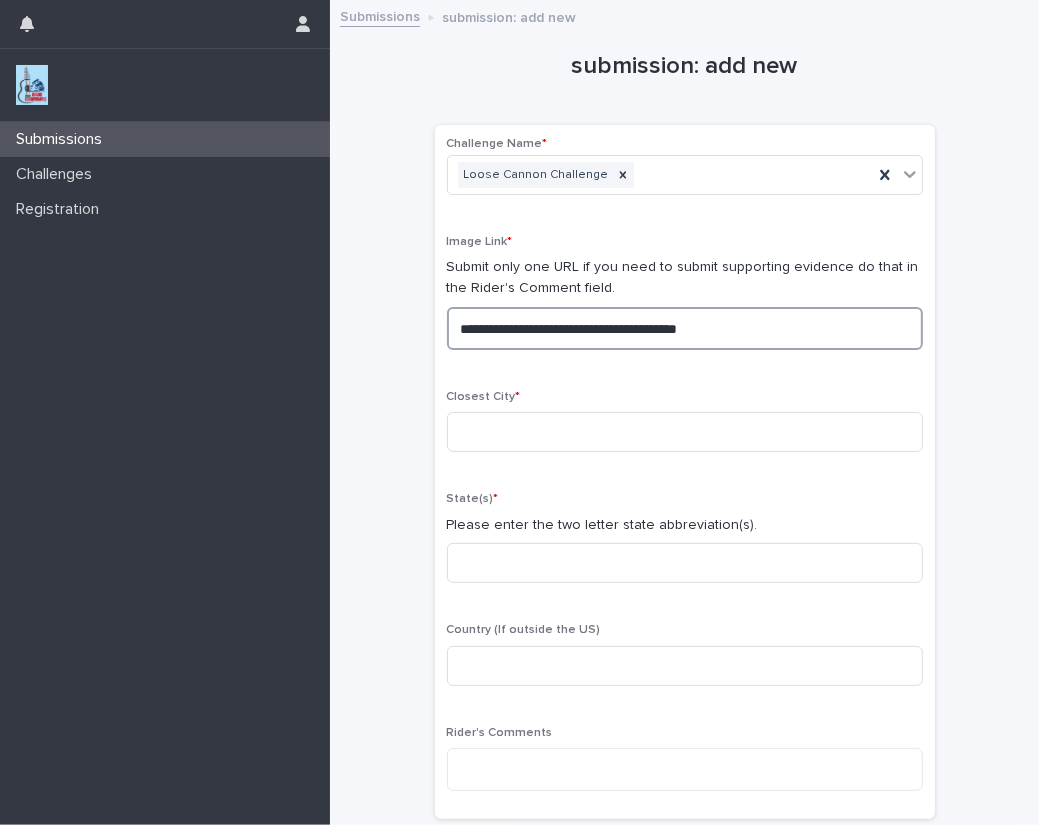 drag, startPoint x: 735, startPoint y: 337, endPoint x: 376, endPoint y: 332, distance: 359.03482 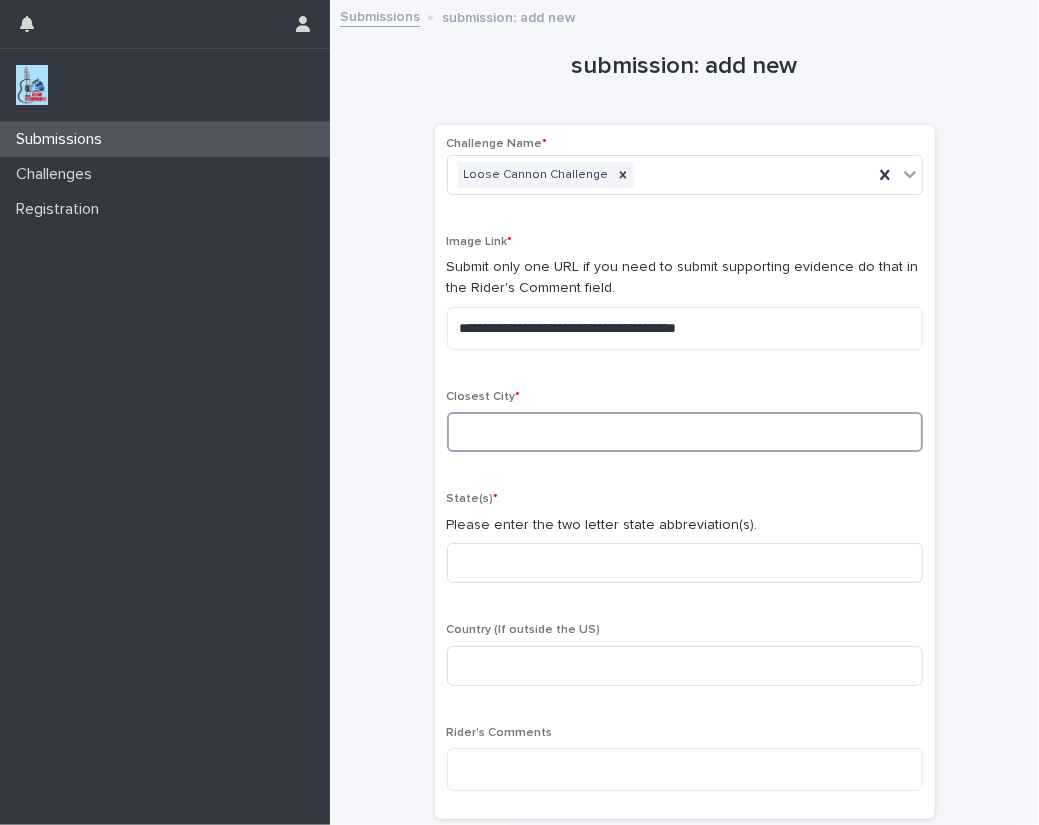 click at bounding box center (685, 432) 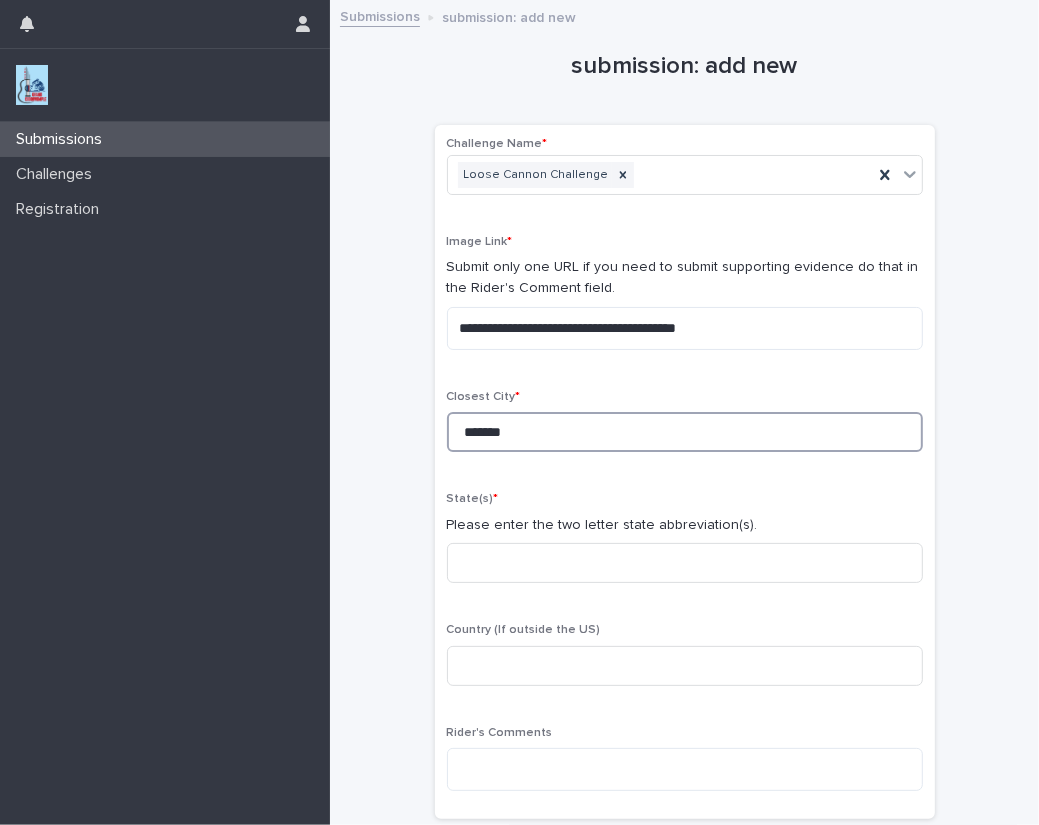 type on "*******" 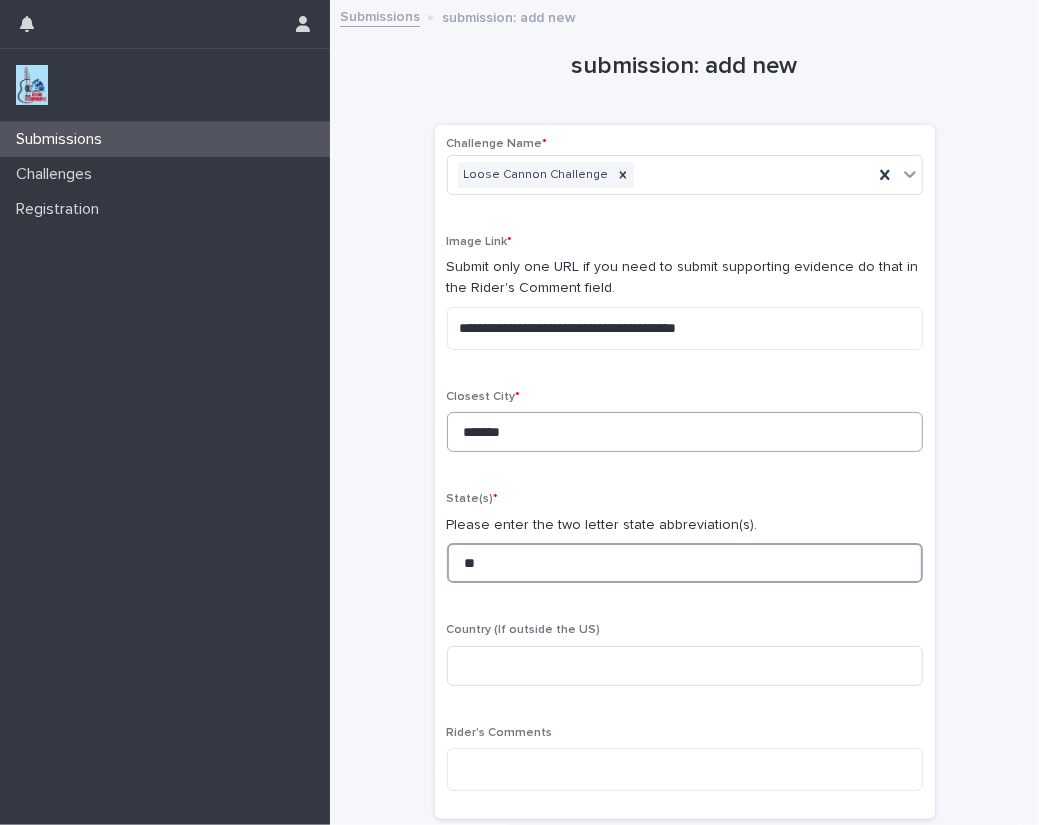 type on "**" 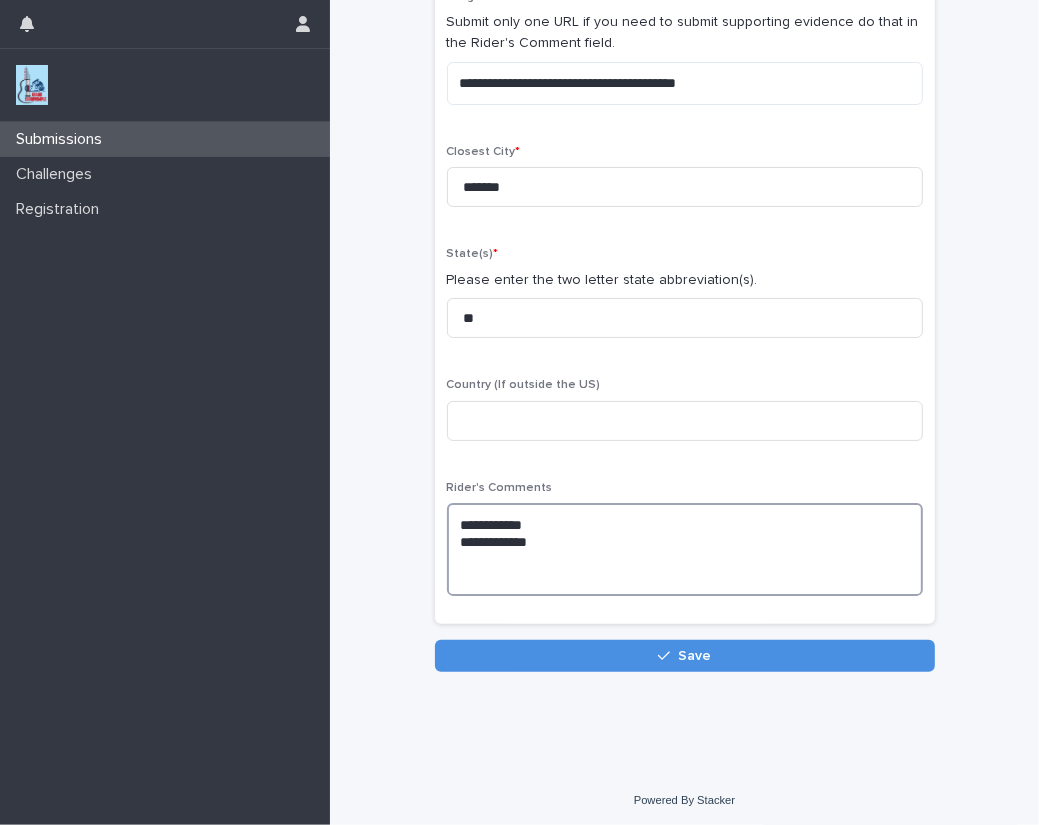 scroll, scrollTop: 247, scrollLeft: 0, axis: vertical 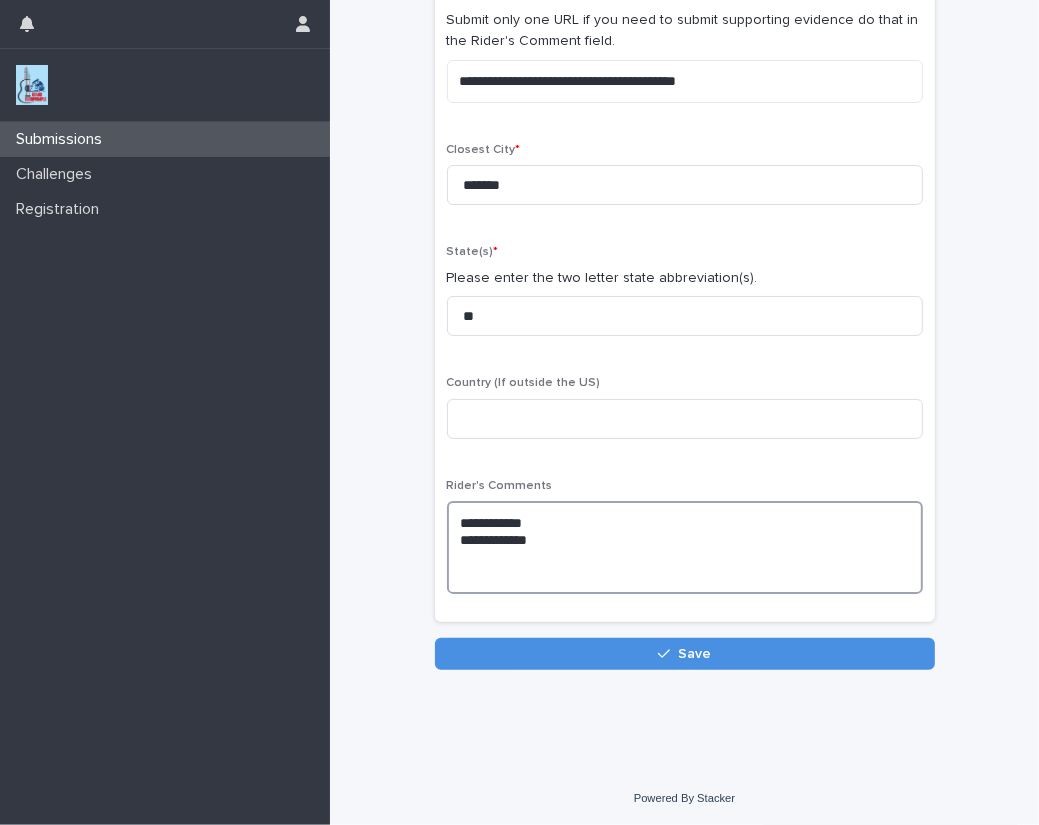 click on "**********" at bounding box center (685, 547) 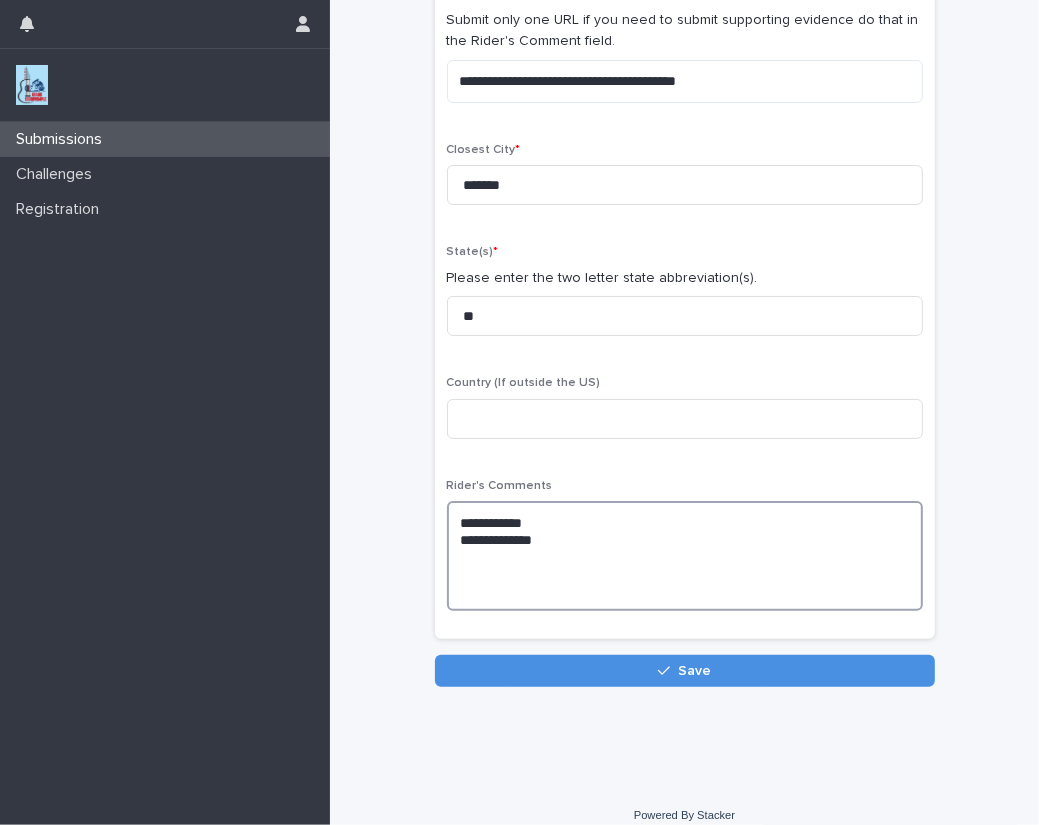 paste on "**********" 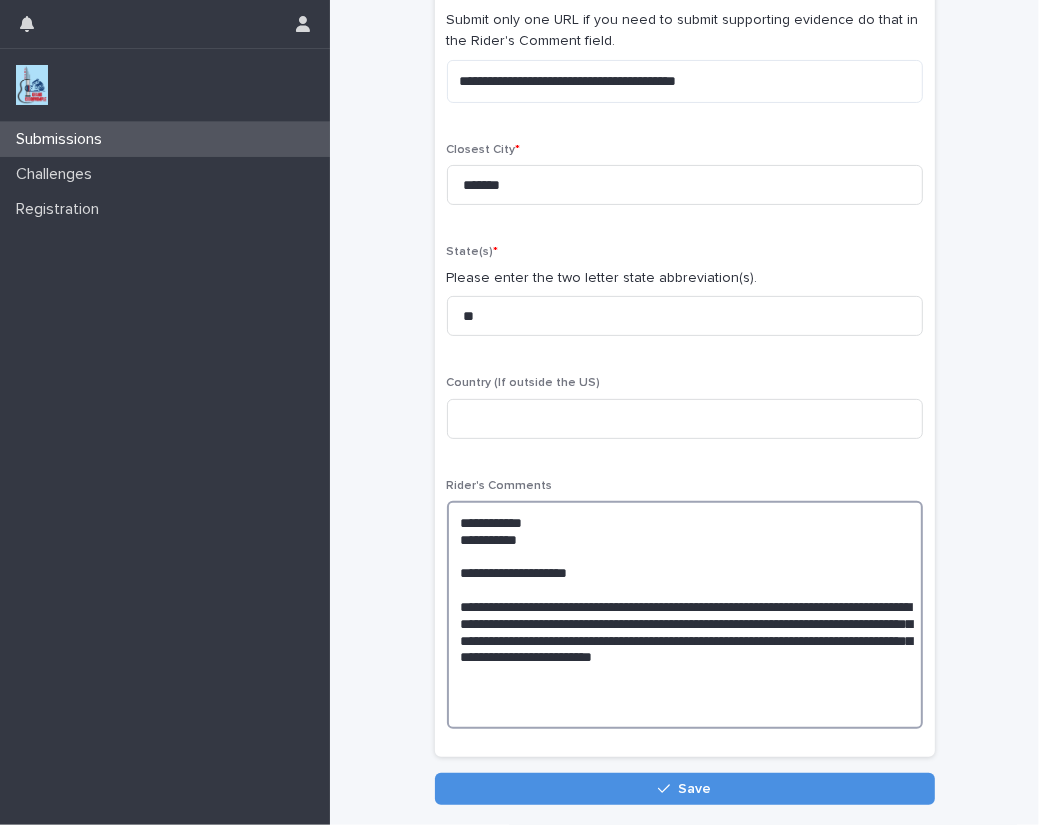 paste on "**********" 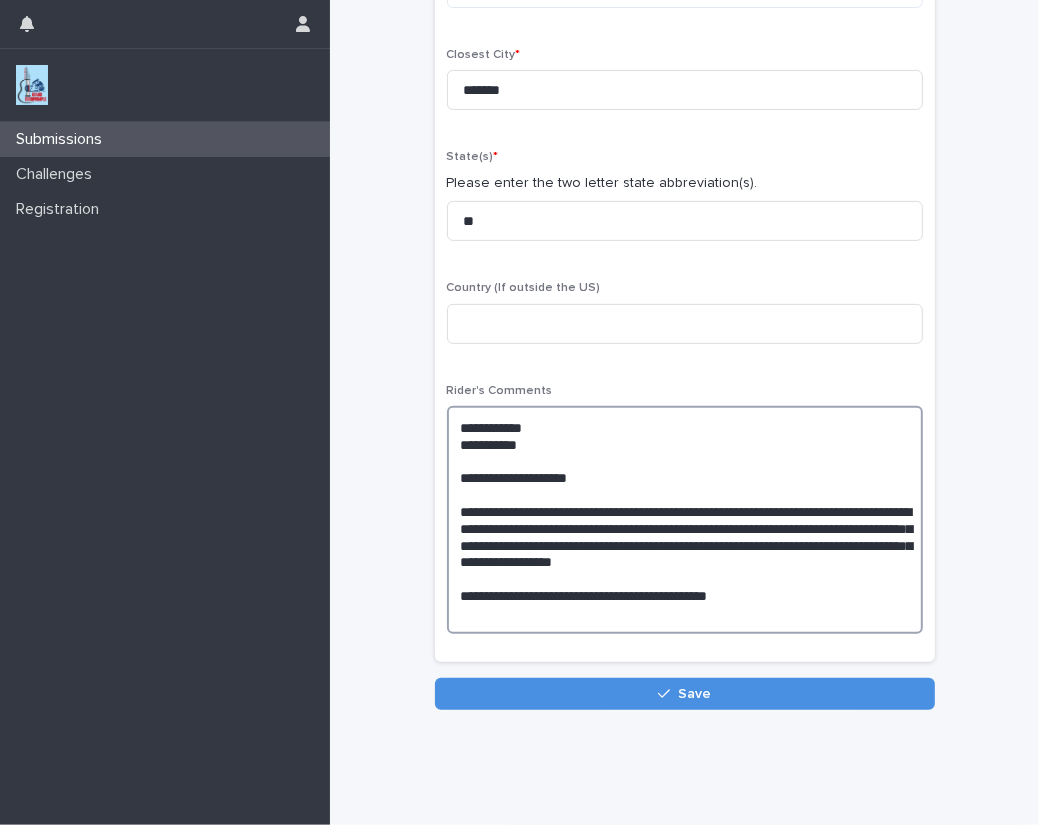 scroll, scrollTop: 368, scrollLeft: 0, axis: vertical 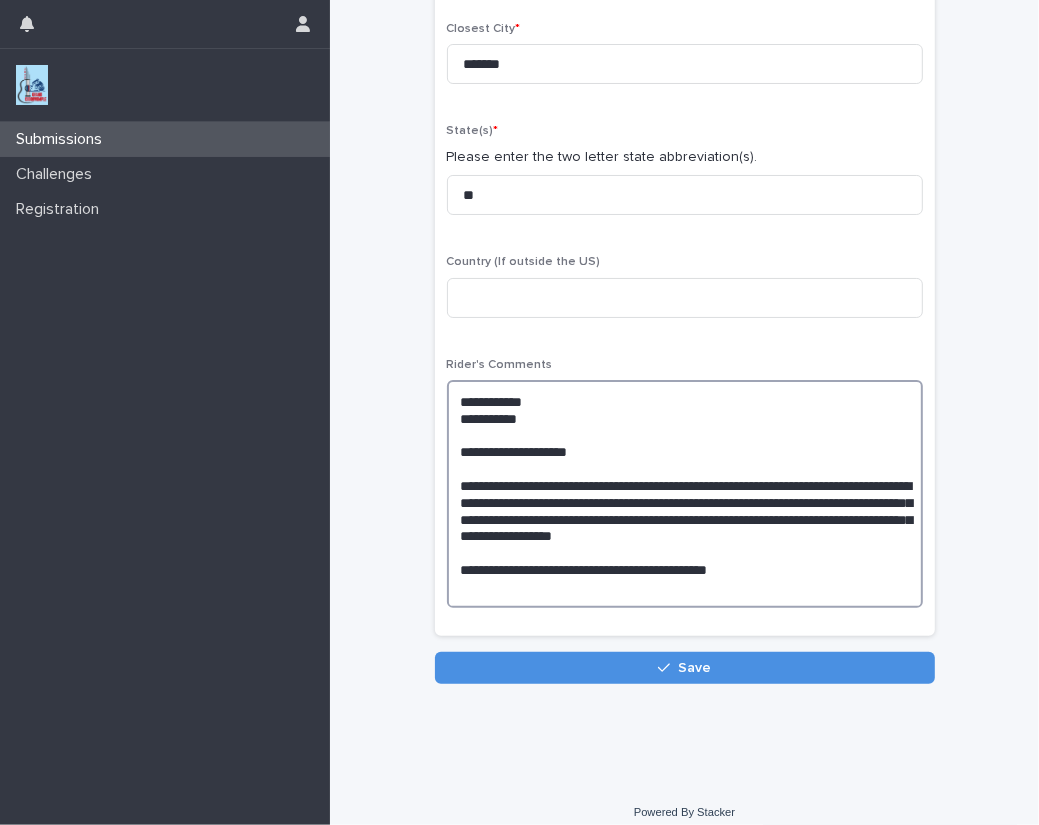 click on "**********" at bounding box center (685, 494) 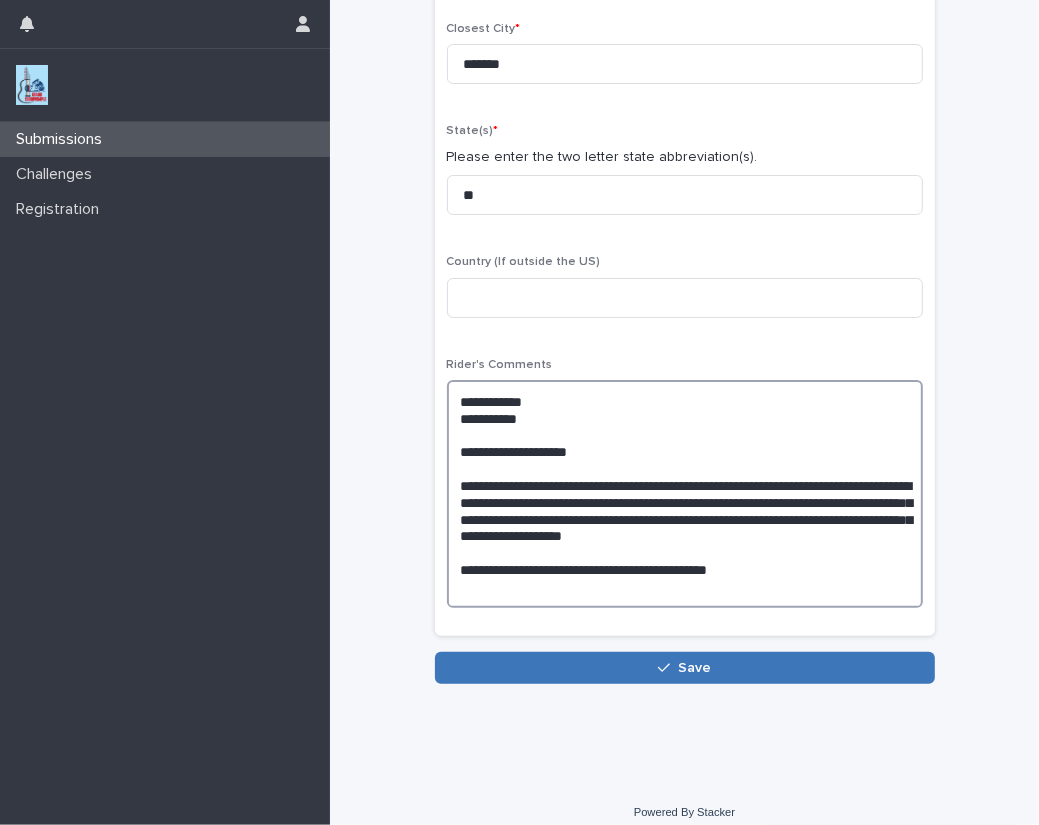 type on "**********" 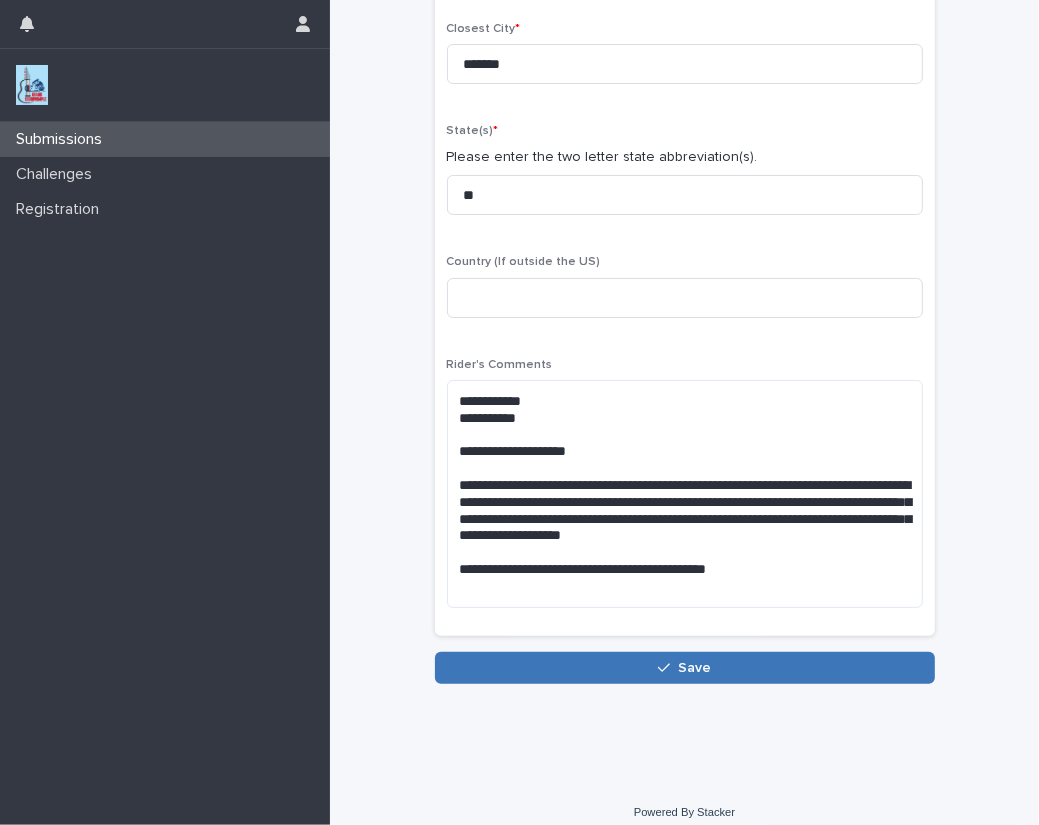 click 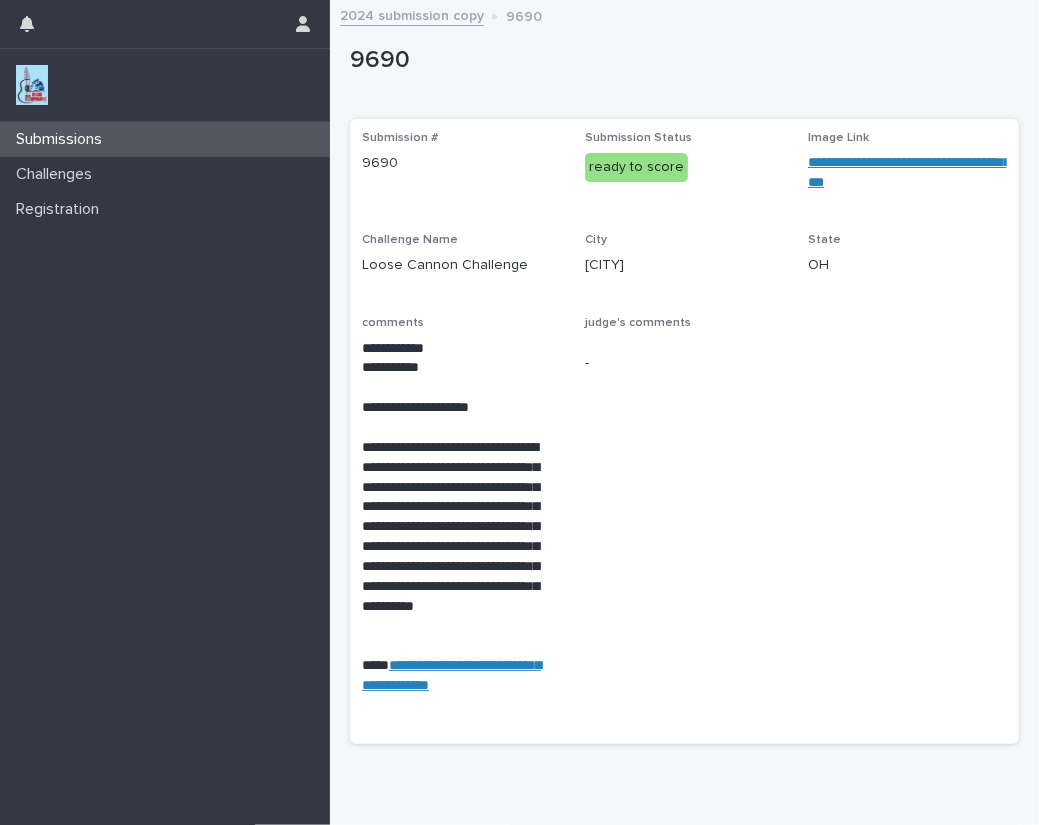 scroll, scrollTop: 0, scrollLeft: 0, axis: both 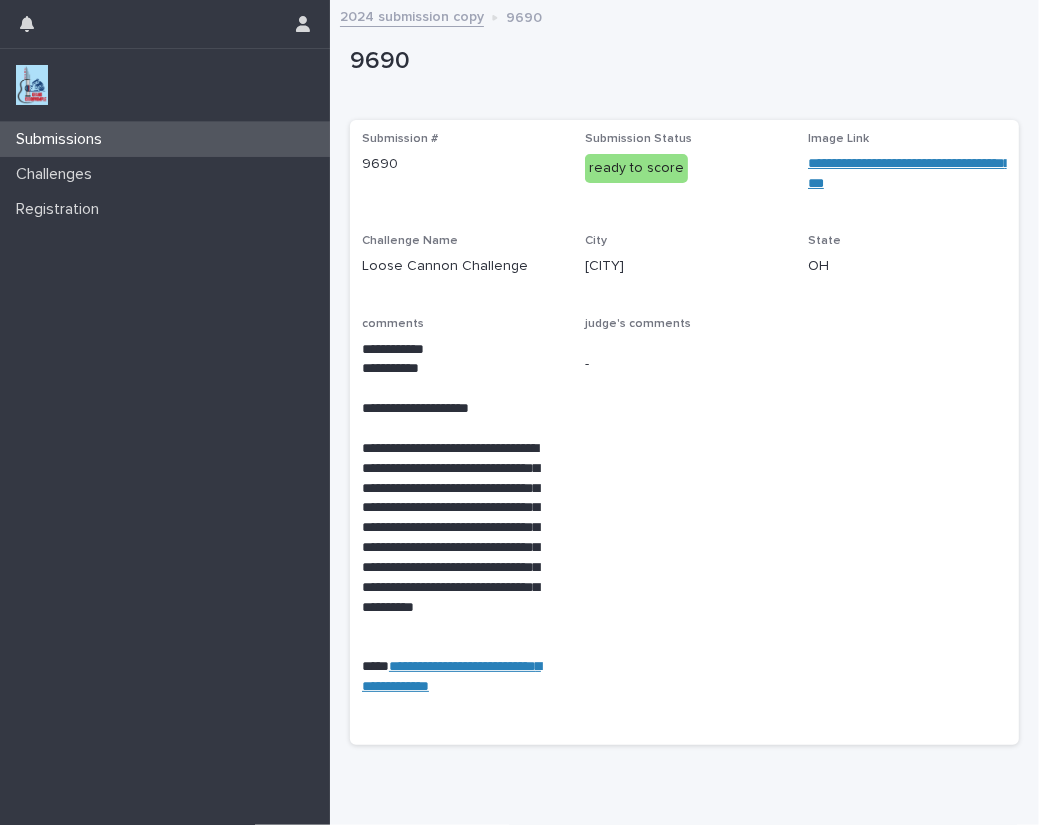 click at bounding box center [32, 85] 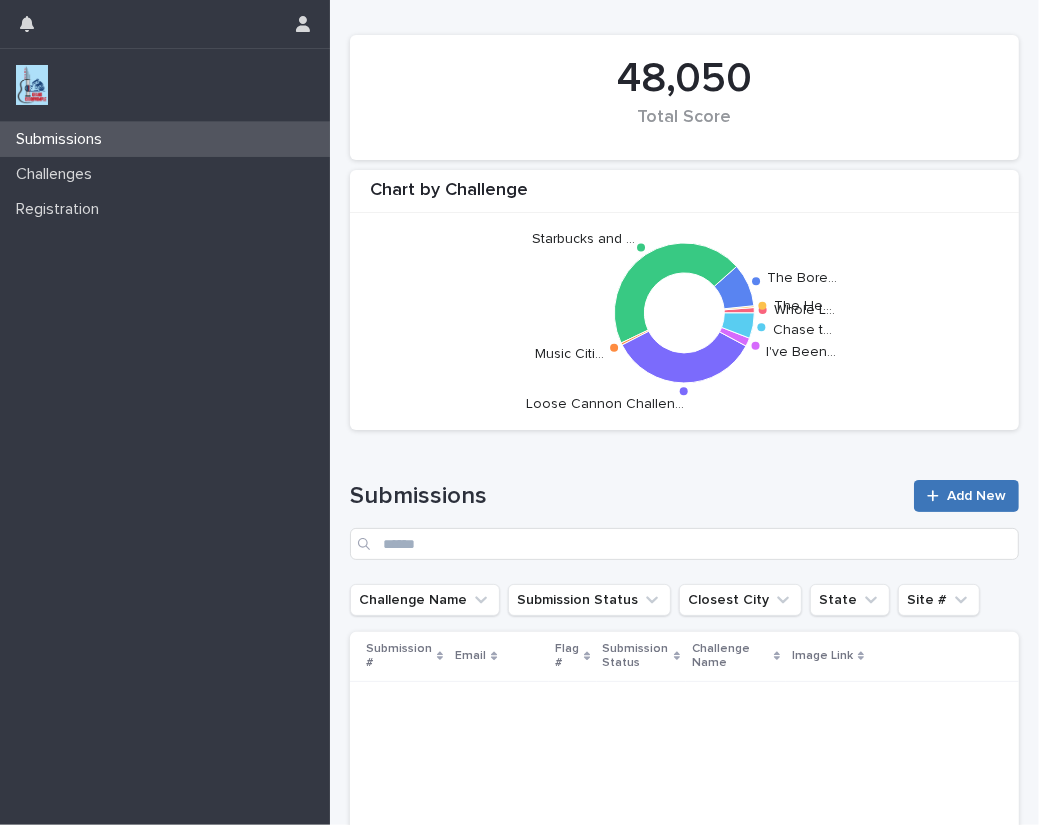 click on "Add New" at bounding box center [966, 496] 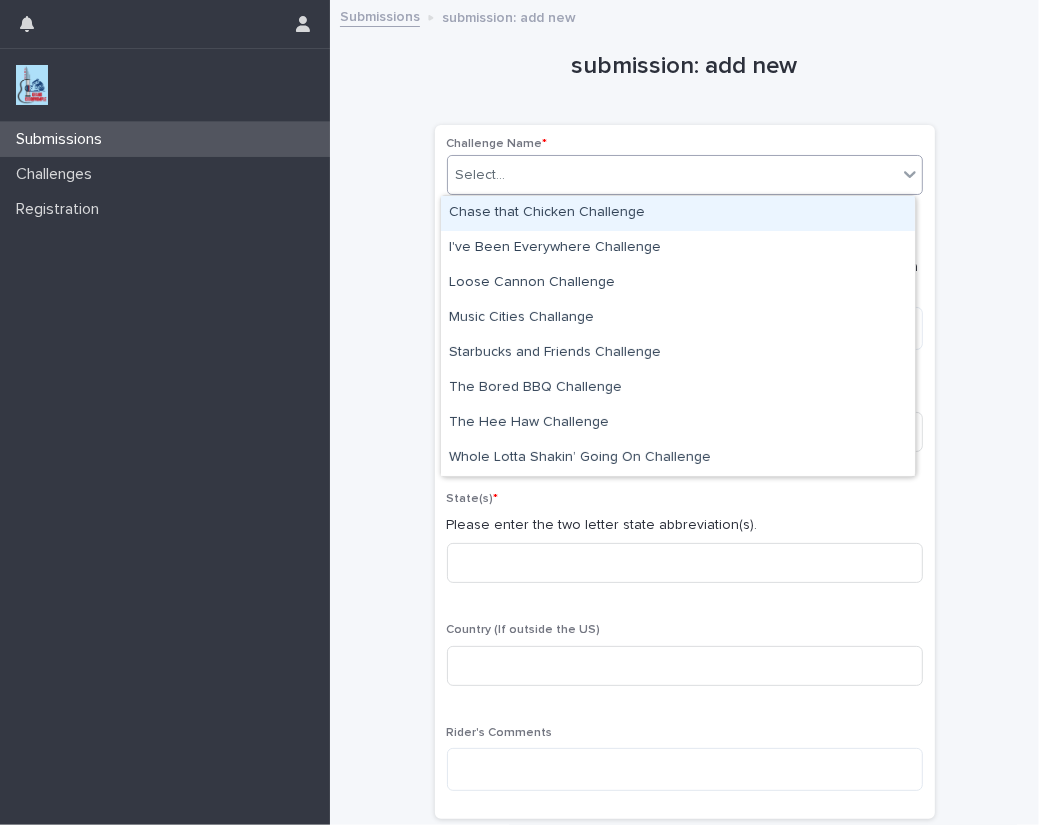 click on "Select..." at bounding box center (481, 175) 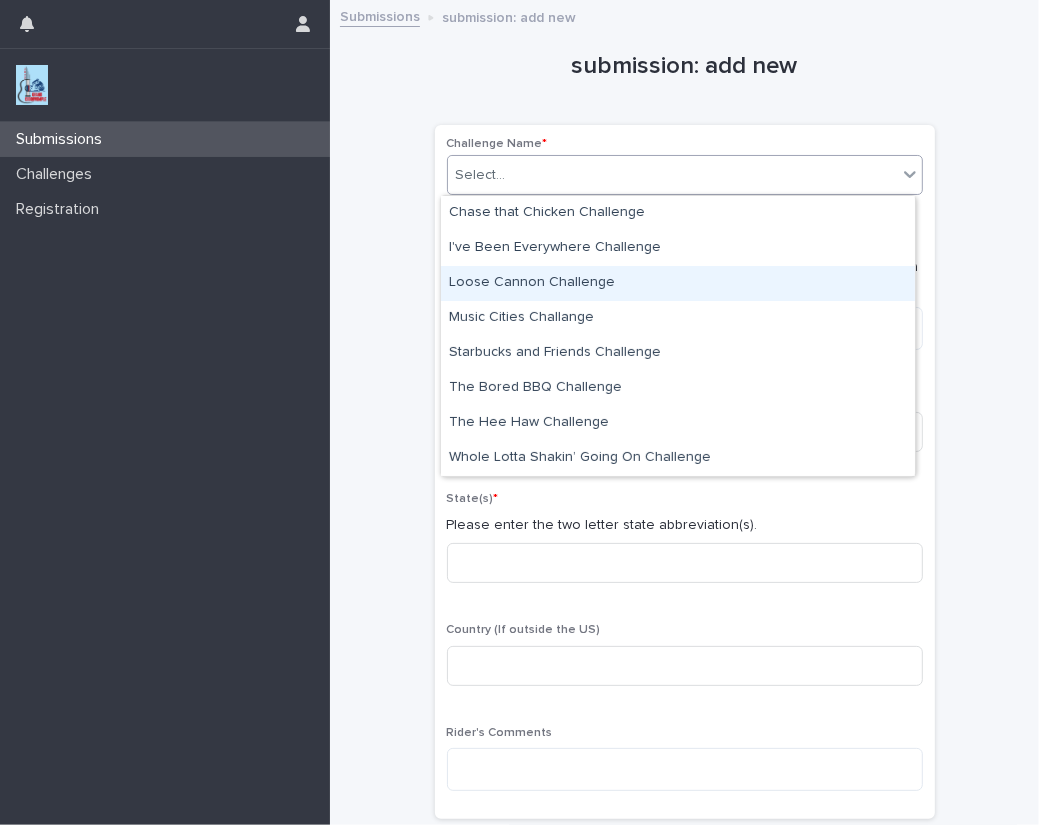 click on "Loose Cannon Challenge" at bounding box center [678, 283] 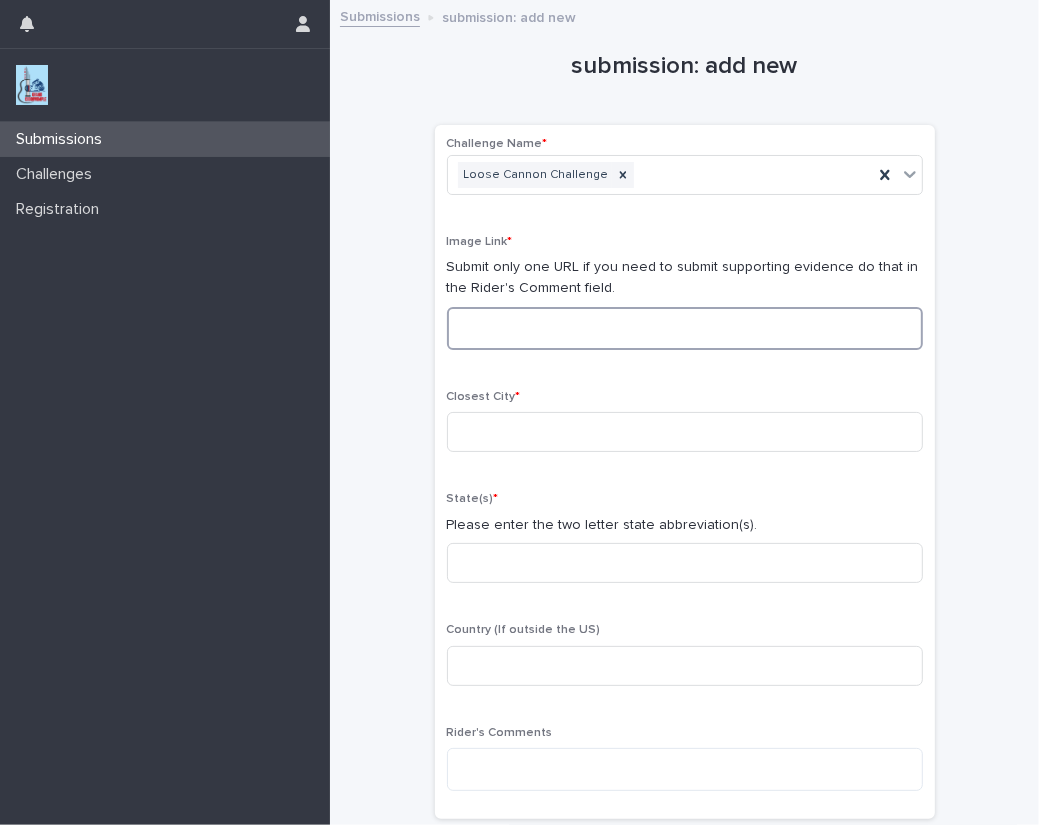 click at bounding box center [685, 328] 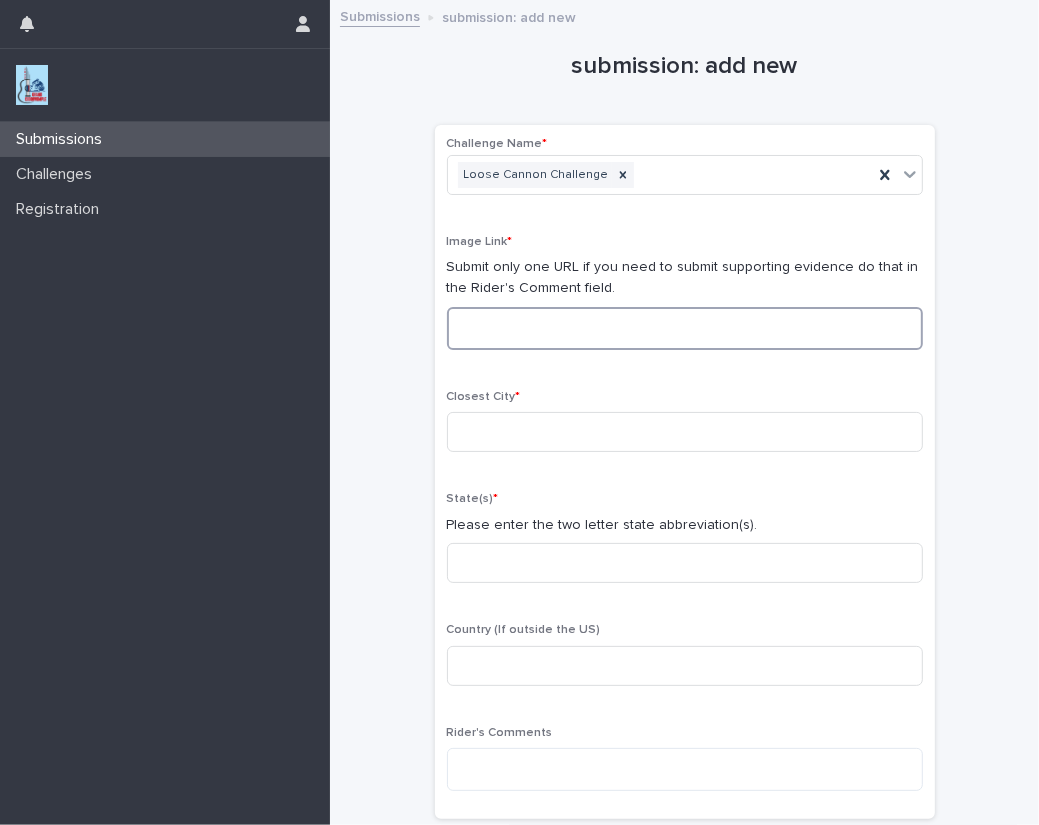 paste on "**********" 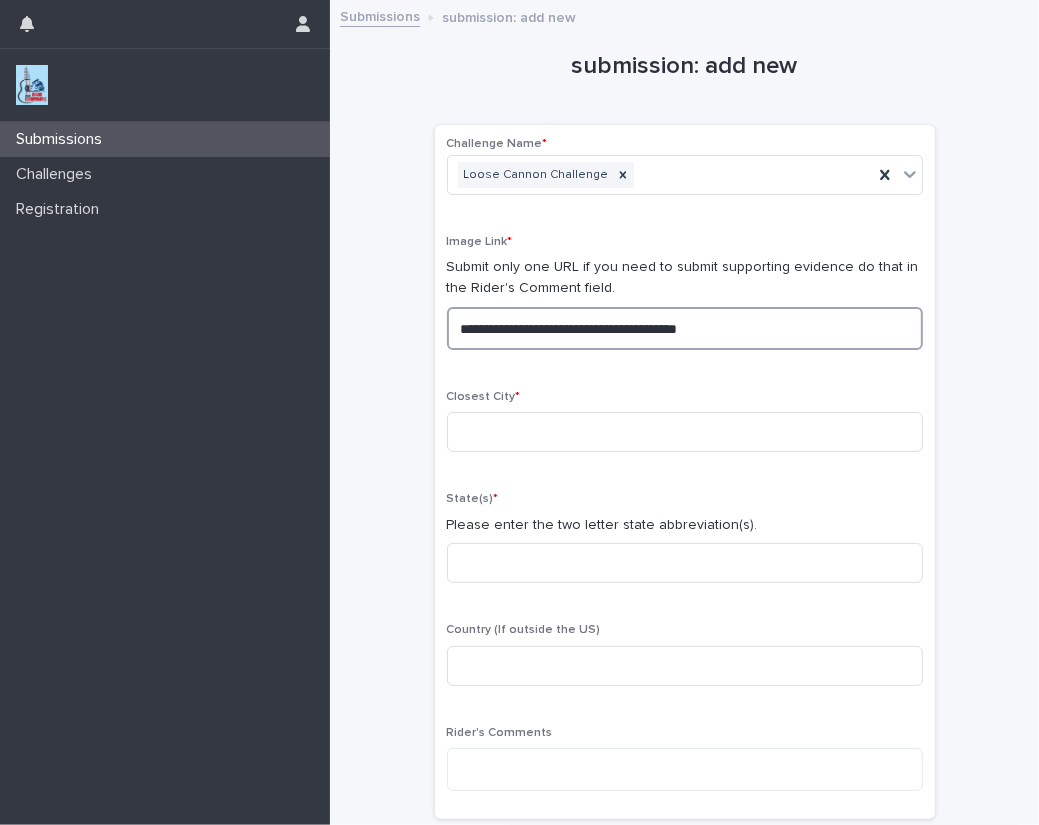 drag, startPoint x: 766, startPoint y: 319, endPoint x: 318, endPoint y: 323, distance: 448.01785 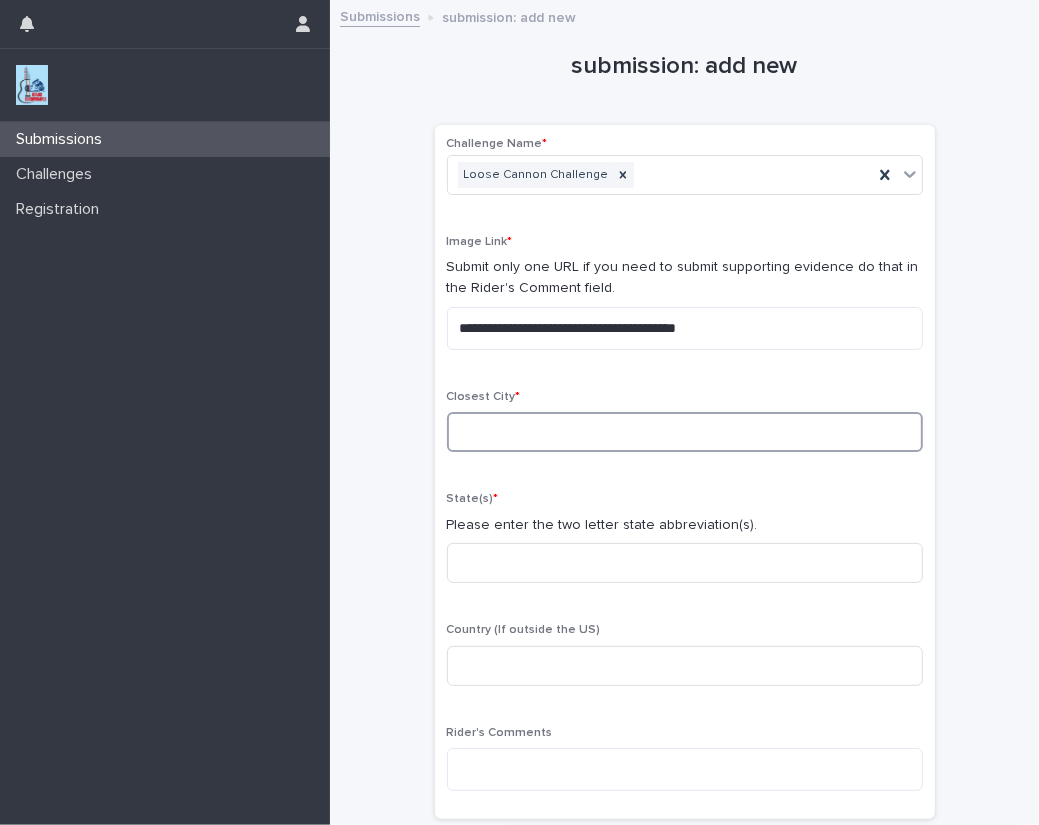 click at bounding box center (685, 432) 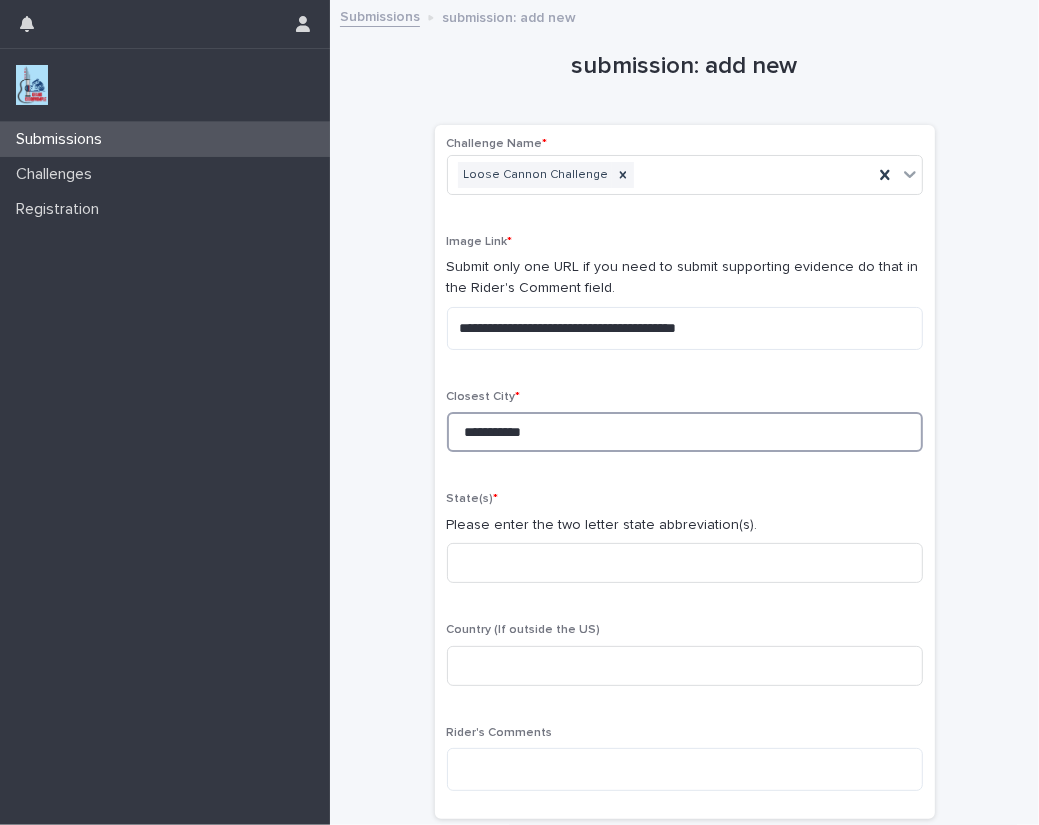 type on "**********" 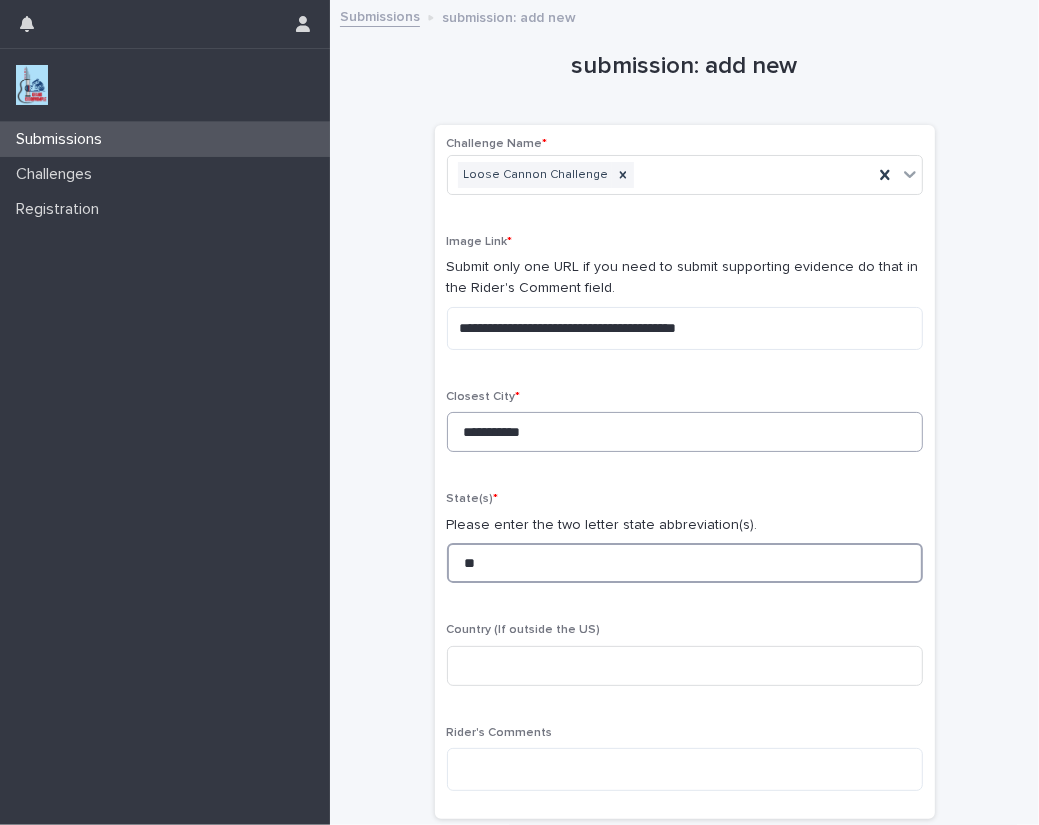 type on "**" 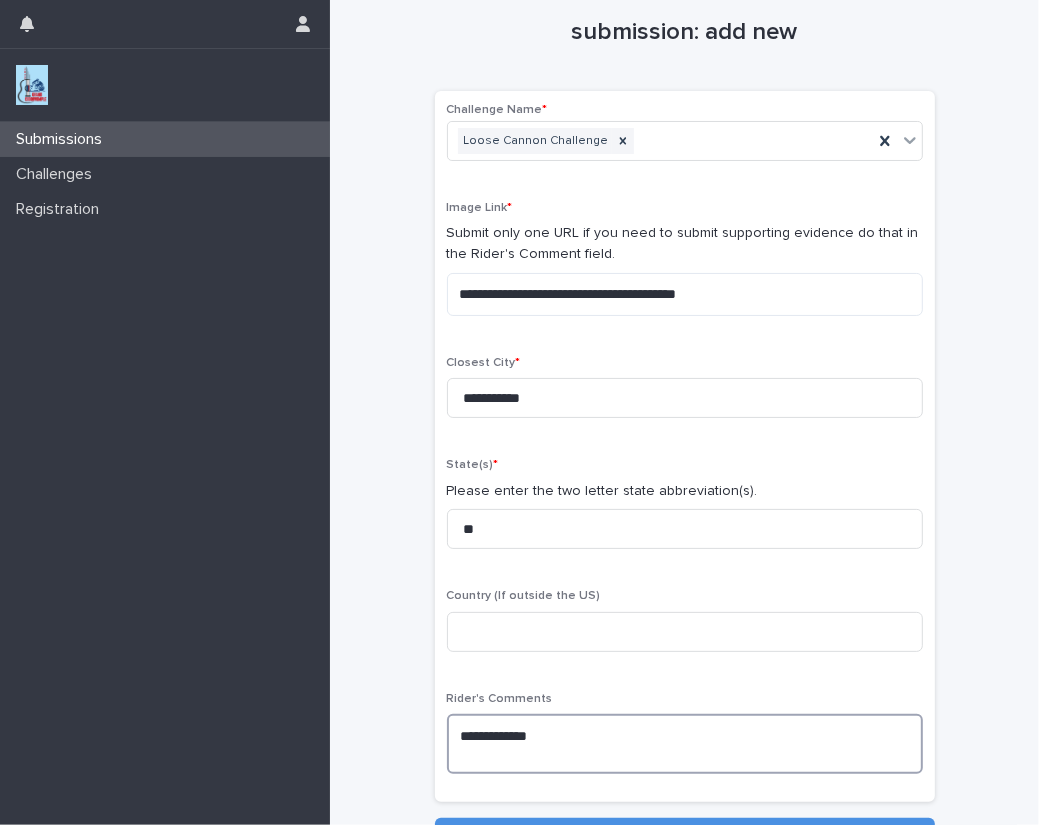 scroll, scrollTop: 181, scrollLeft: 0, axis: vertical 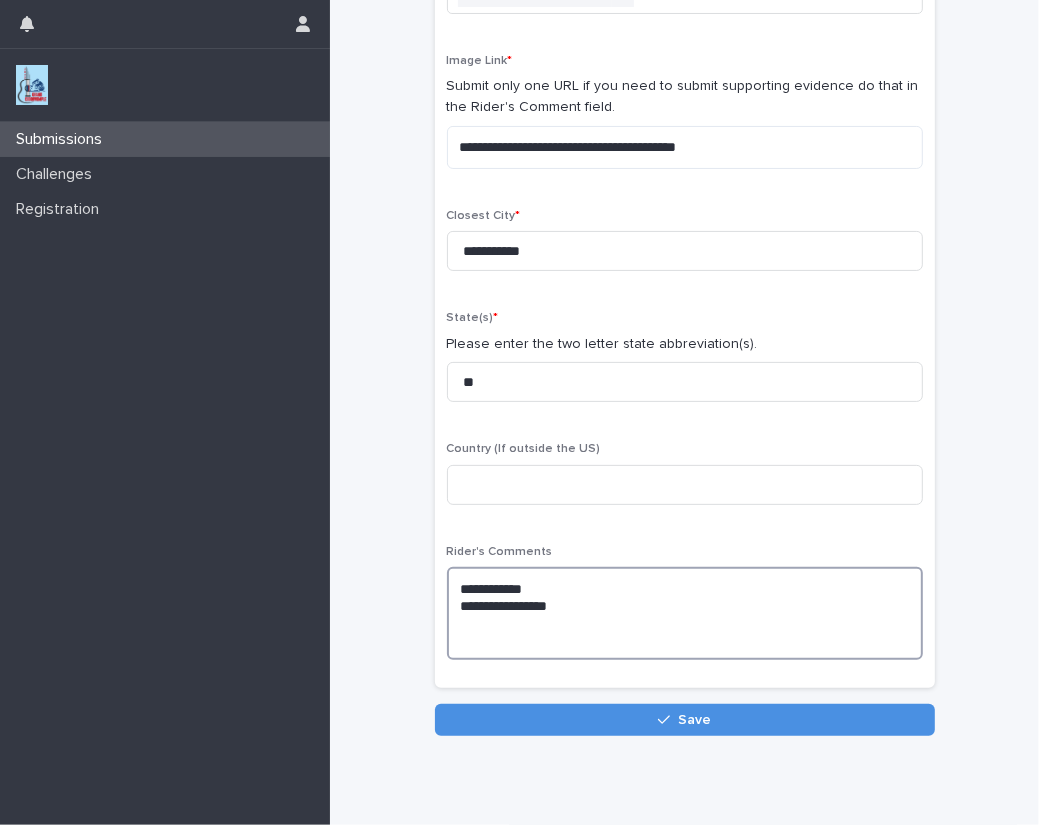 click on "**********" at bounding box center [685, 613] 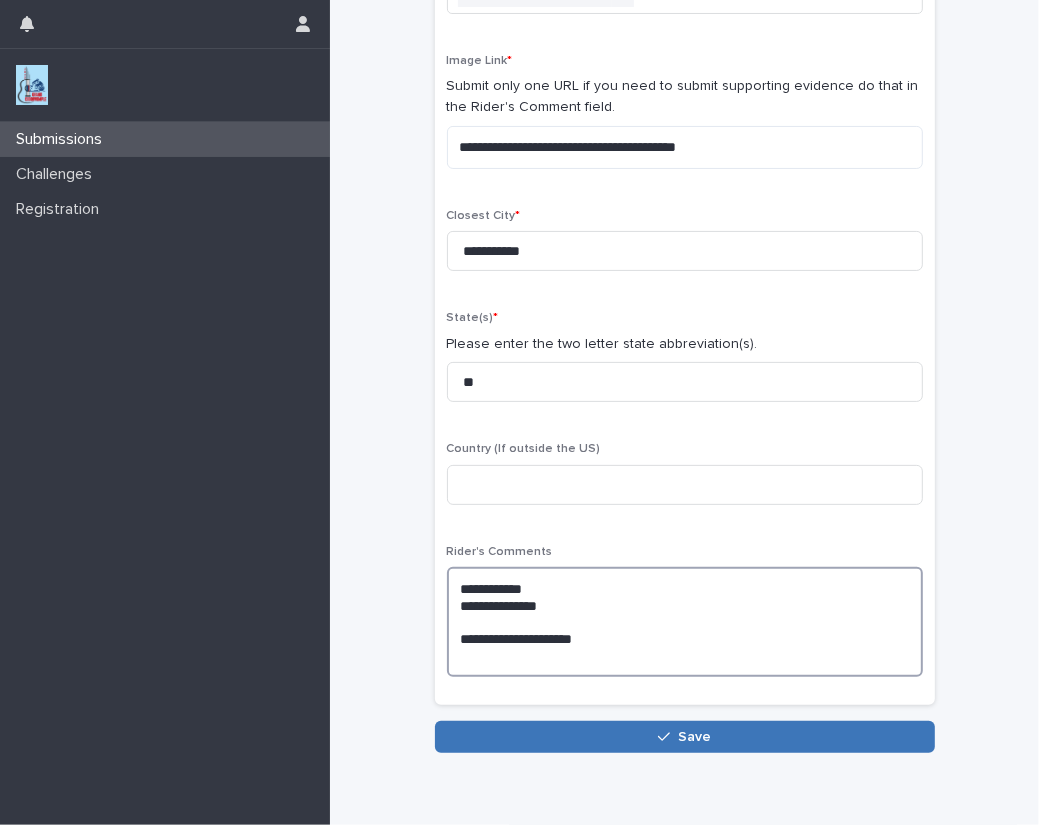 type on "**********" 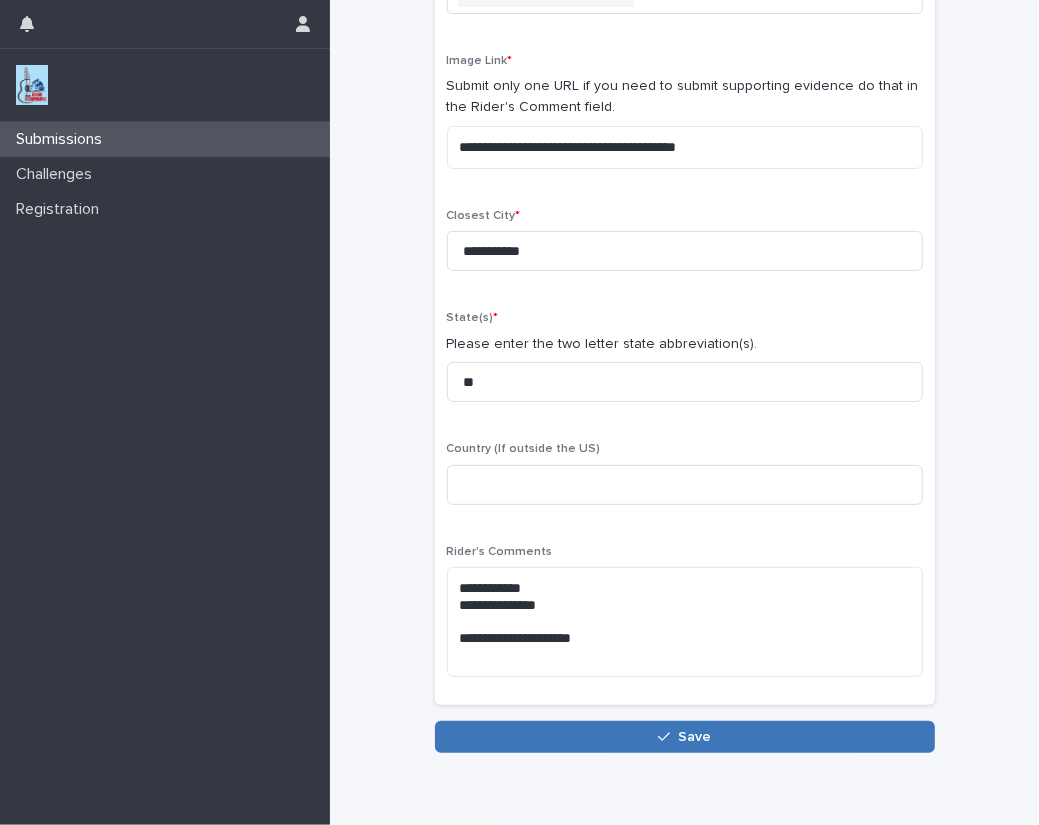 click 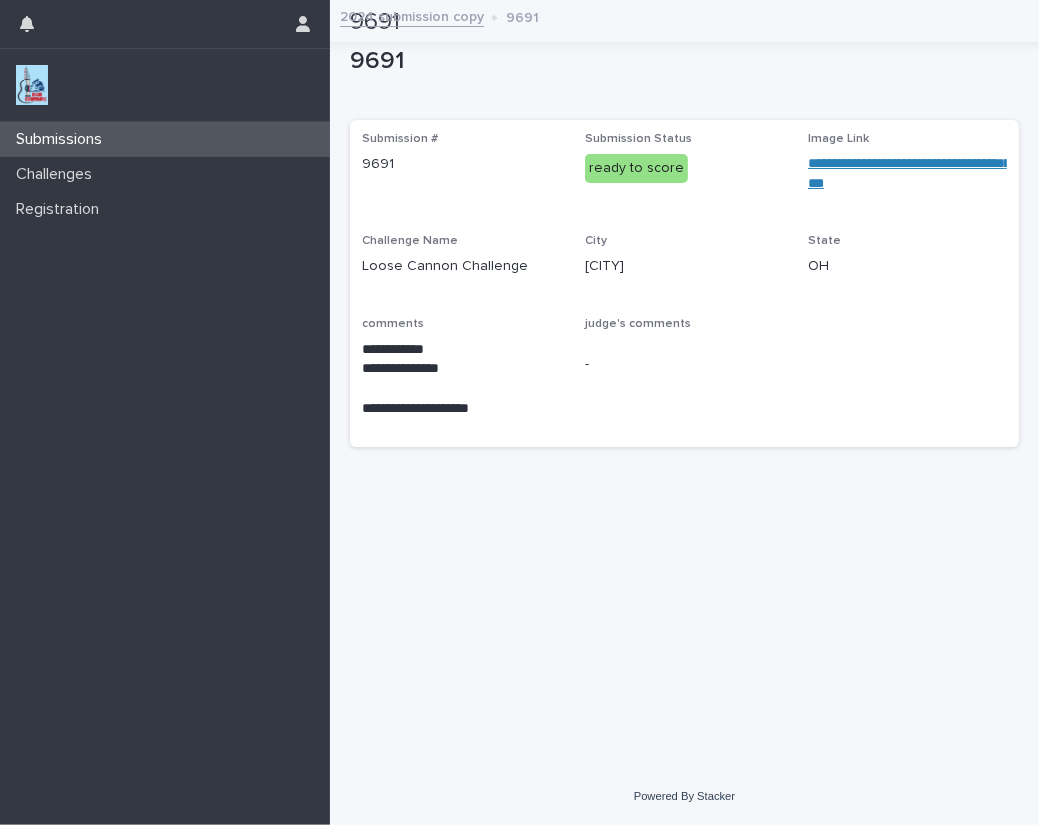 scroll, scrollTop: 0, scrollLeft: 0, axis: both 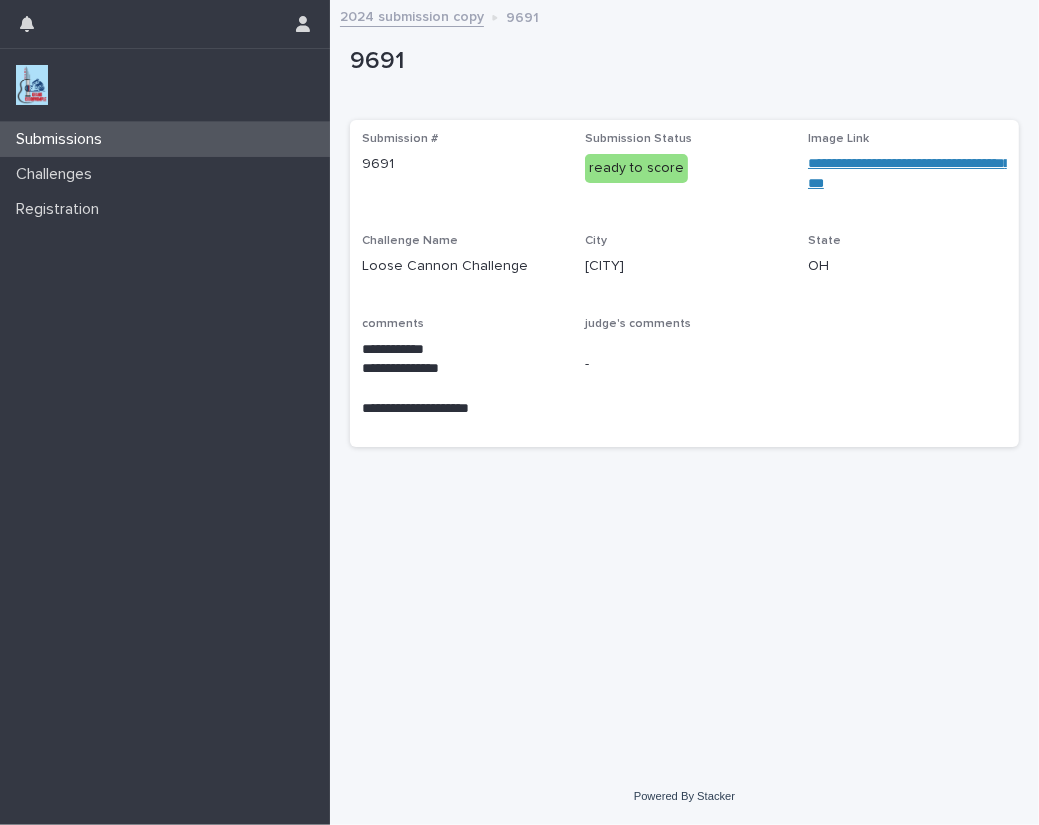 click at bounding box center [32, 85] 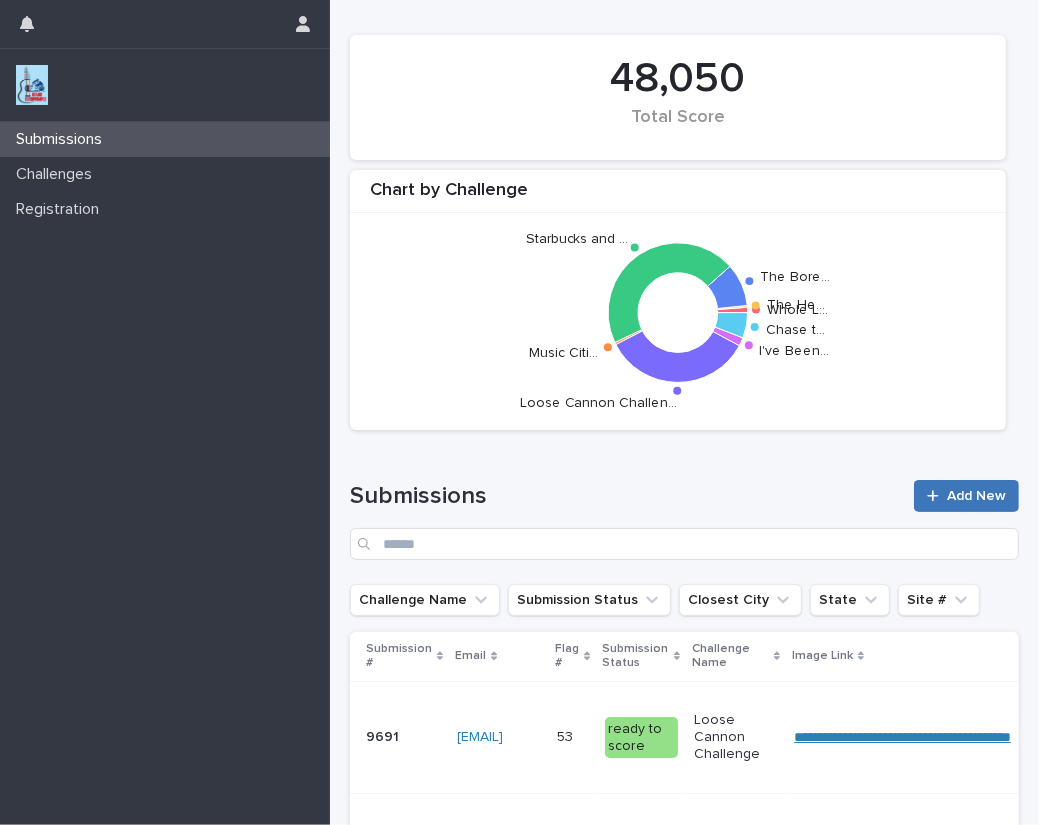 click on "Add New" at bounding box center (966, 496) 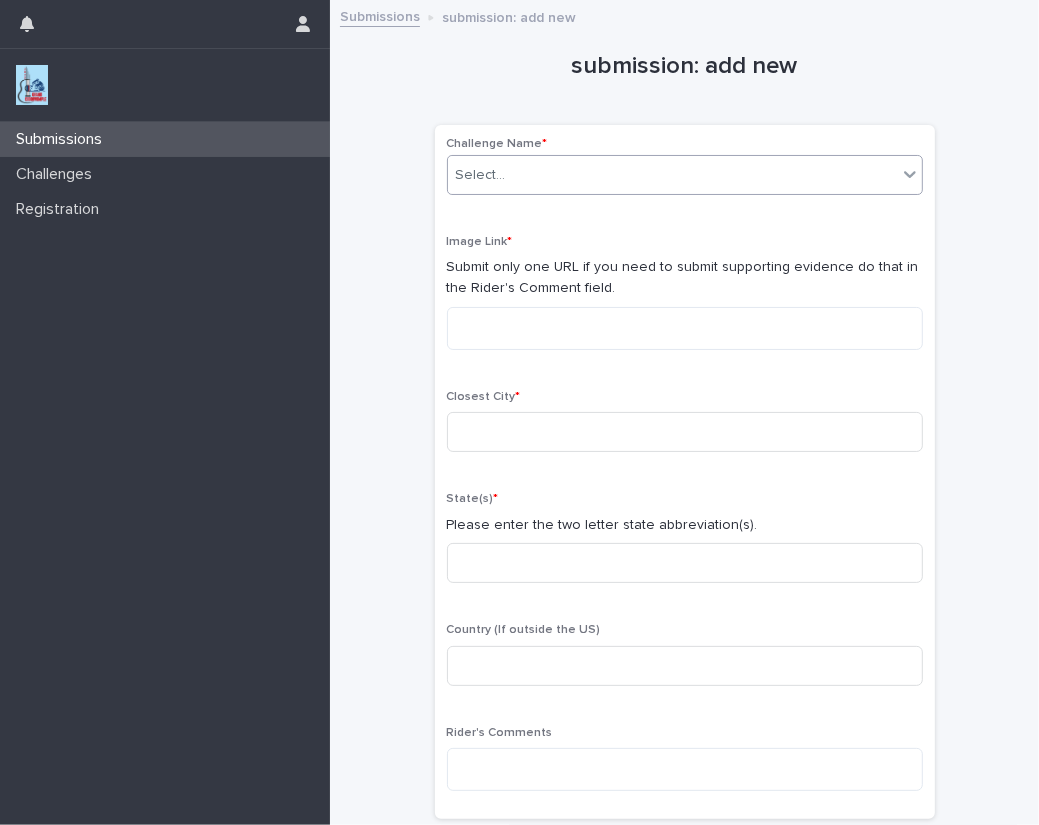 click on "Select..." at bounding box center [481, 175] 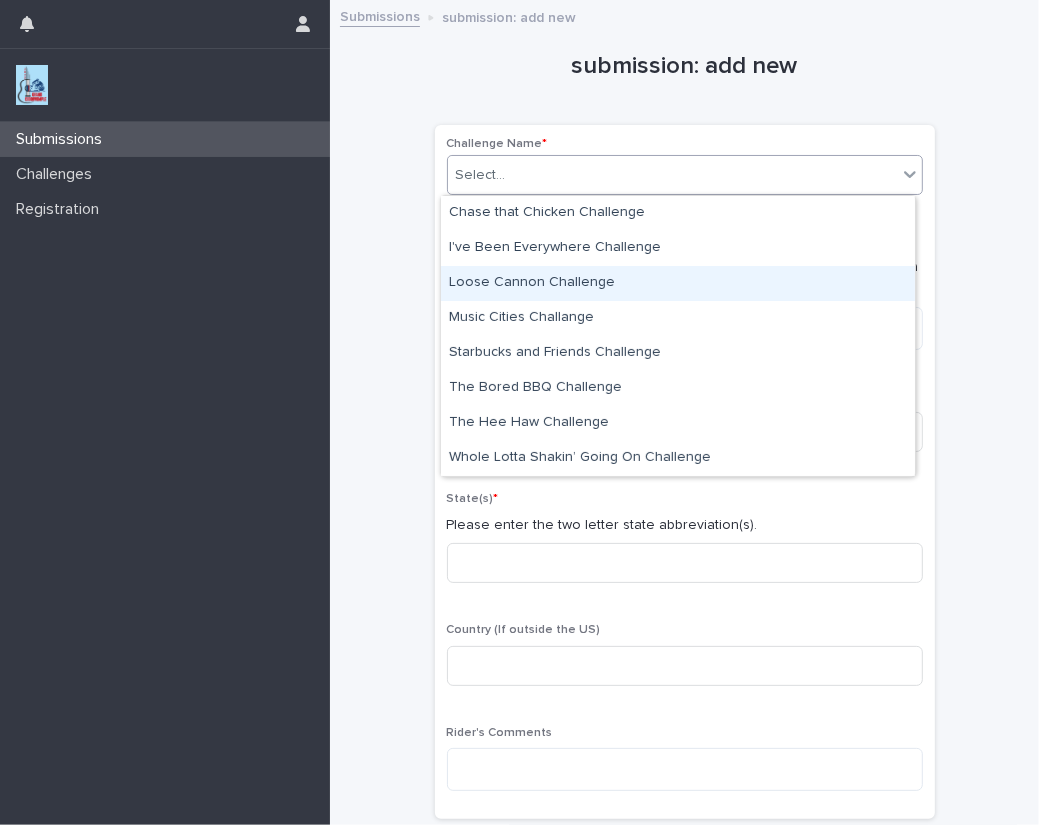 click on "Loose Cannon Challenge" at bounding box center [678, 283] 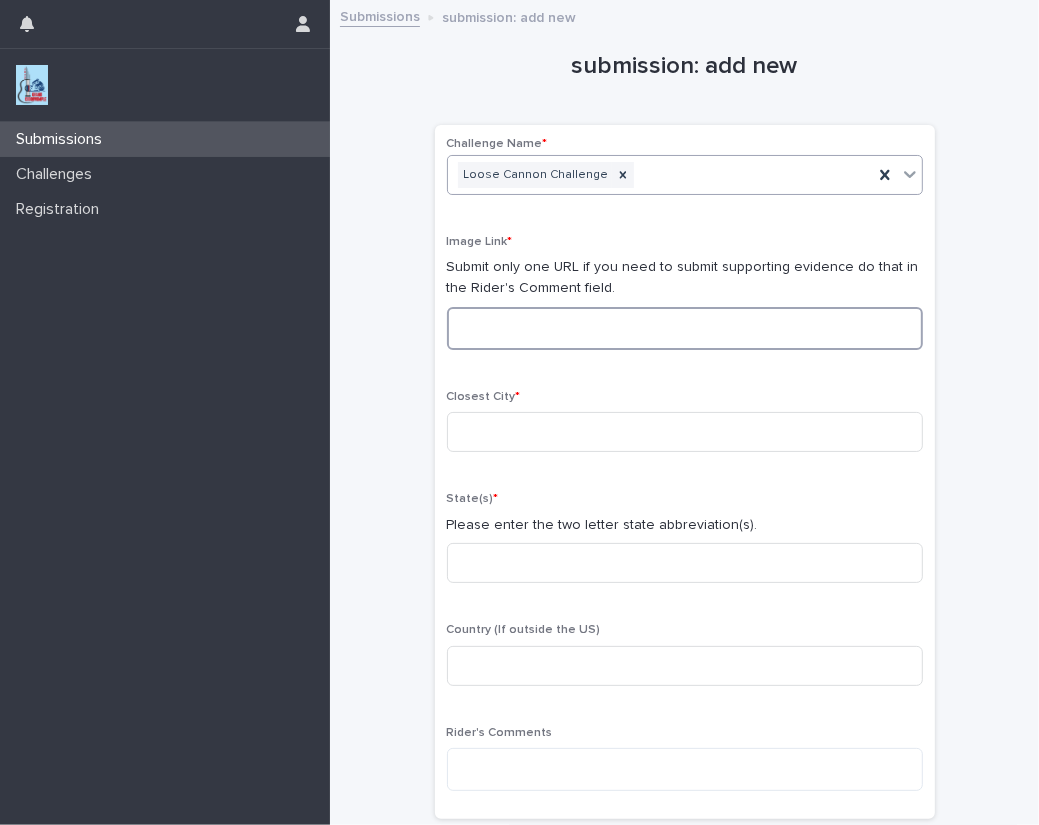 click at bounding box center (685, 328) 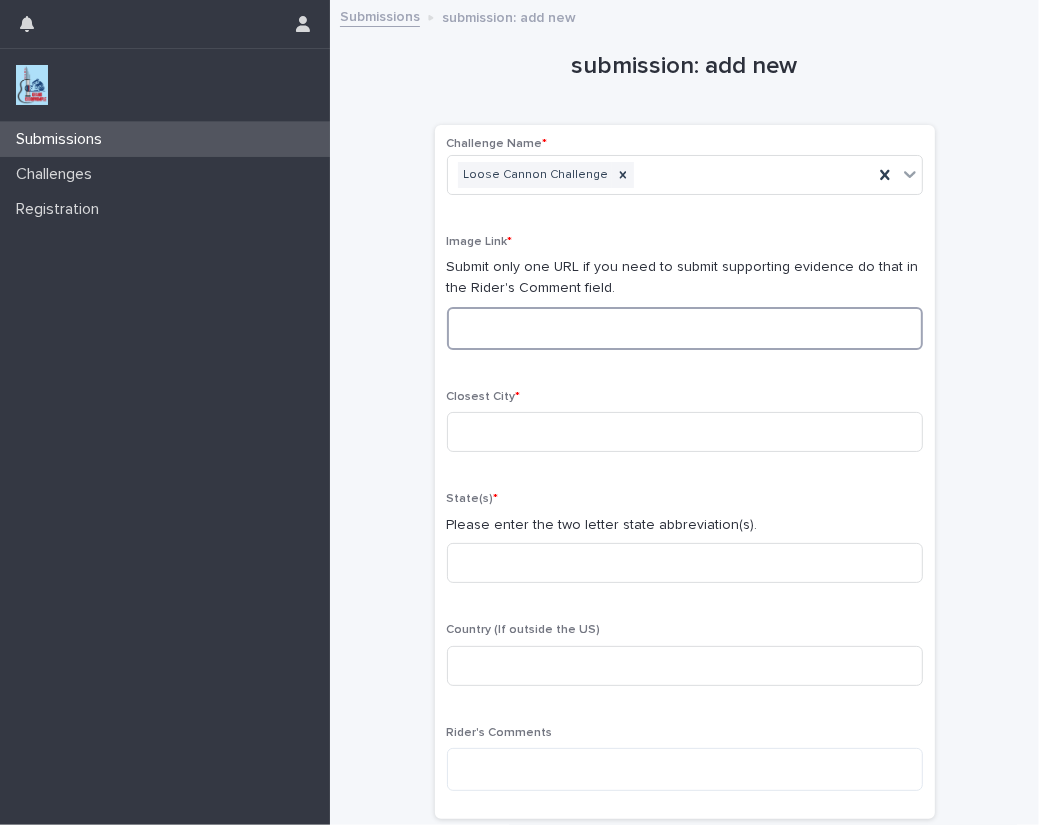 paste on "**********" 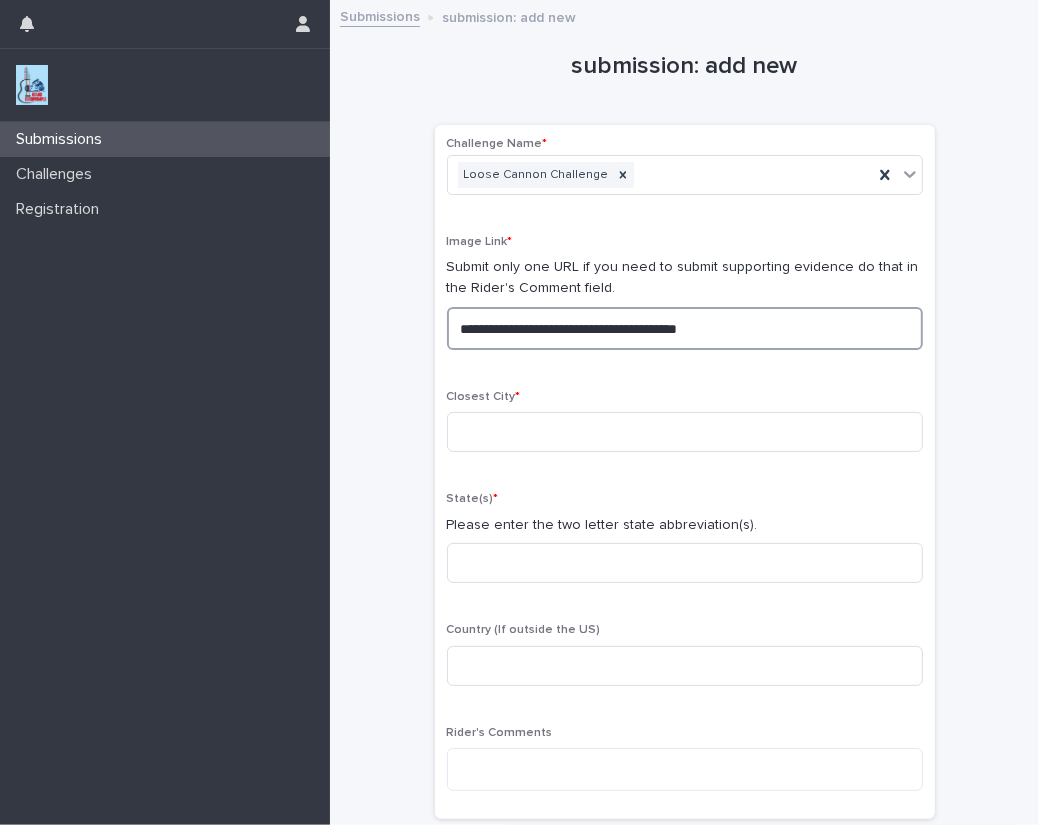 drag, startPoint x: 806, startPoint y: 337, endPoint x: 333, endPoint y: 339, distance: 473.00424 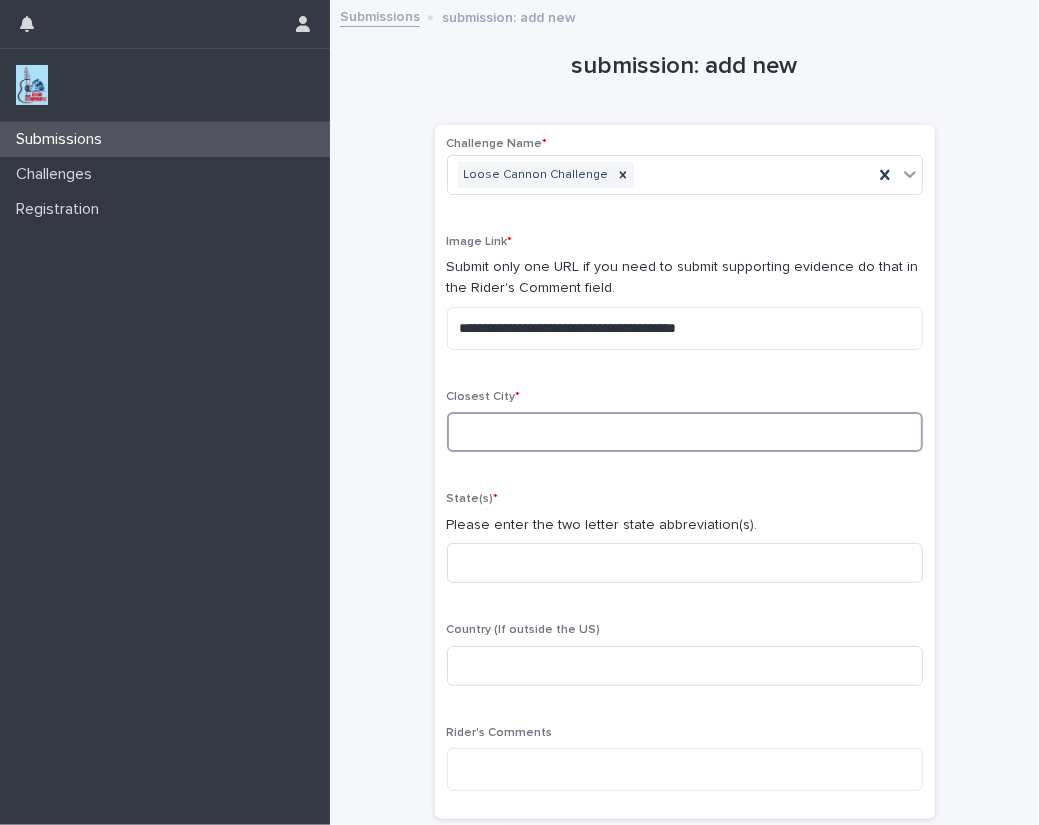 click at bounding box center [685, 432] 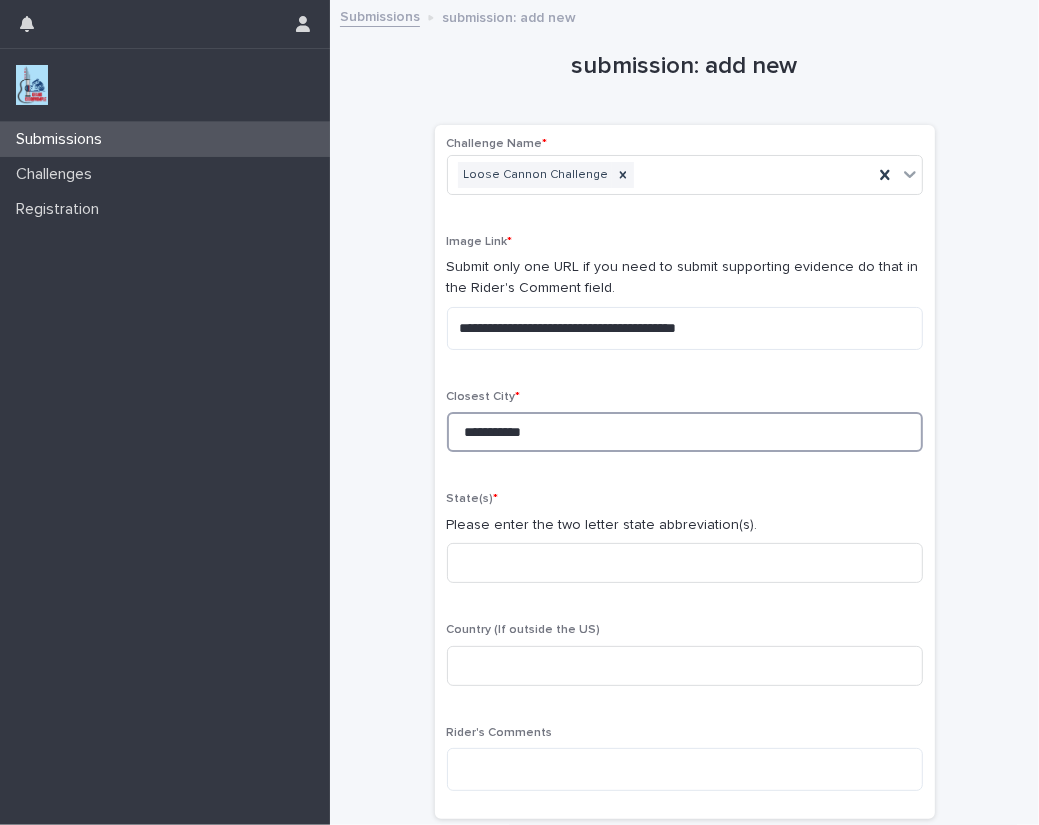 type on "**********" 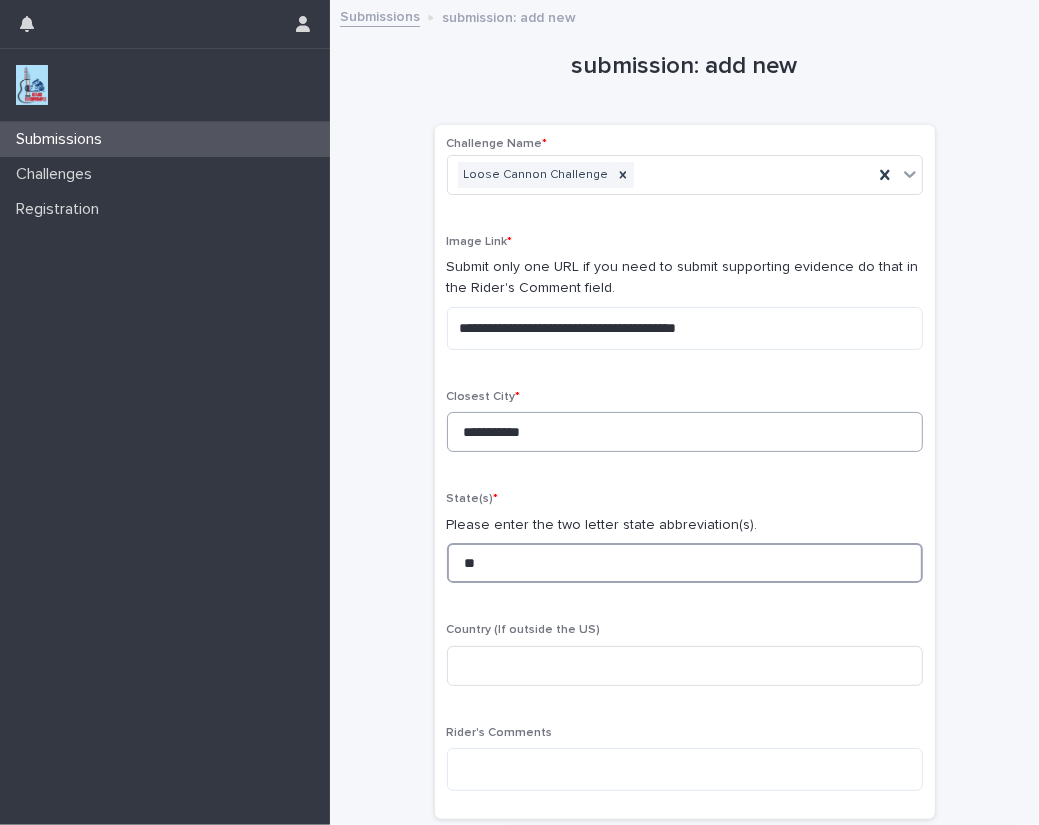 type on "**" 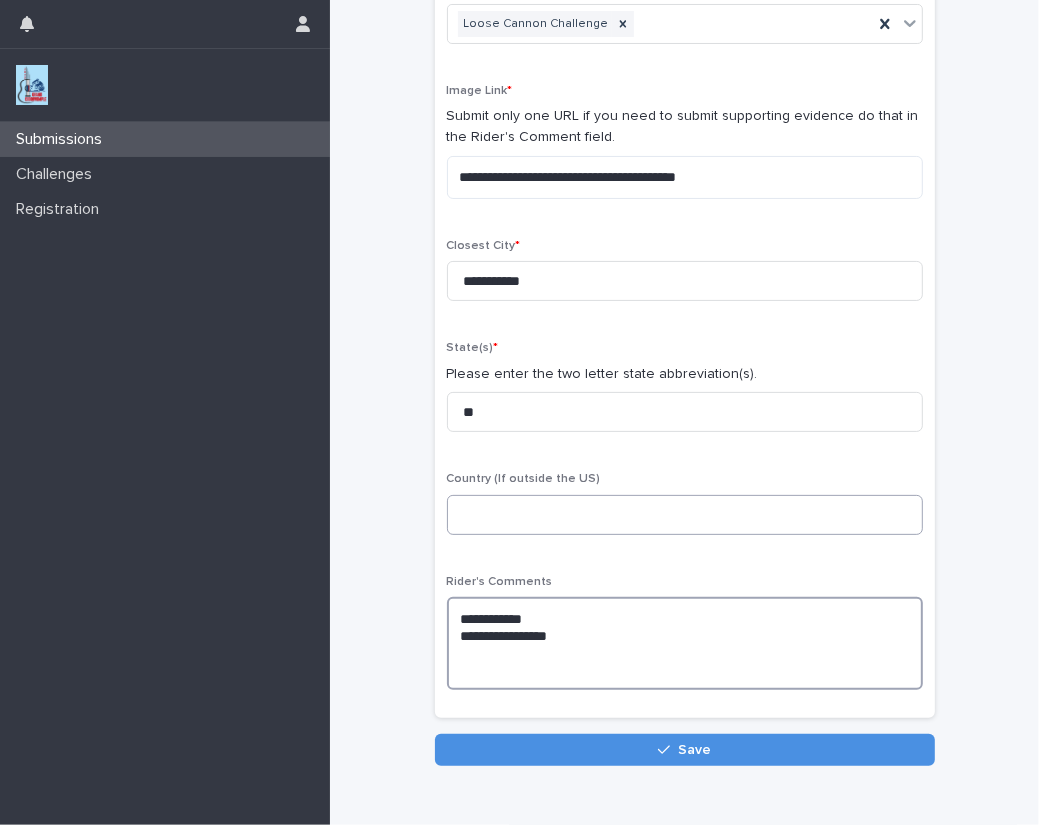 scroll, scrollTop: 152, scrollLeft: 0, axis: vertical 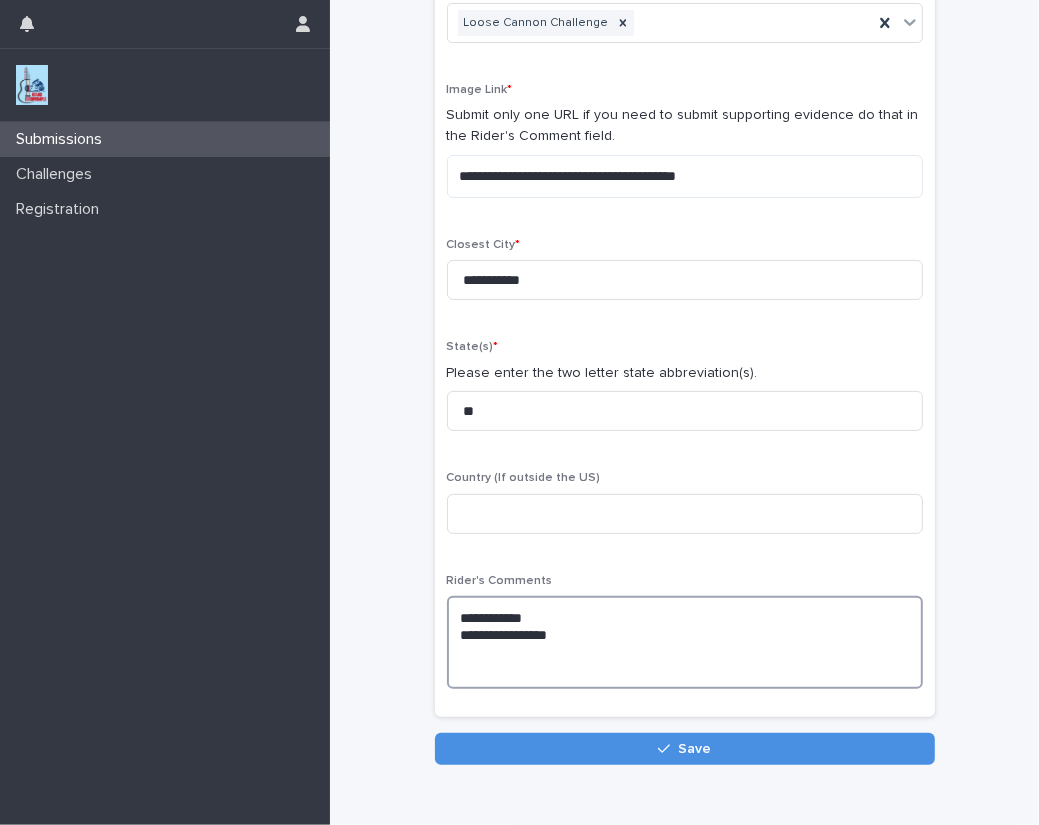 click on "**********" at bounding box center (685, 642) 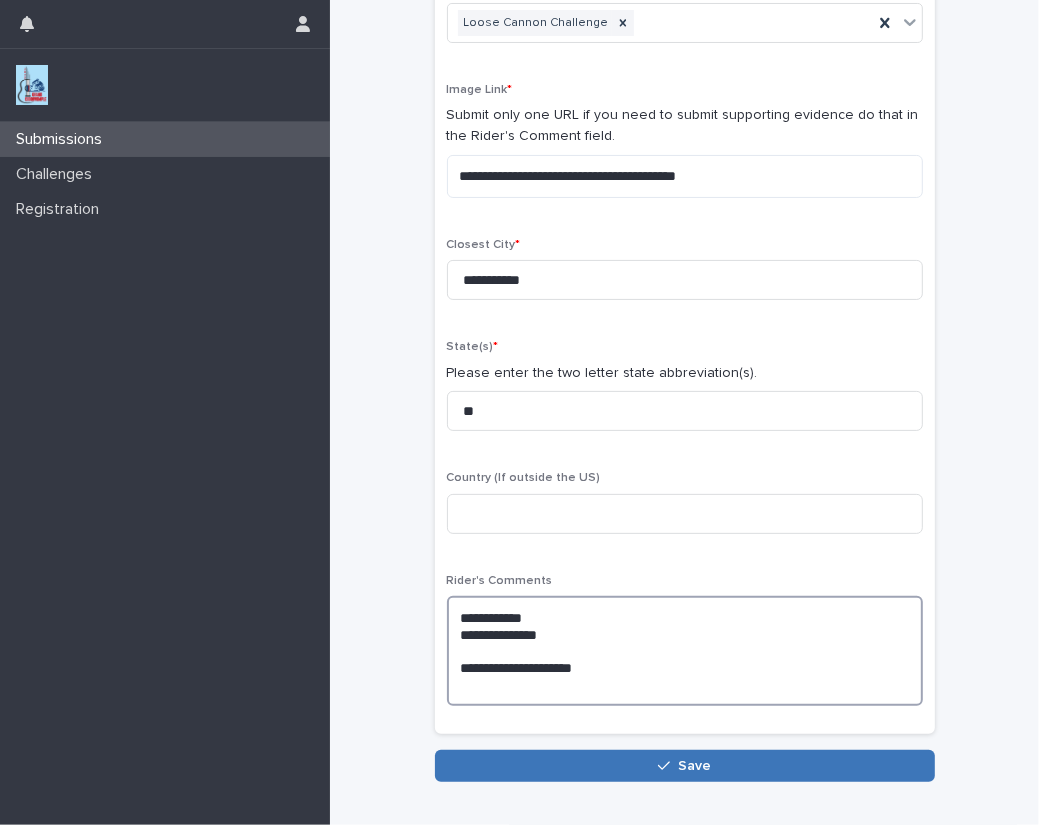type on "**********" 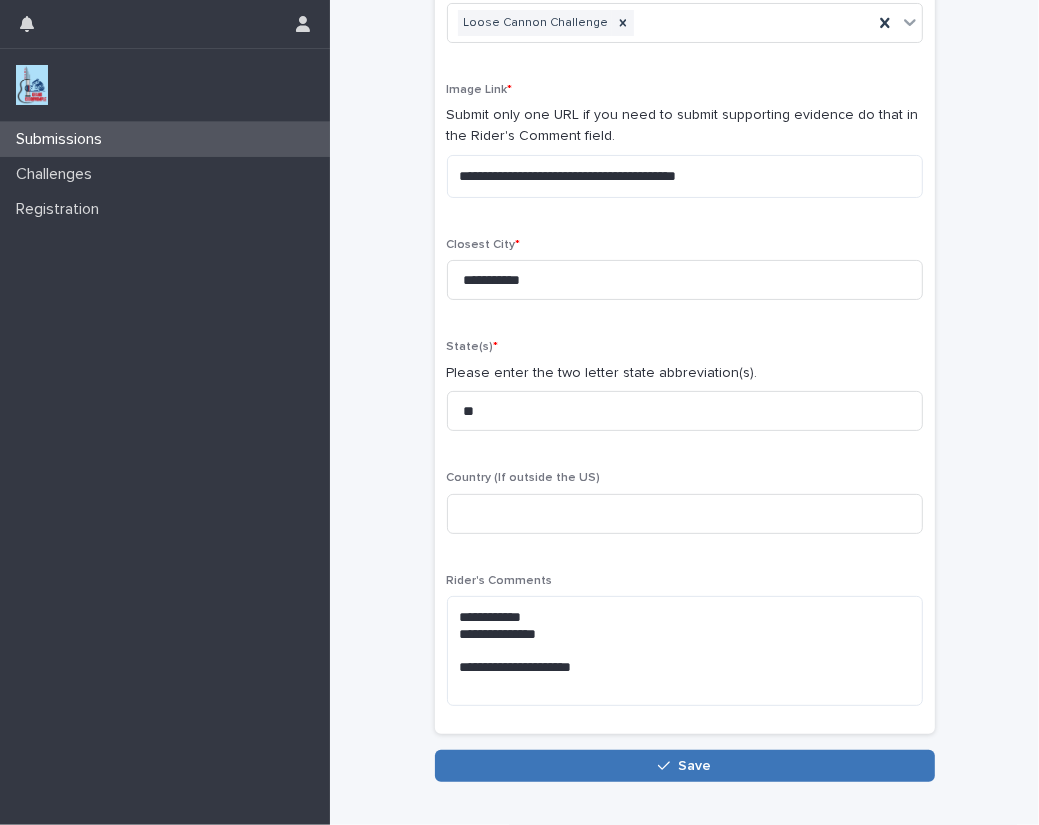 click on "Save" at bounding box center [685, 766] 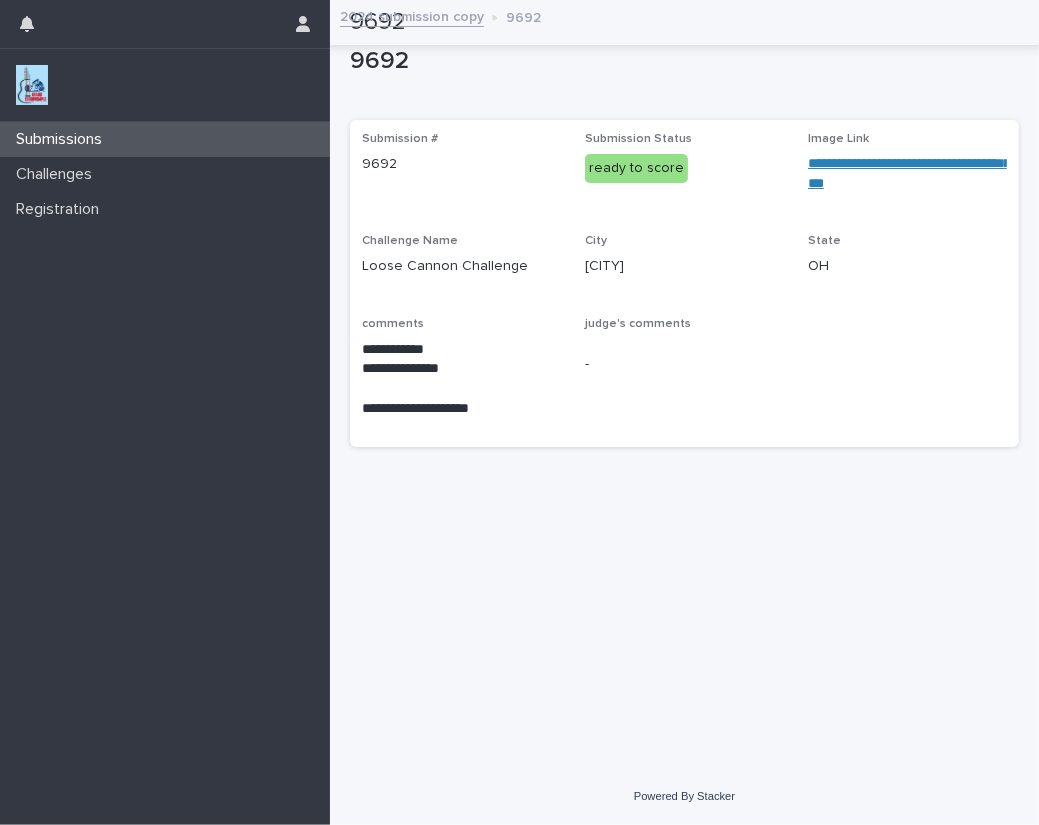 scroll, scrollTop: 0, scrollLeft: 0, axis: both 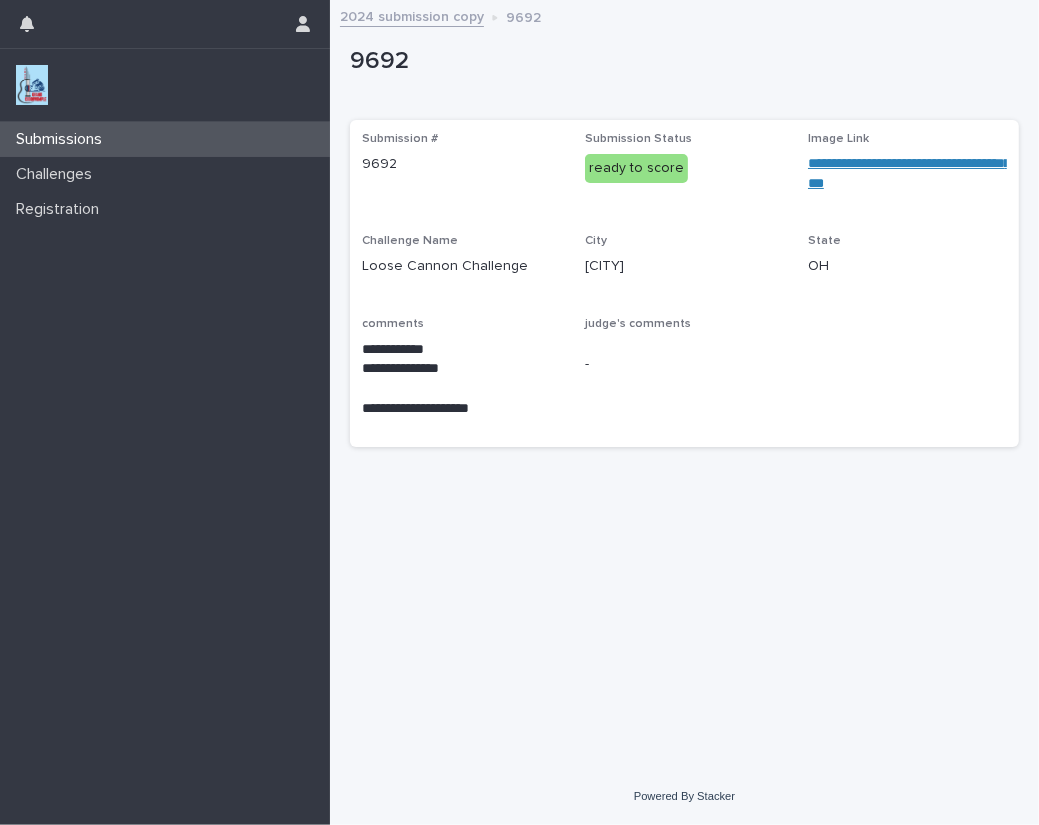 click at bounding box center (32, 85) 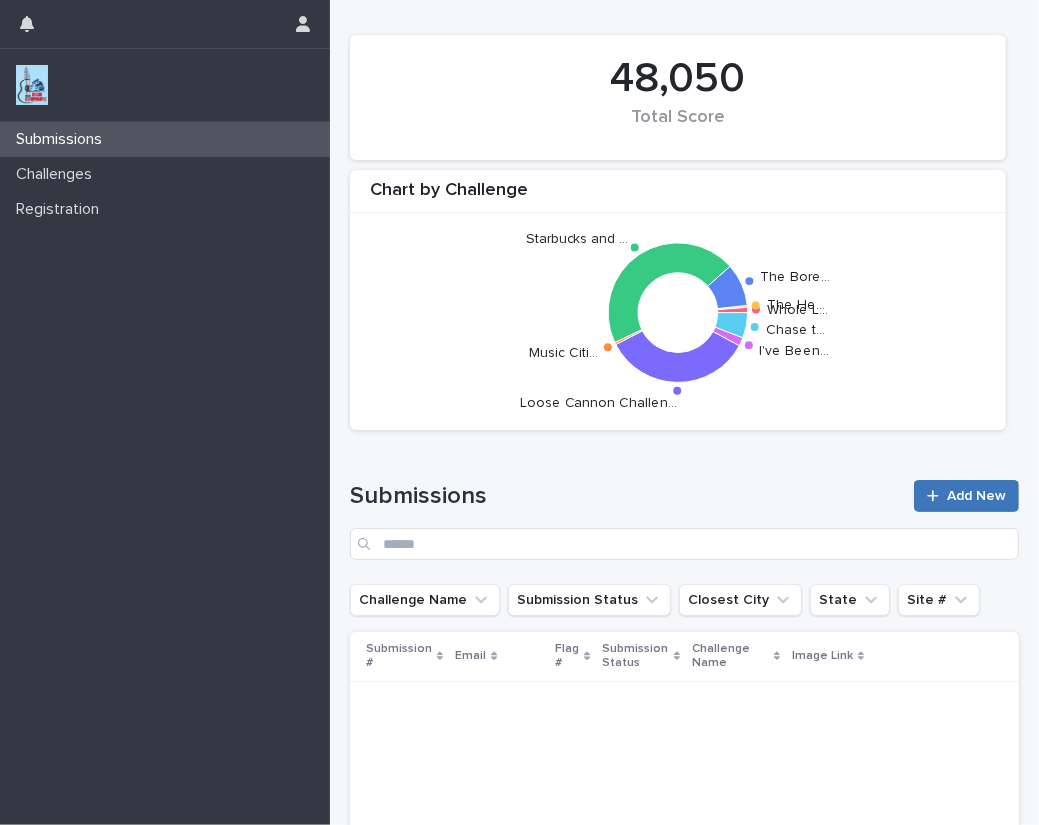 click on "Add New" at bounding box center [976, 496] 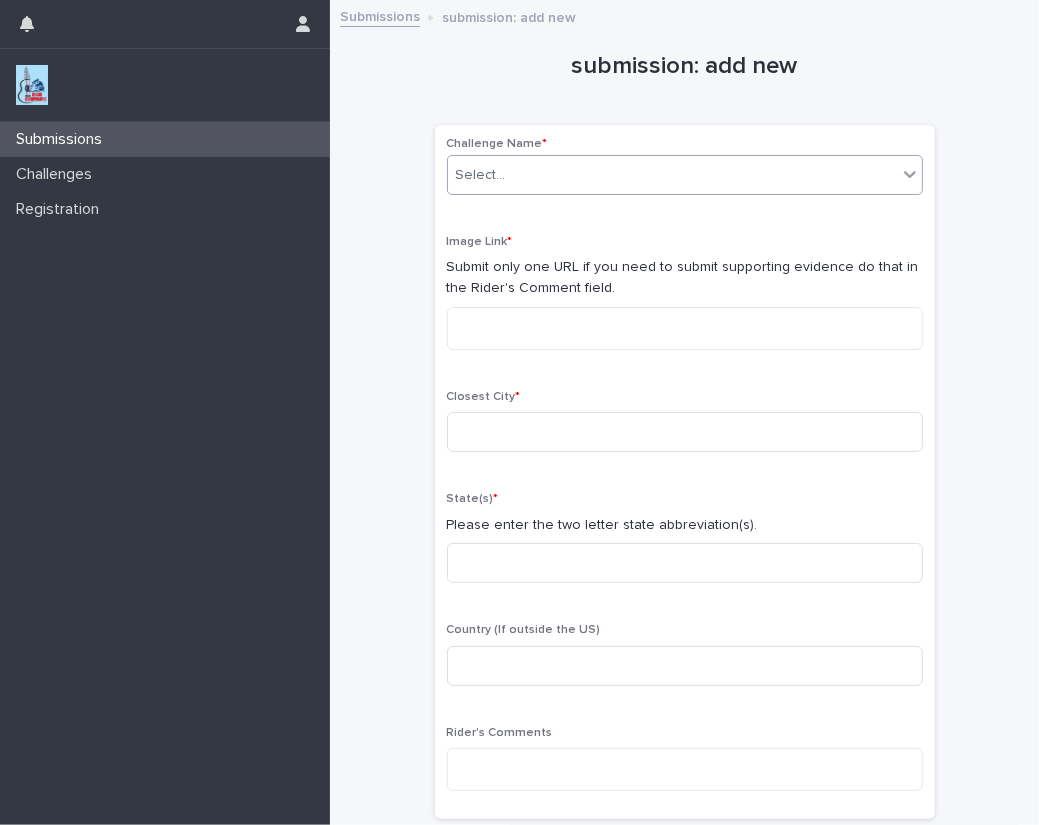 click on "Select..." at bounding box center (672, 175) 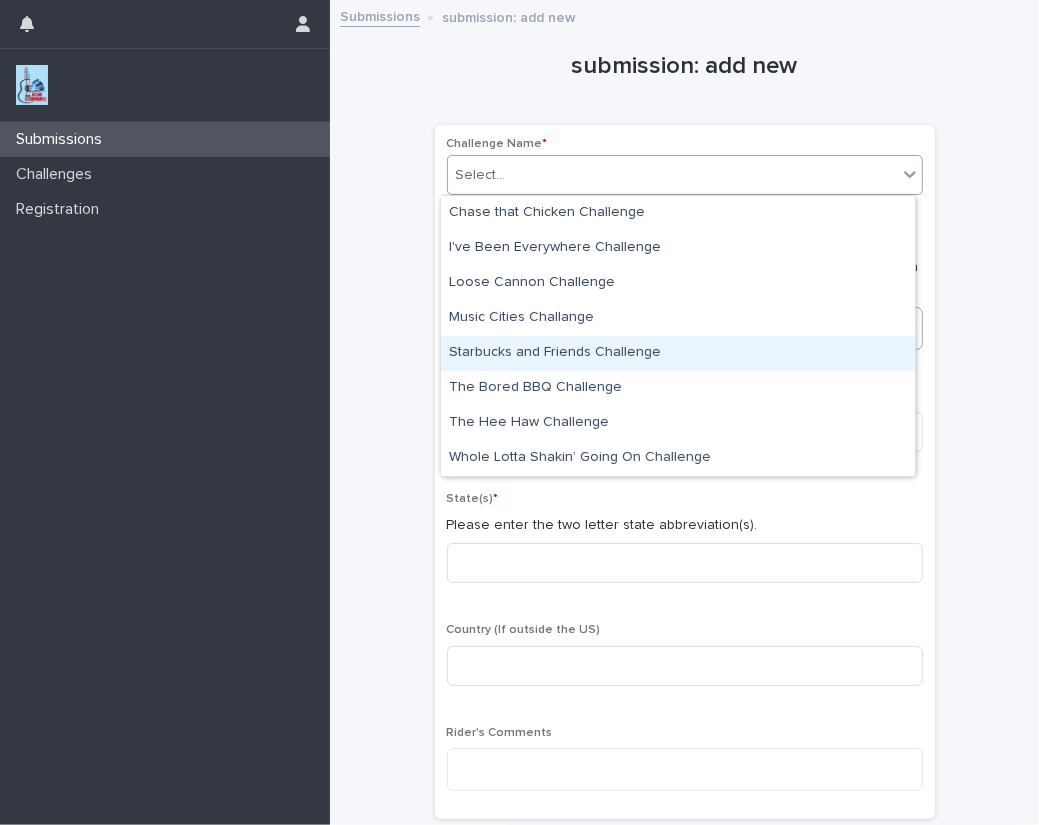 click on "Starbucks and Friends Challenge" at bounding box center [678, 353] 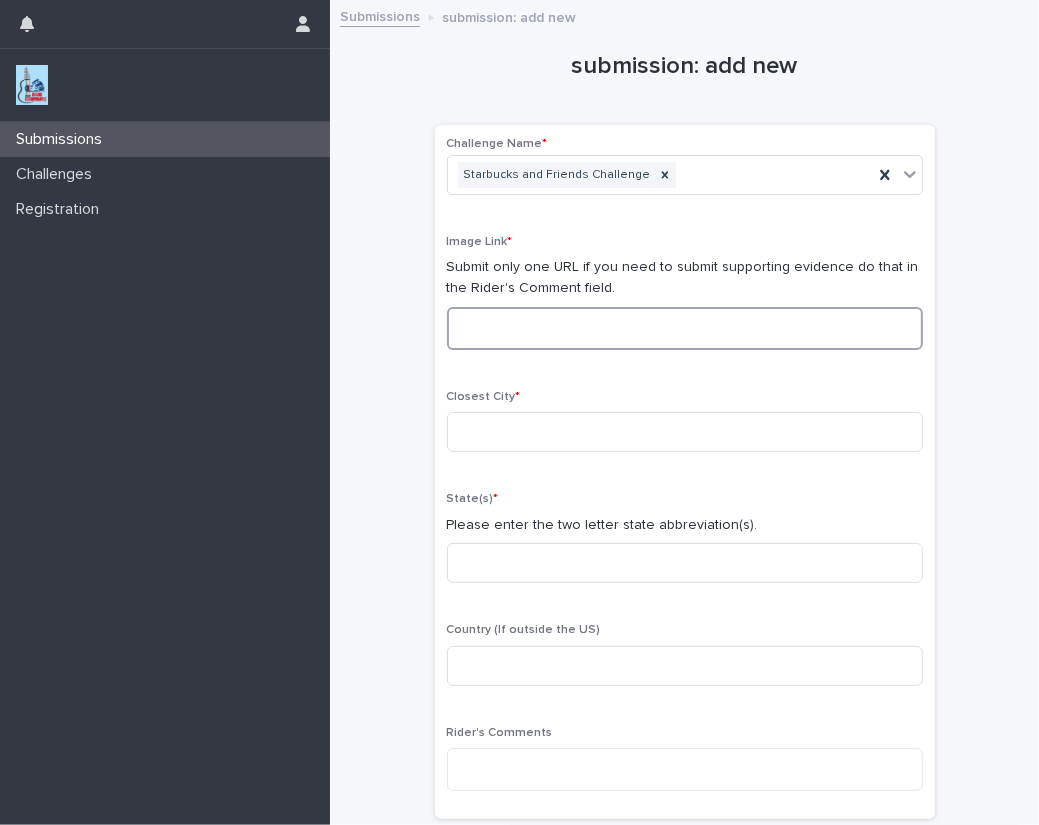 click at bounding box center (685, 328) 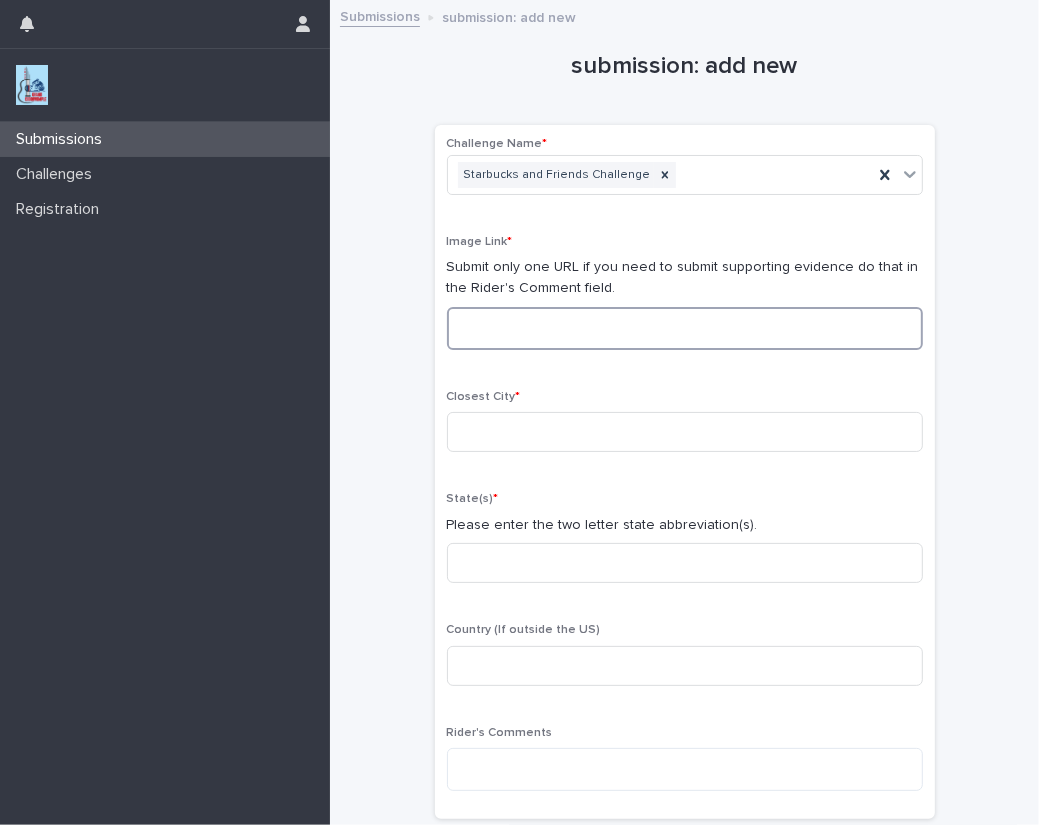 paste on "**********" 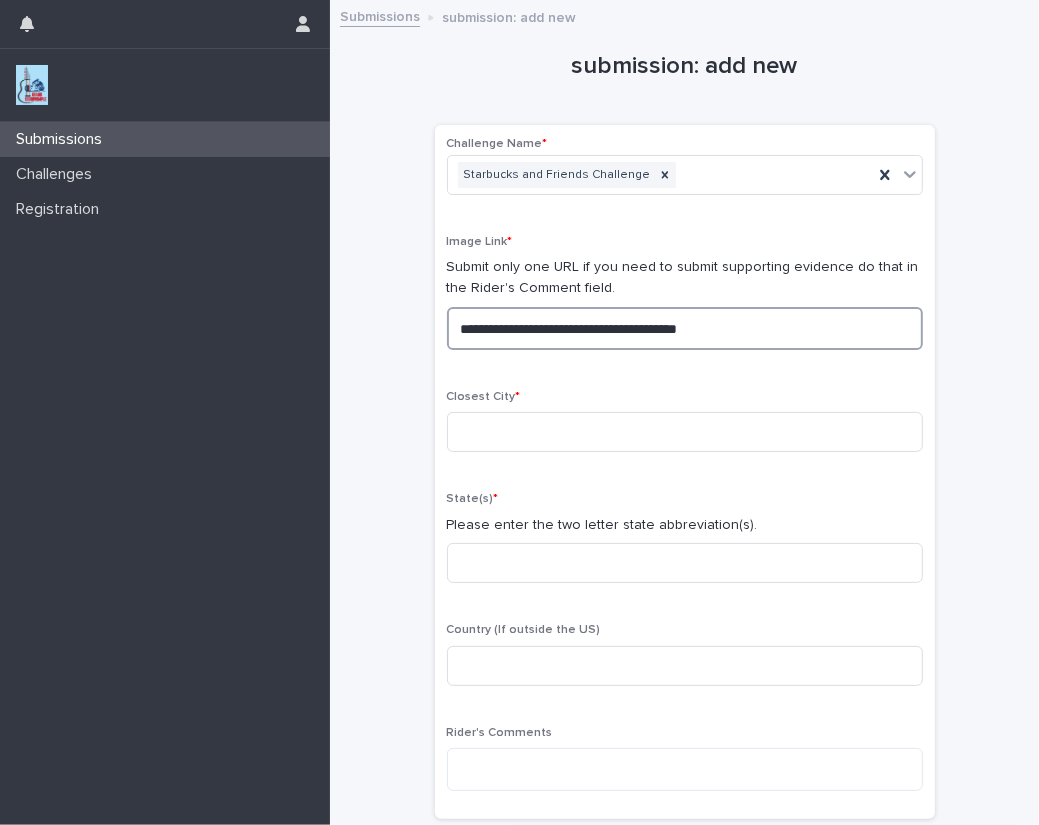 drag, startPoint x: 803, startPoint y: 324, endPoint x: 133, endPoint y: 306, distance: 670.24176 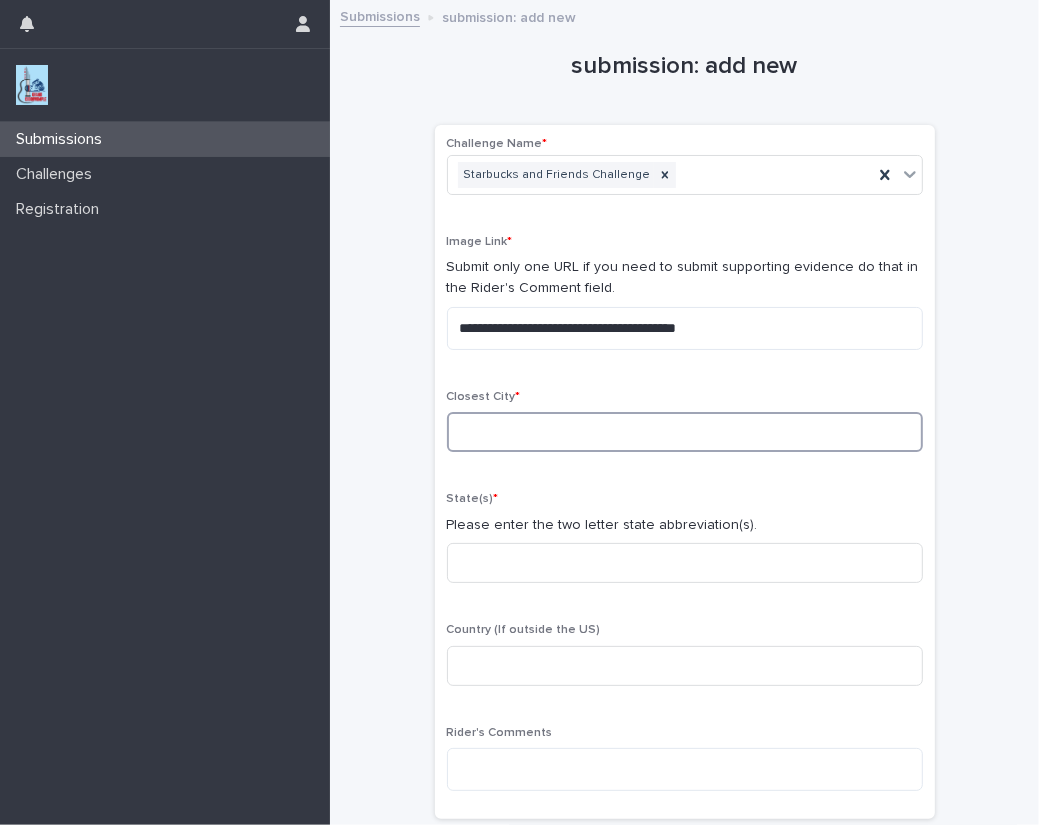 click at bounding box center (685, 432) 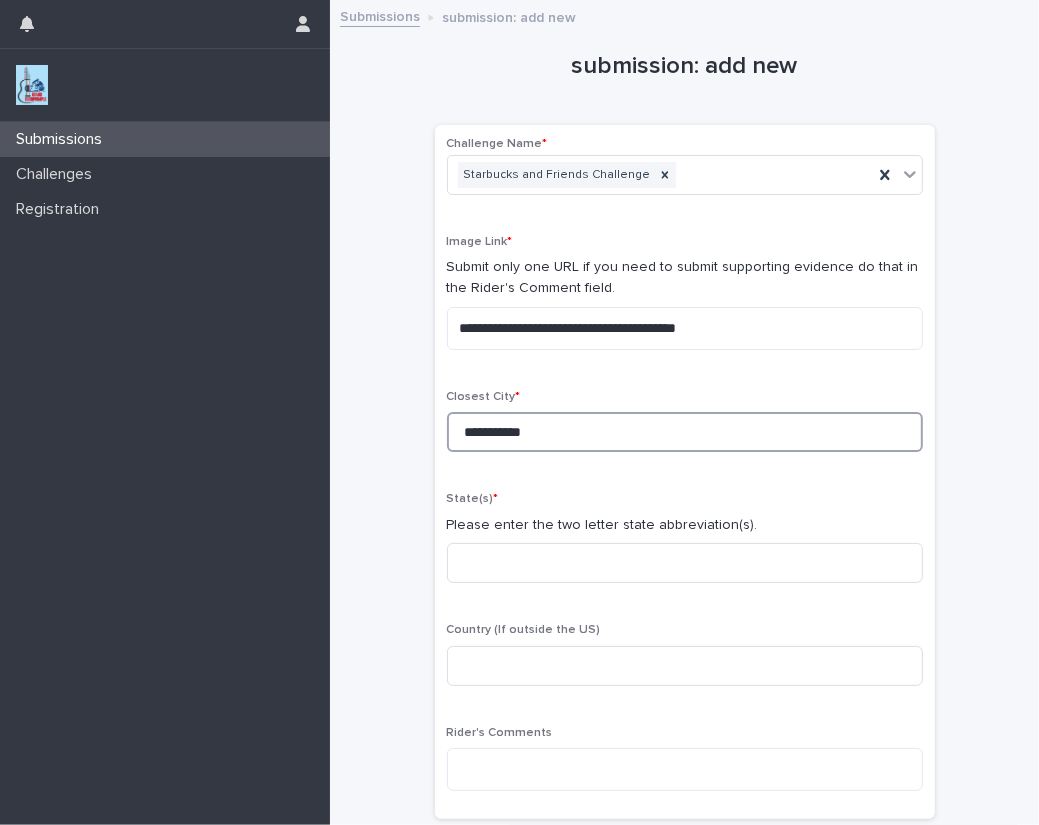 type on "**********" 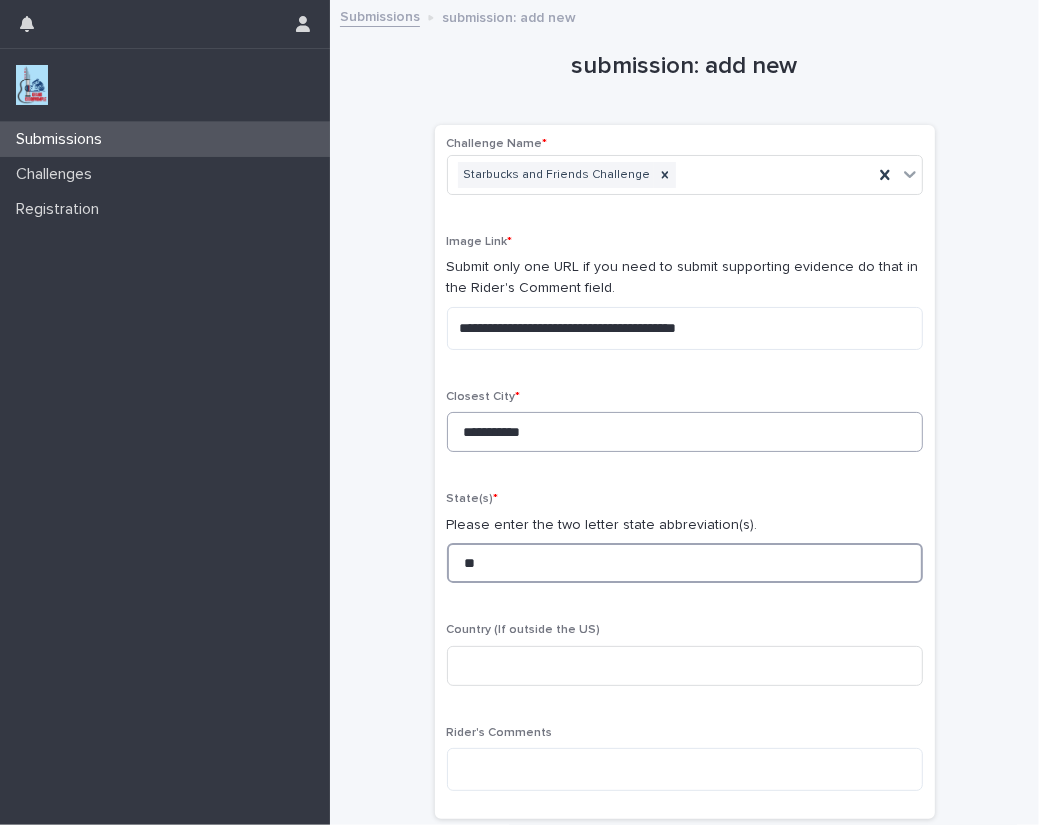 type on "**" 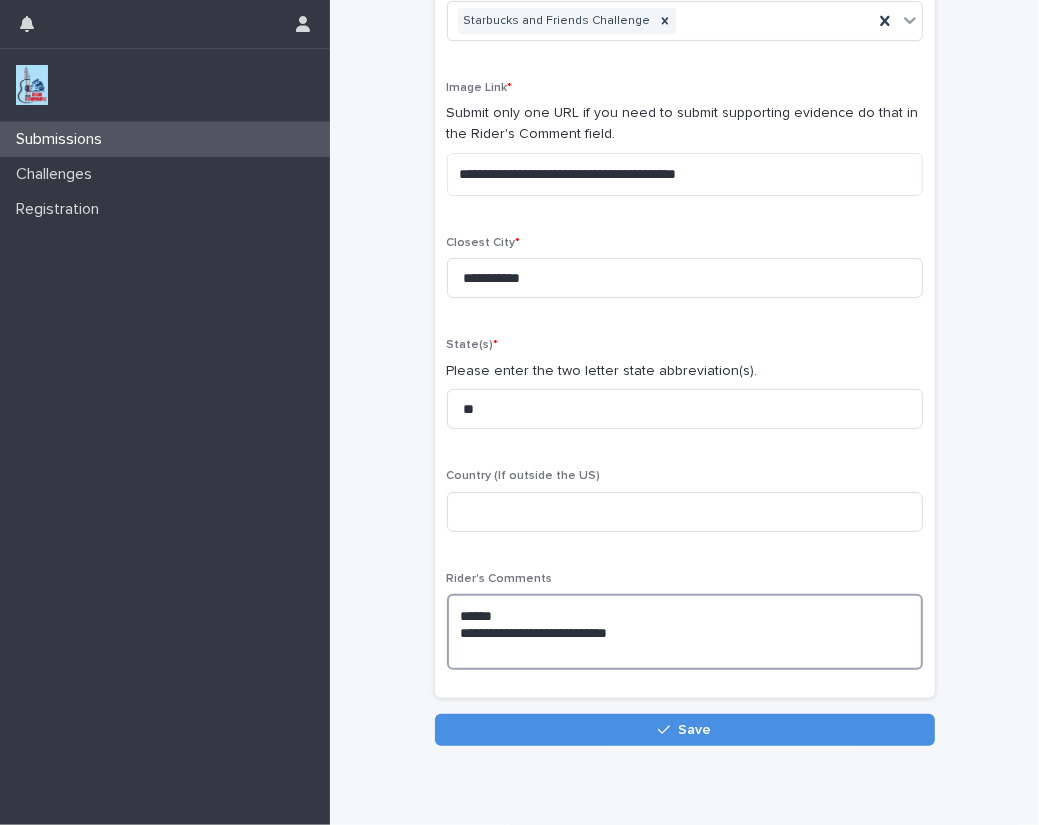 scroll, scrollTop: 181, scrollLeft: 0, axis: vertical 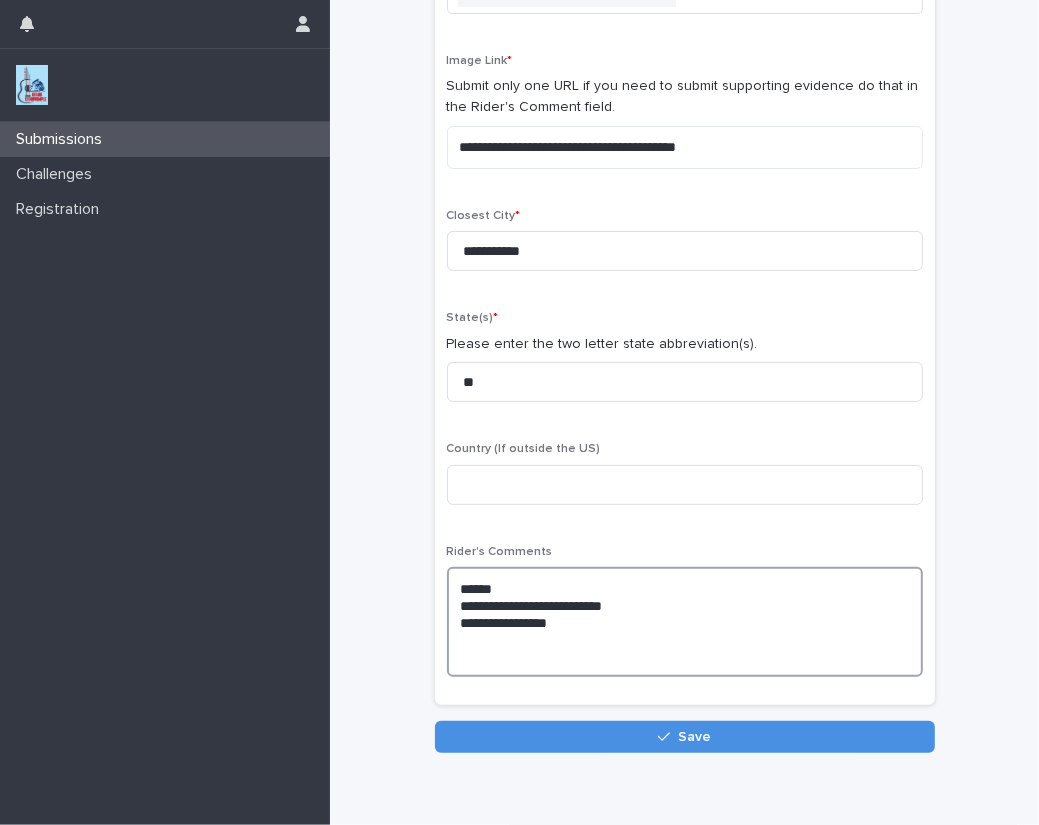 click on "**********" at bounding box center (685, 622) 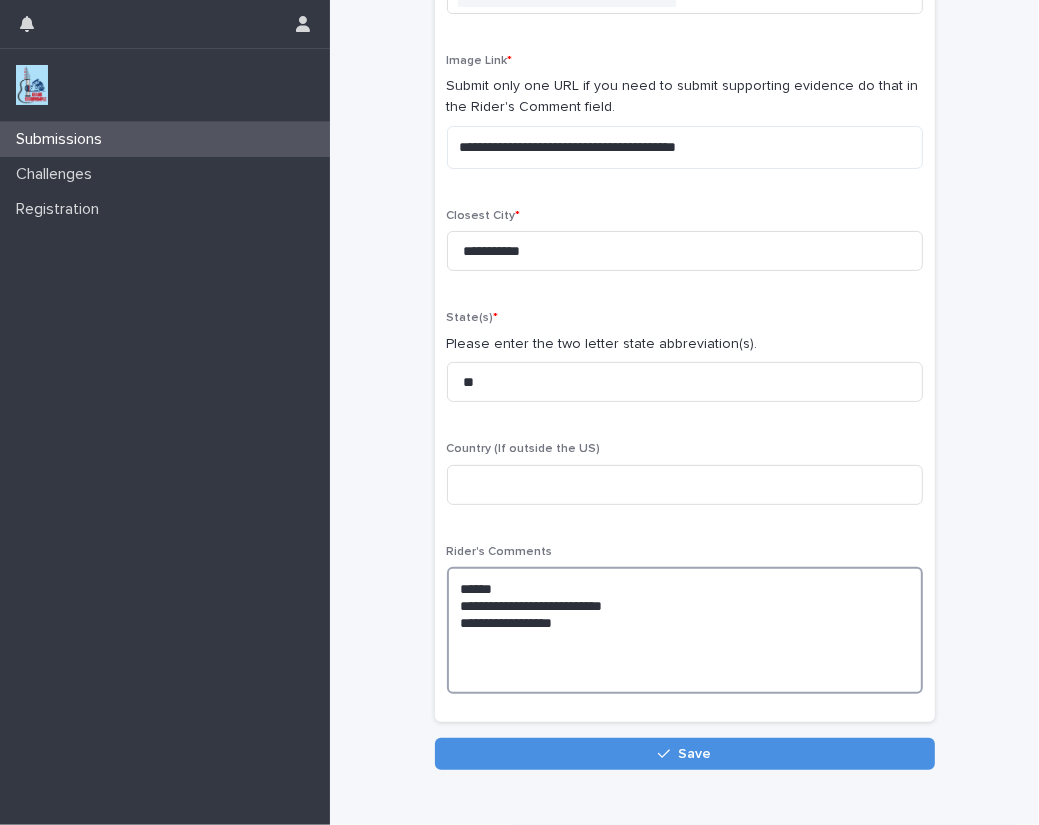 paste on "**********" 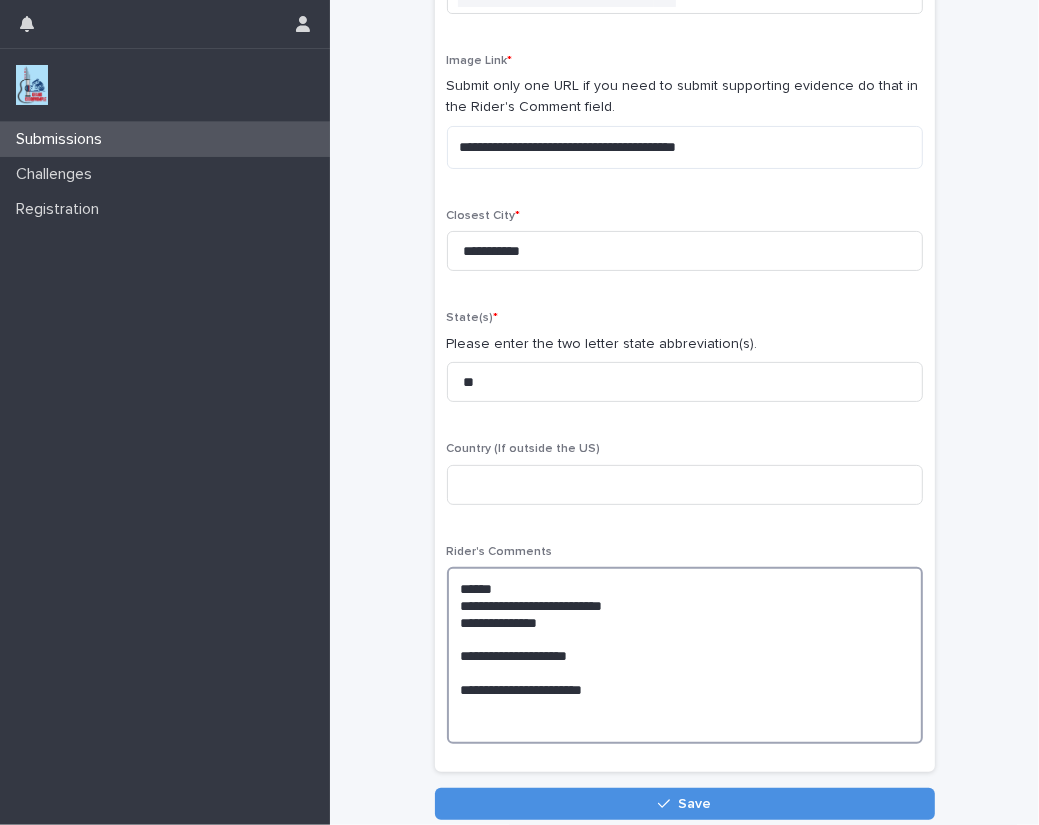 paste on "**********" 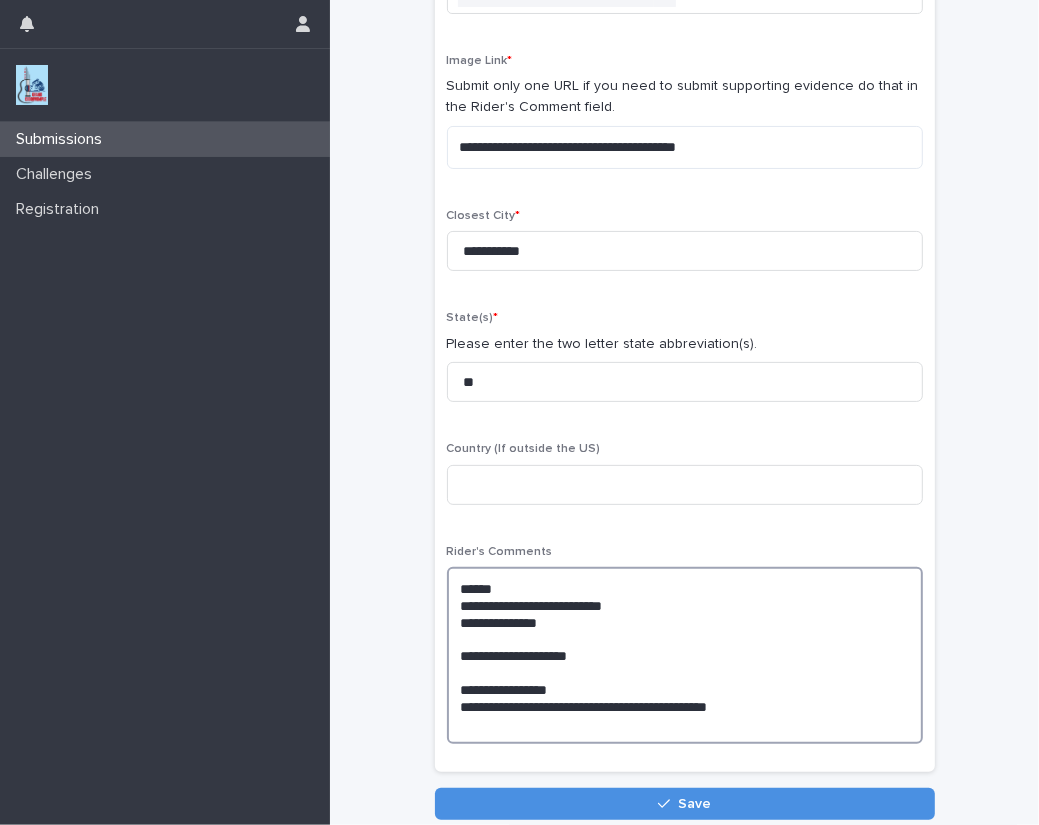 drag, startPoint x: 775, startPoint y: 704, endPoint x: 422, endPoint y: 701, distance: 353.01276 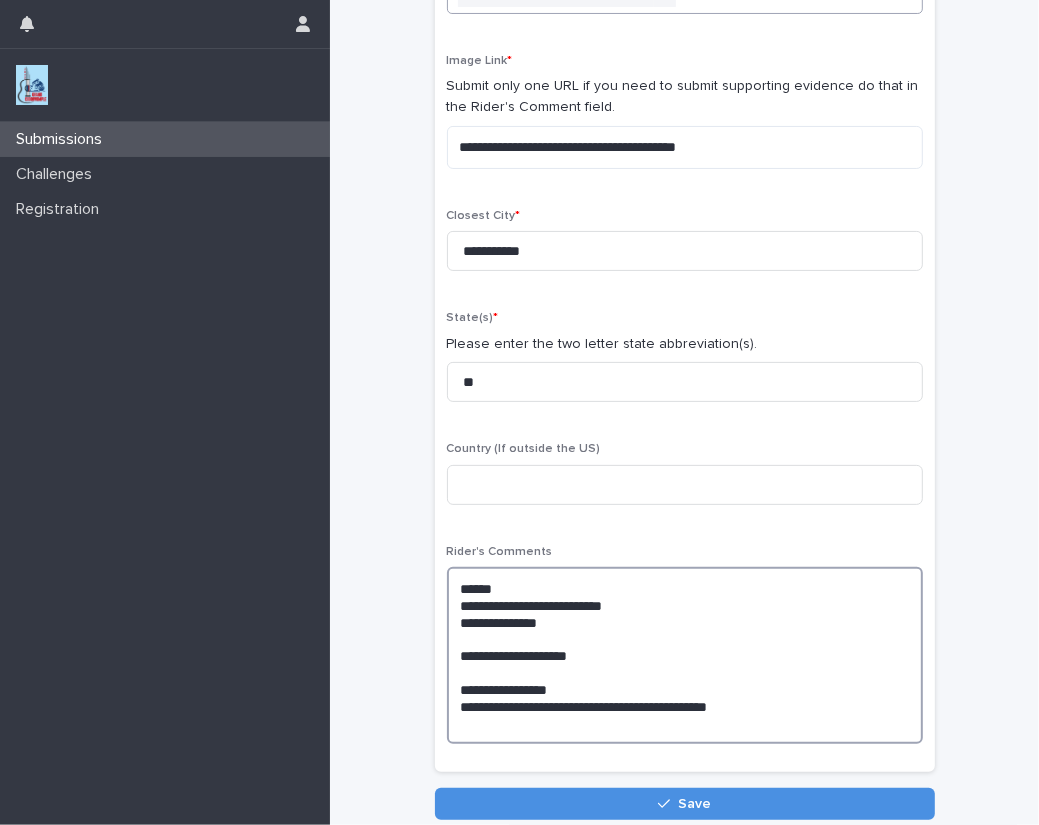 type on "**********" 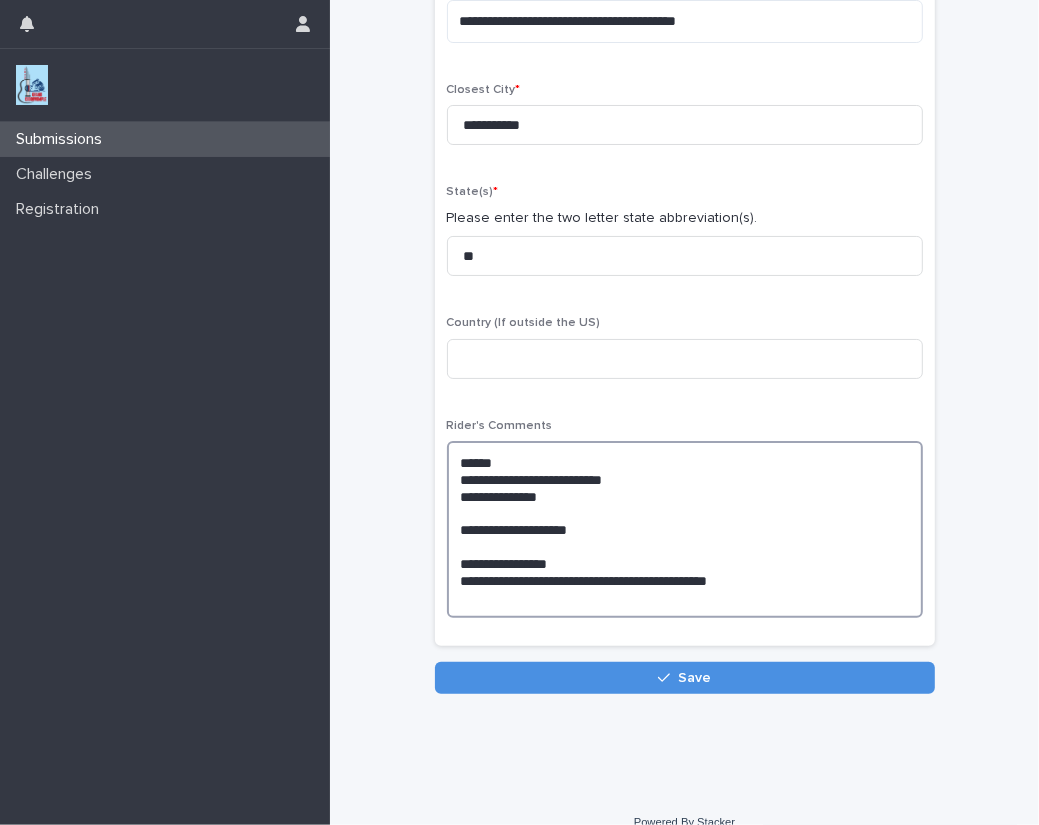scroll, scrollTop: 331, scrollLeft: 0, axis: vertical 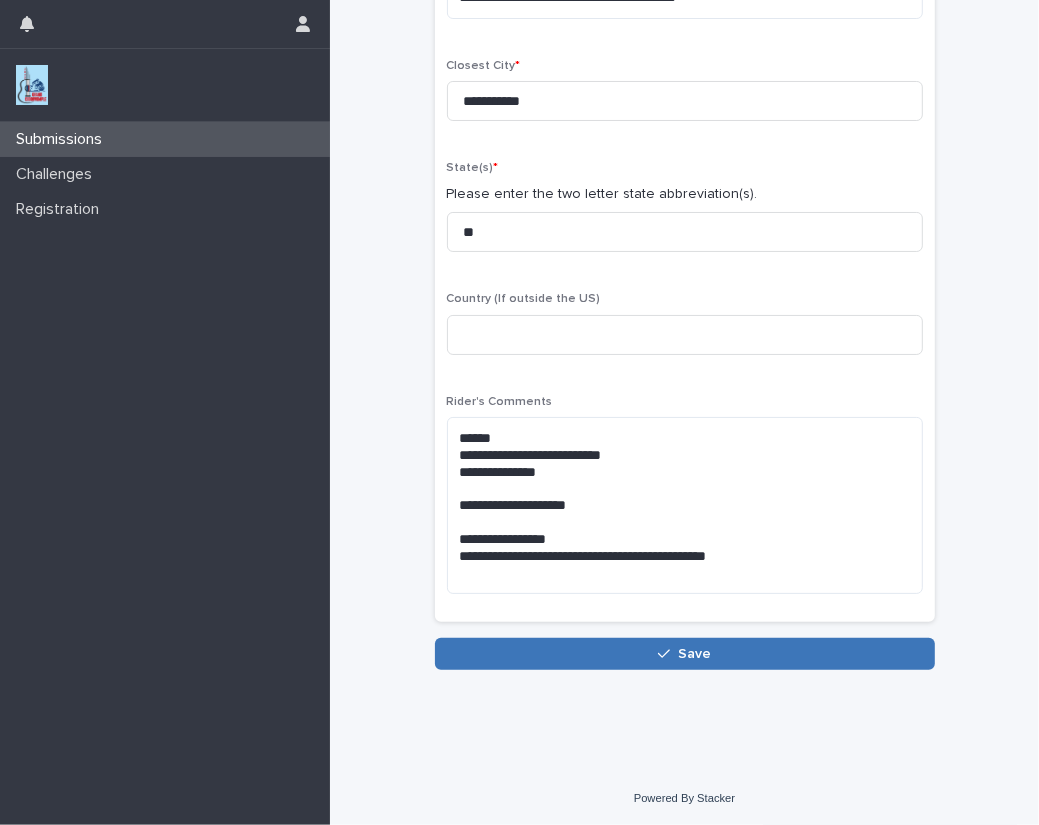 click on "Save" at bounding box center [685, 654] 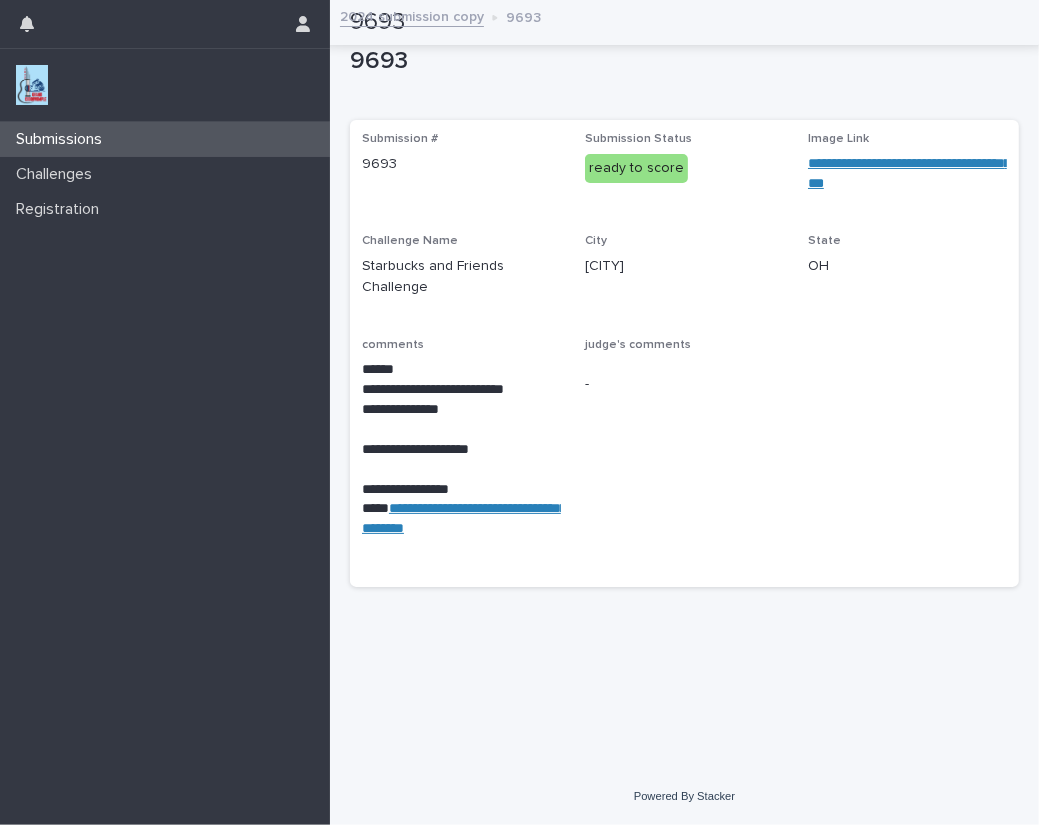 scroll, scrollTop: 0, scrollLeft: 0, axis: both 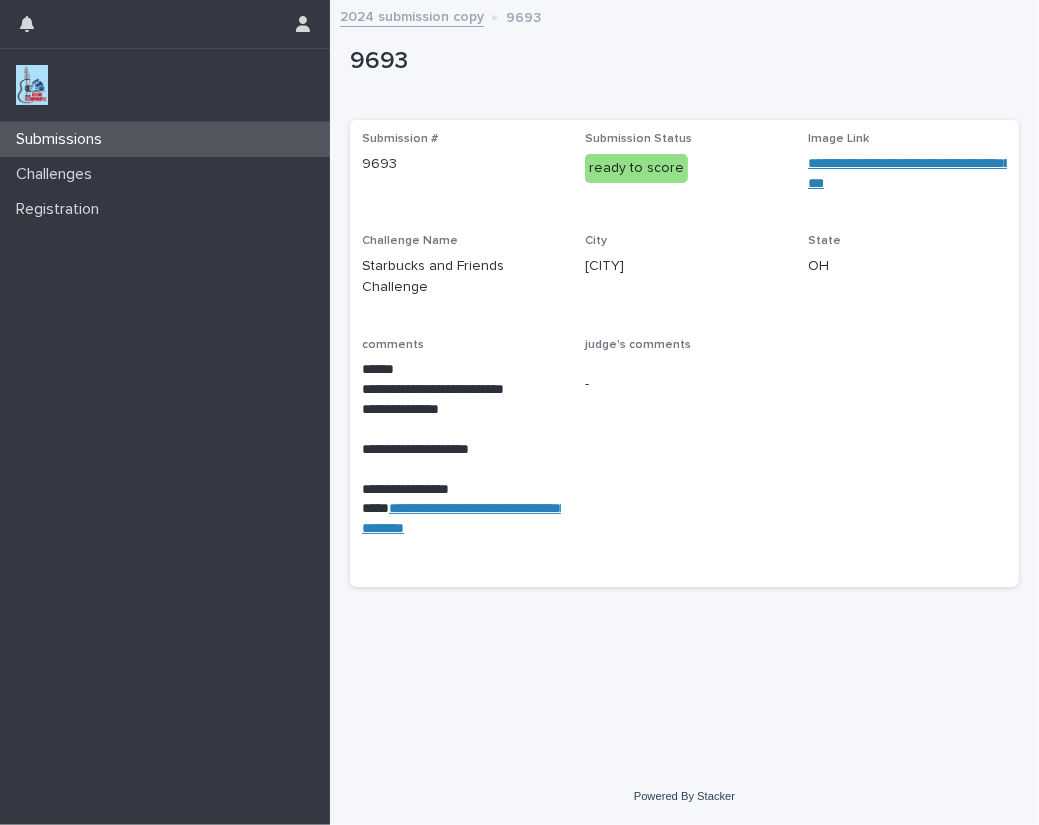click at bounding box center [32, 85] 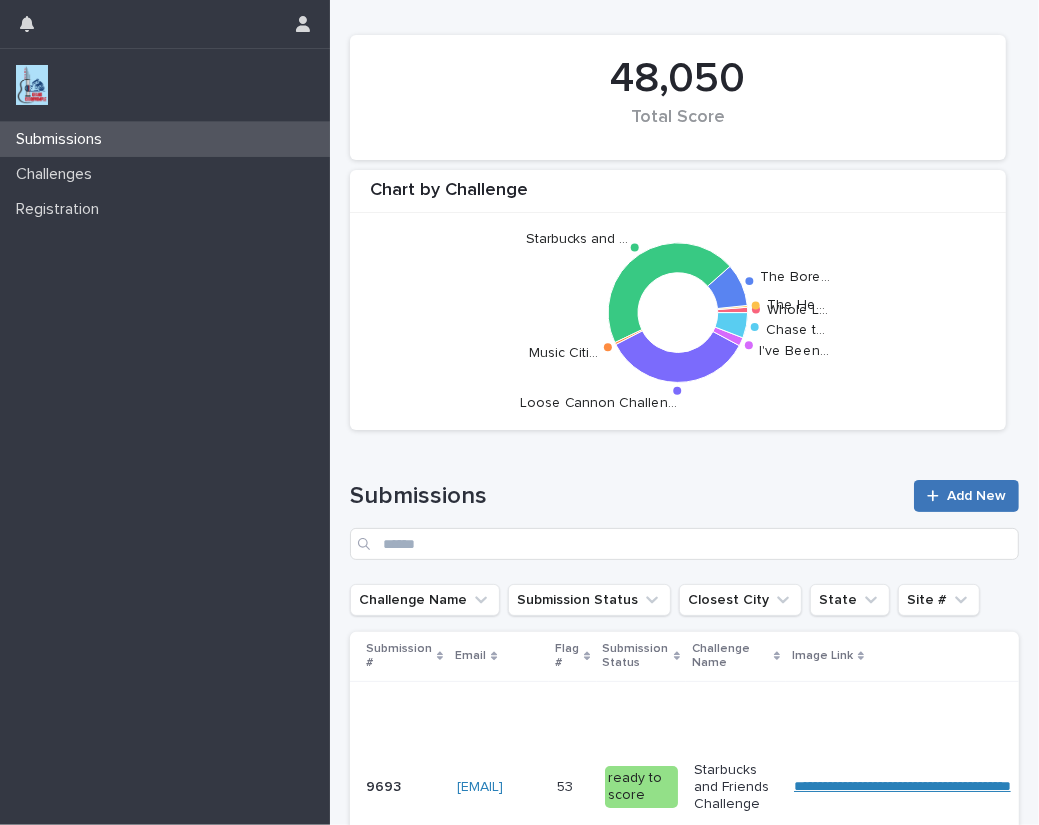 click on "Add New" at bounding box center (966, 496) 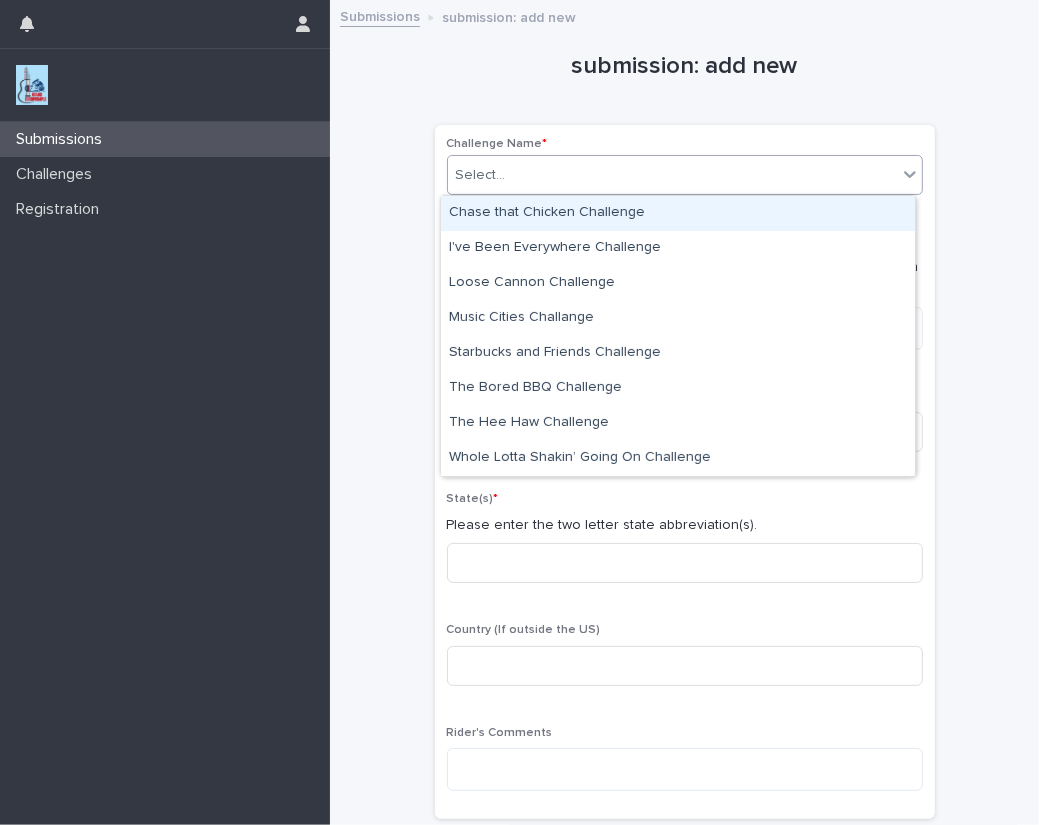 click on "Select..." at bounding box center (672, 175) 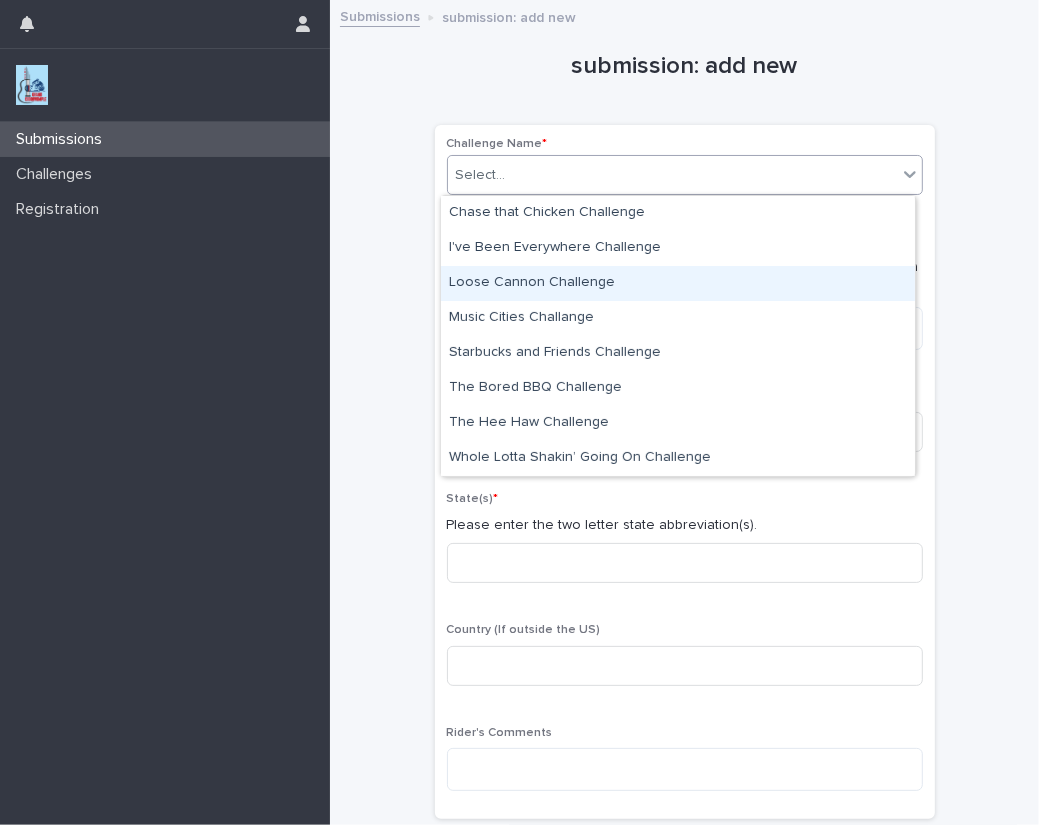 click on "Loose Cannon Challenge" at bounding box center (678, 283) 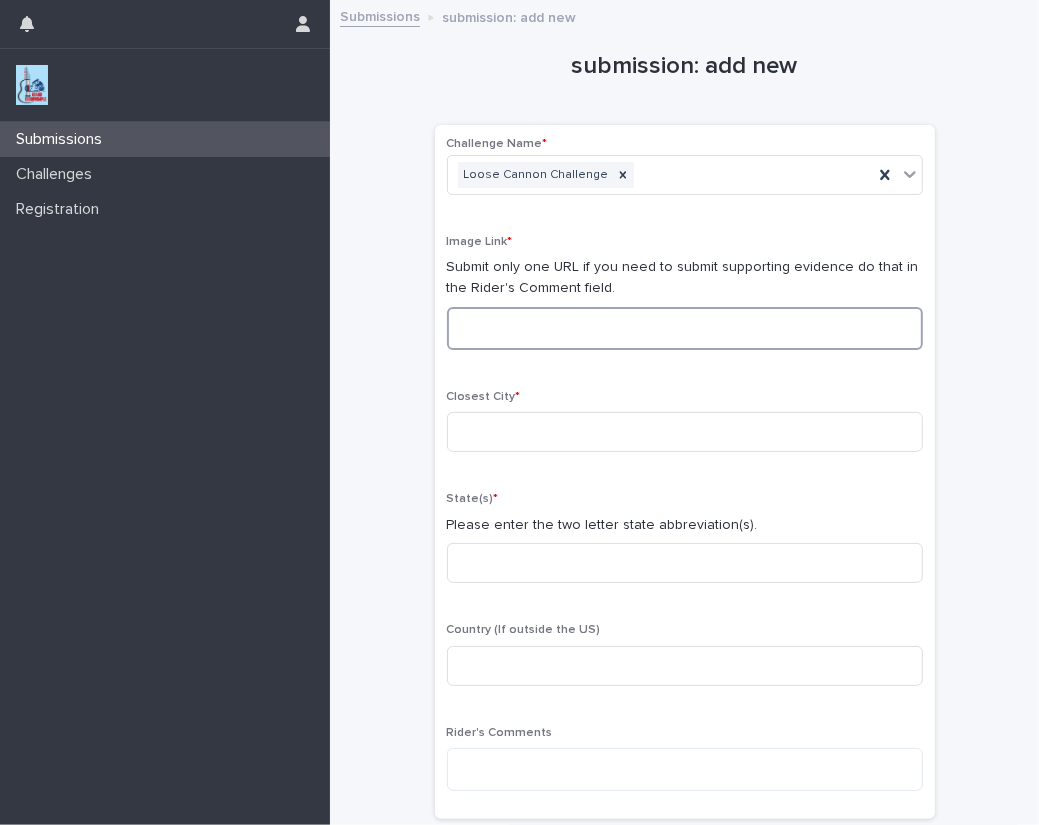 click at bounding box center [685, 328] 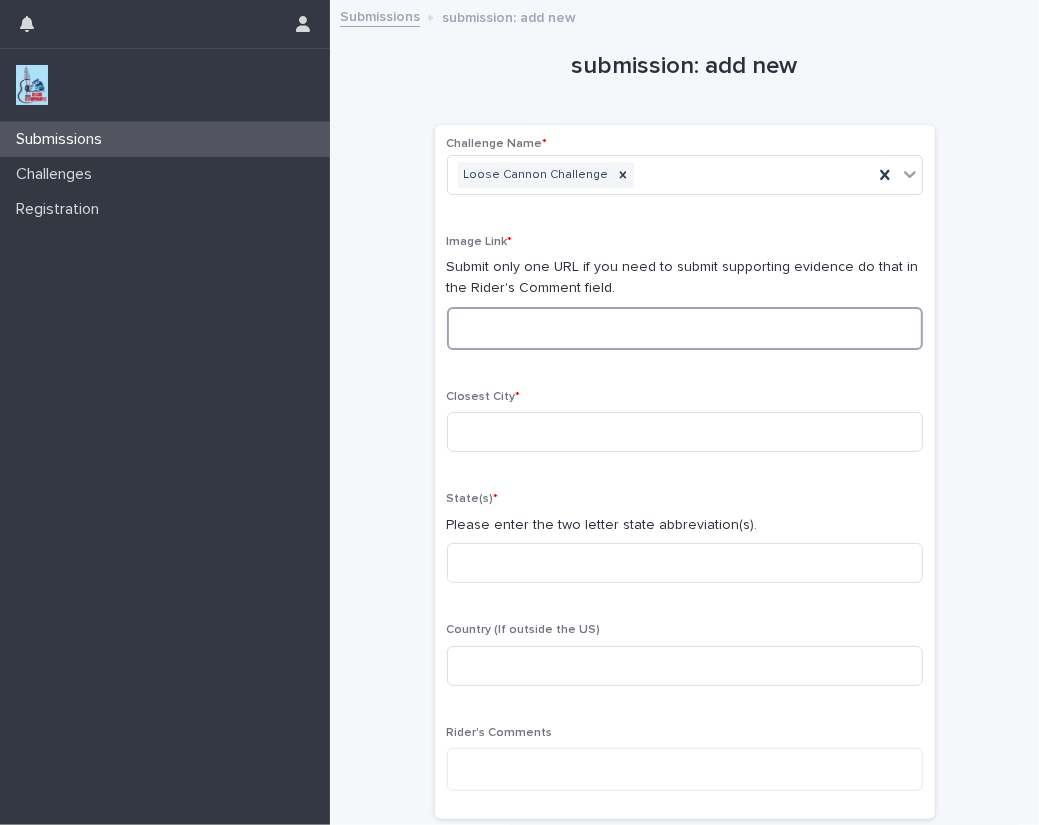 paste on "**********" 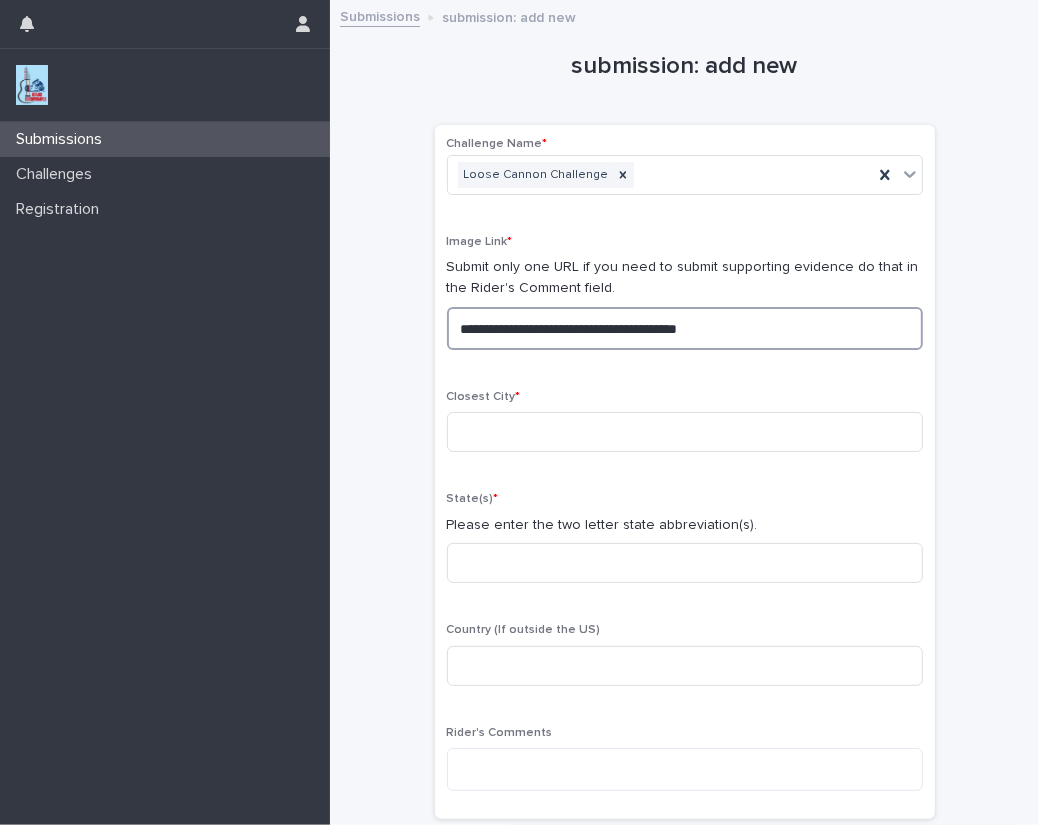 drag, startPoint x: 689, startPoint y: 318, endPoint x: 381, endPoint y: 315, distance: 308.01462 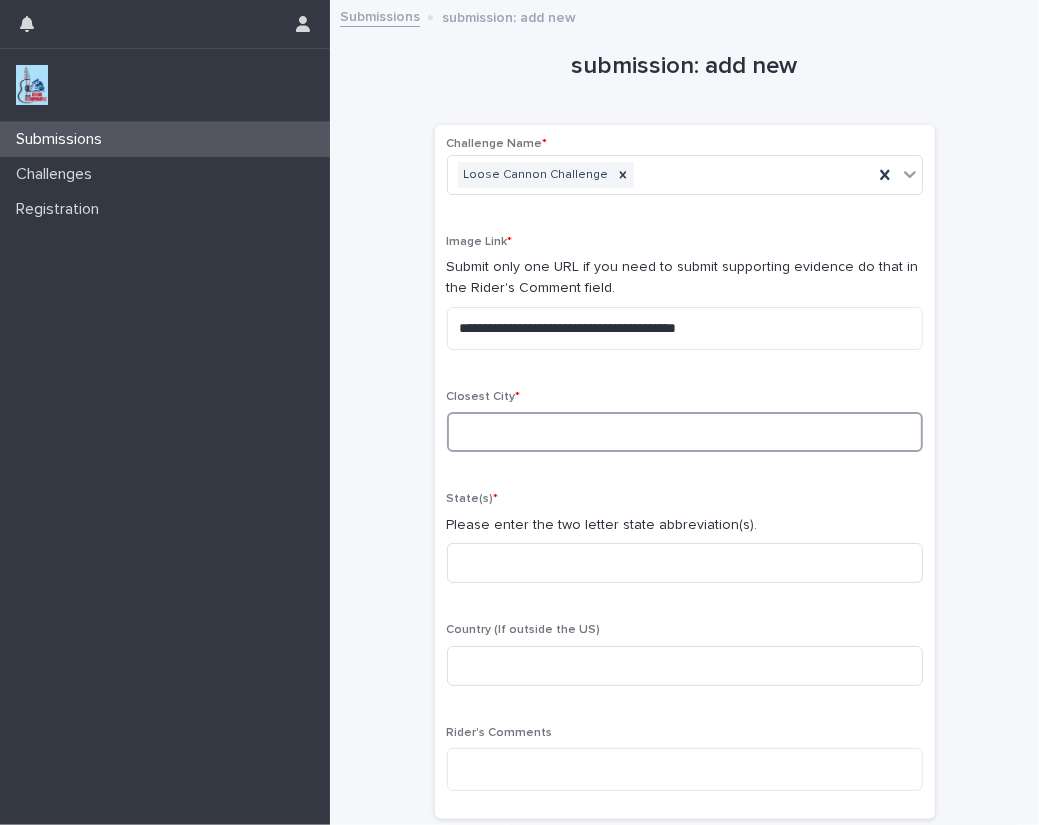 drag, startPoint x: 550, startPoint y: 439, endPoint x: 562, endPoint y: 442, distance: 12.369317 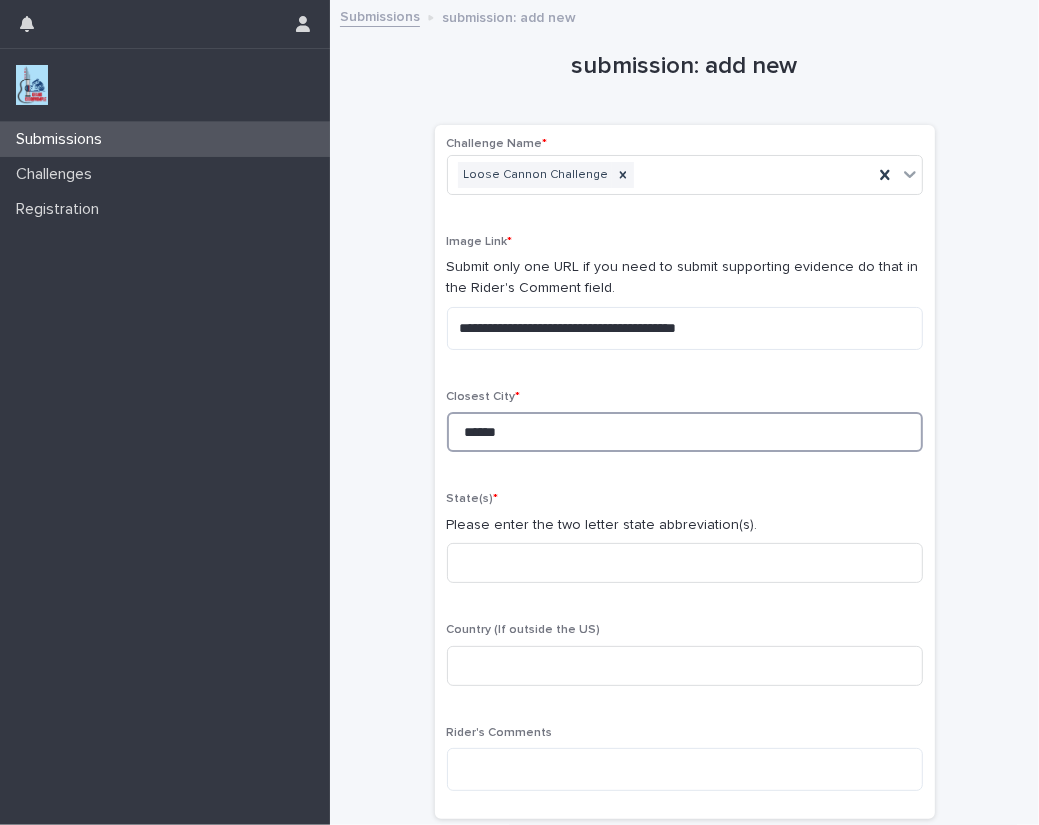 type on "******" 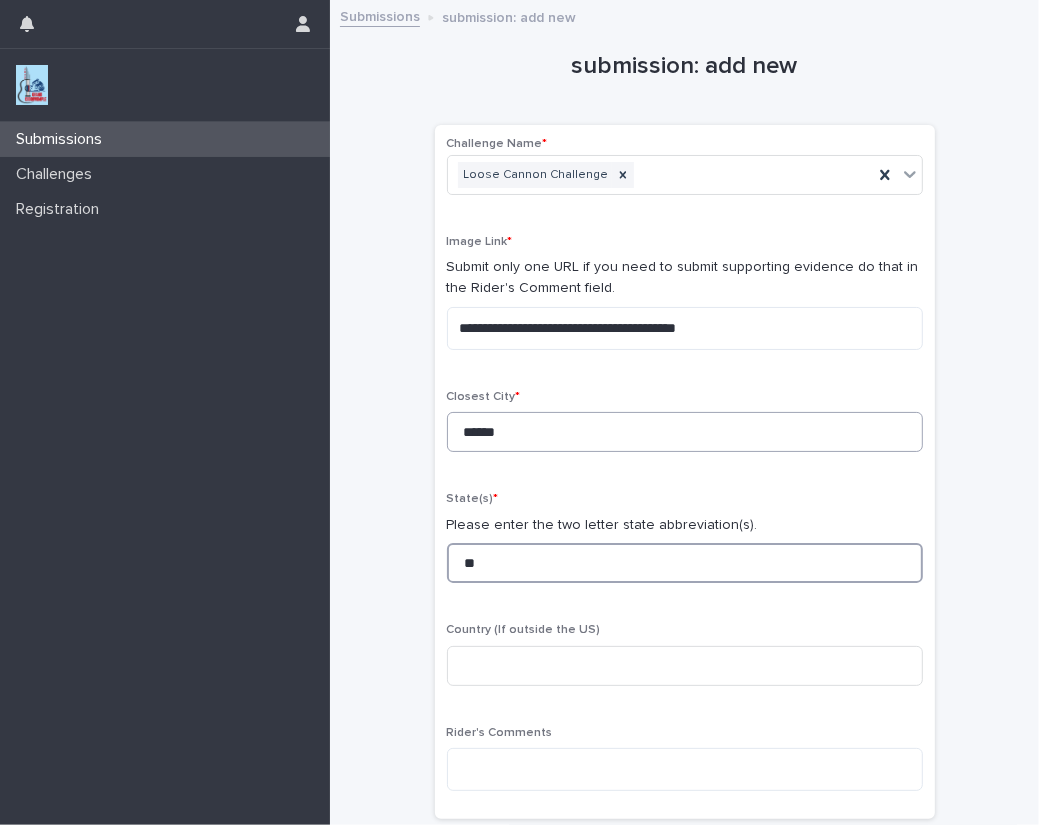 type on "**" 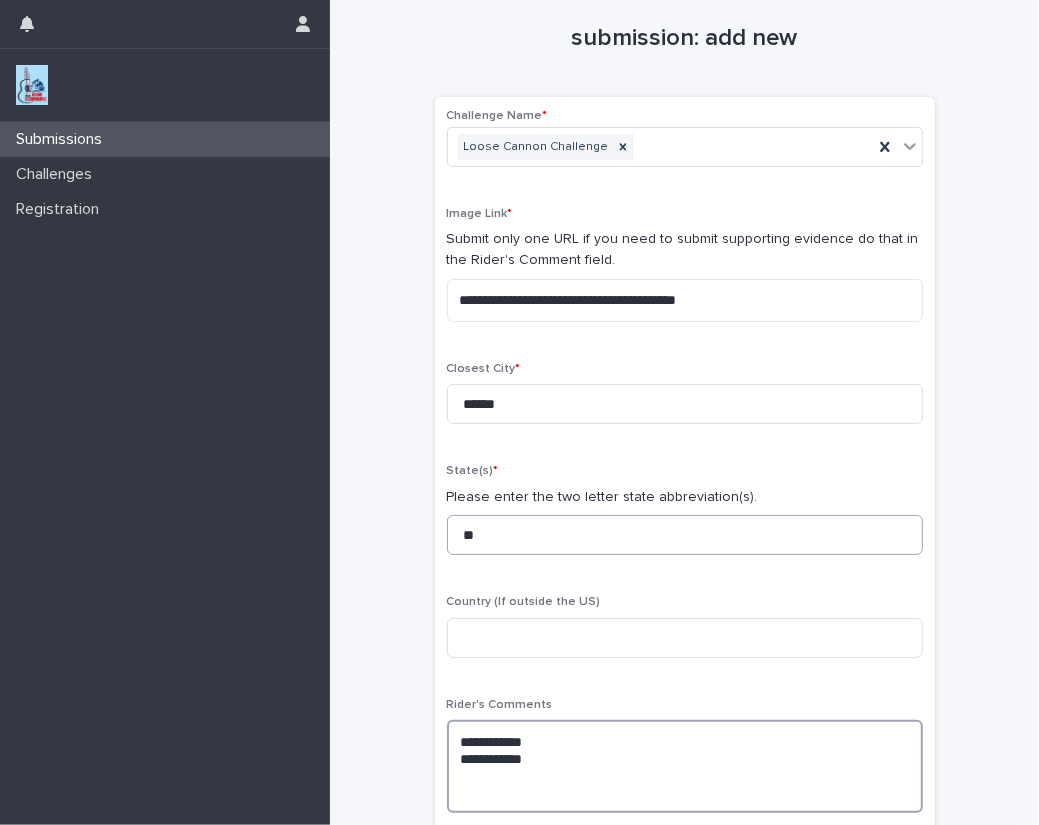 scroll, scrollTop: 61, scrollLeft: 0, axis: vertical 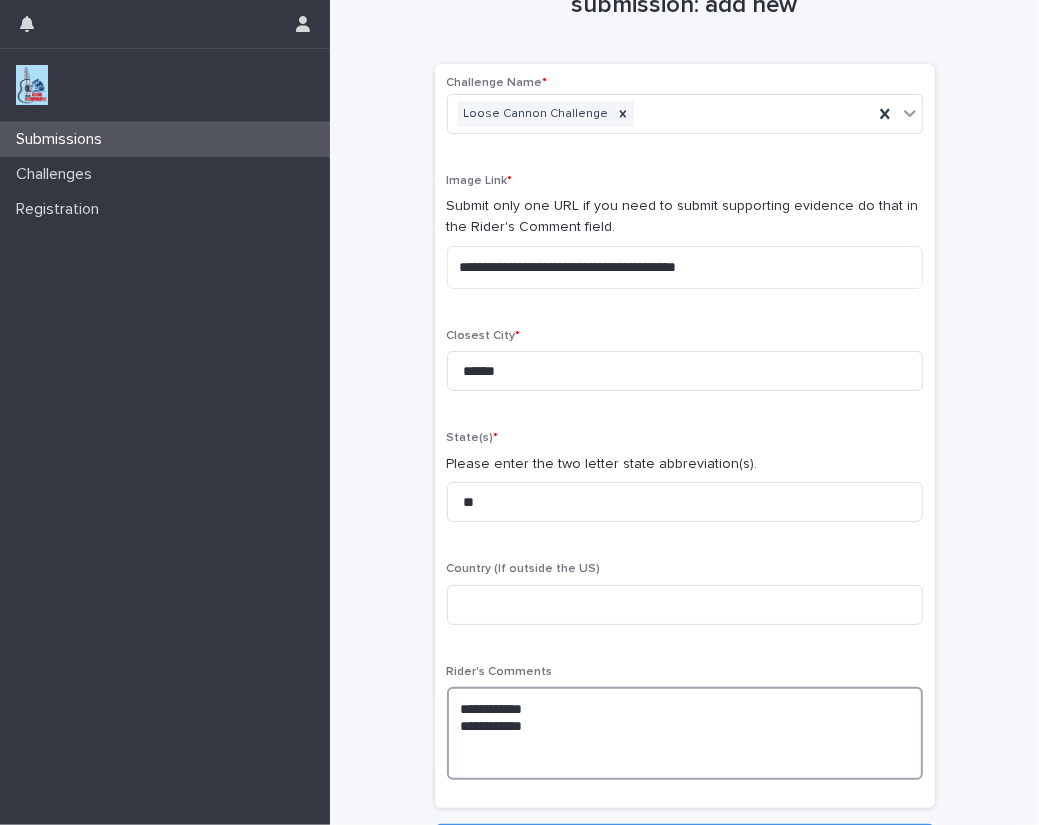 click on "**********" at bounding box center [685, 733] 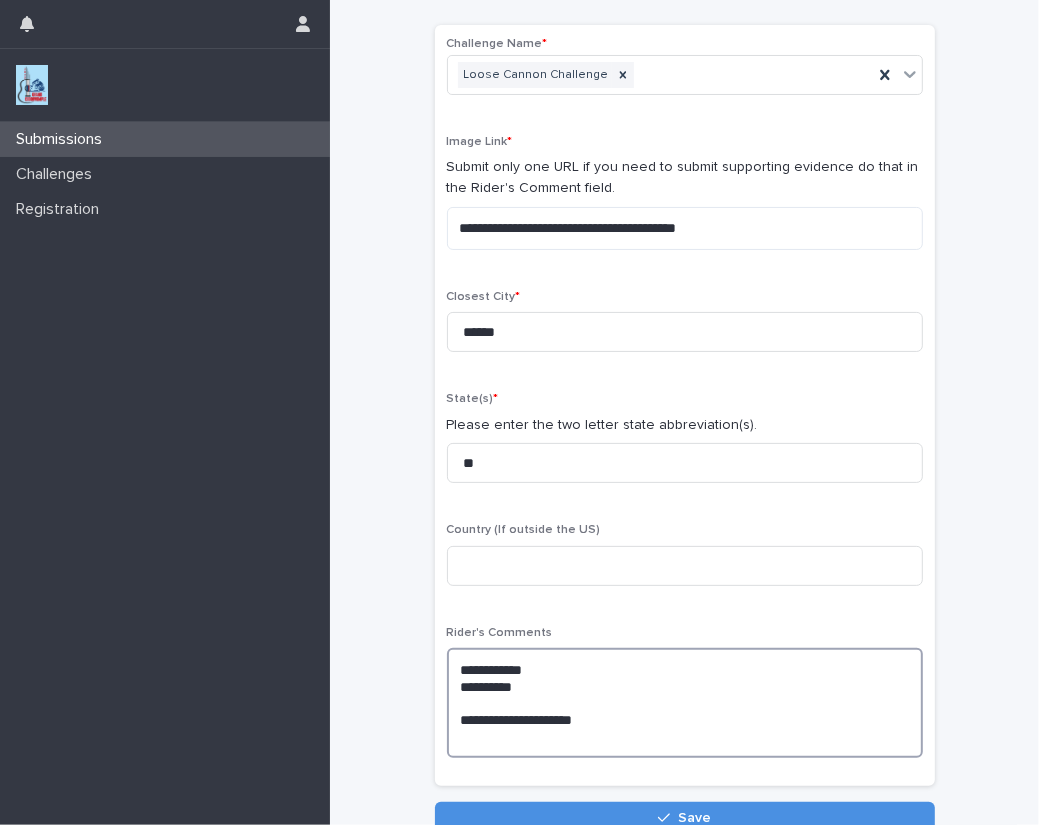 scroll, scrollTop: 213, scrollLeft: 0, axis: vertical 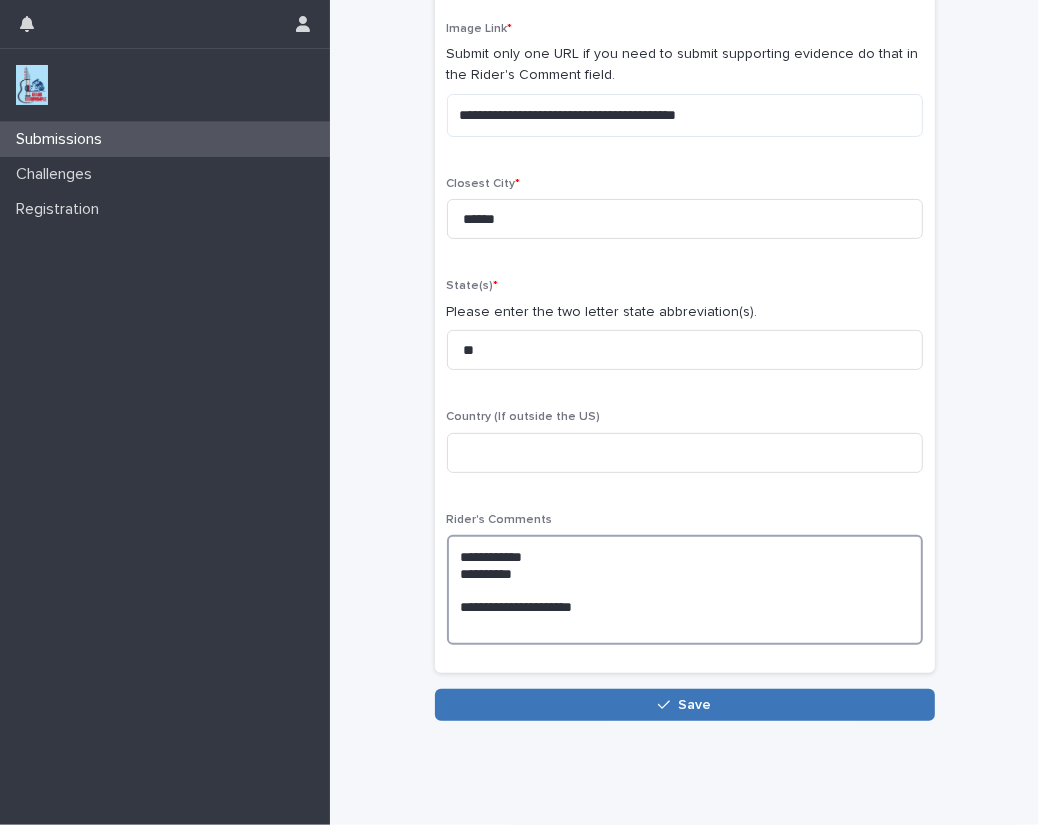 type on "**********" 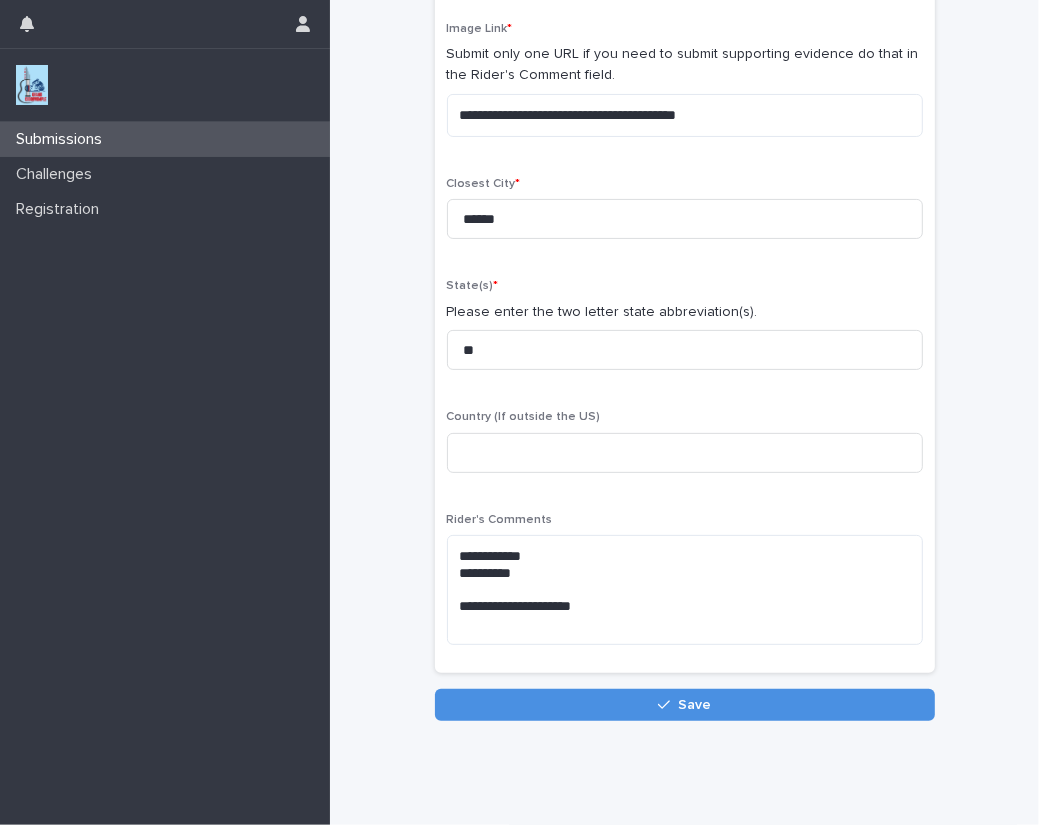 click on "Save" at bounding box center [694, 705] 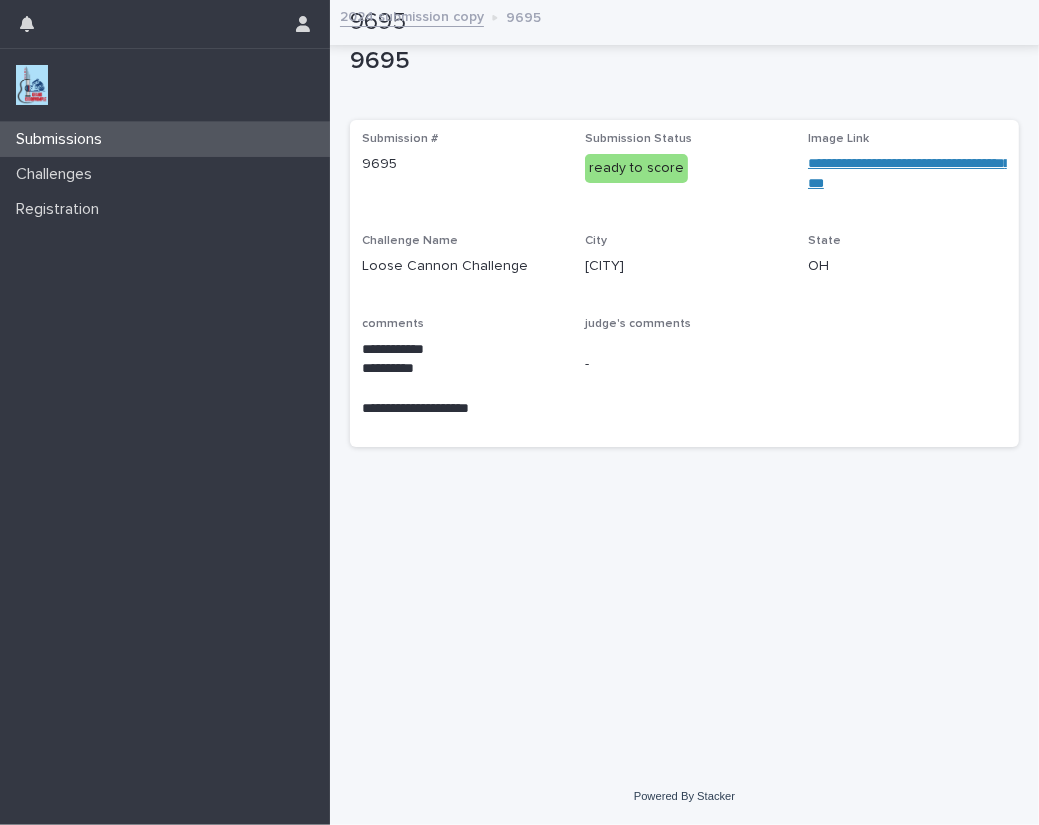 scroll, scrollTop: 0, scrollLeft: 0, axis: both 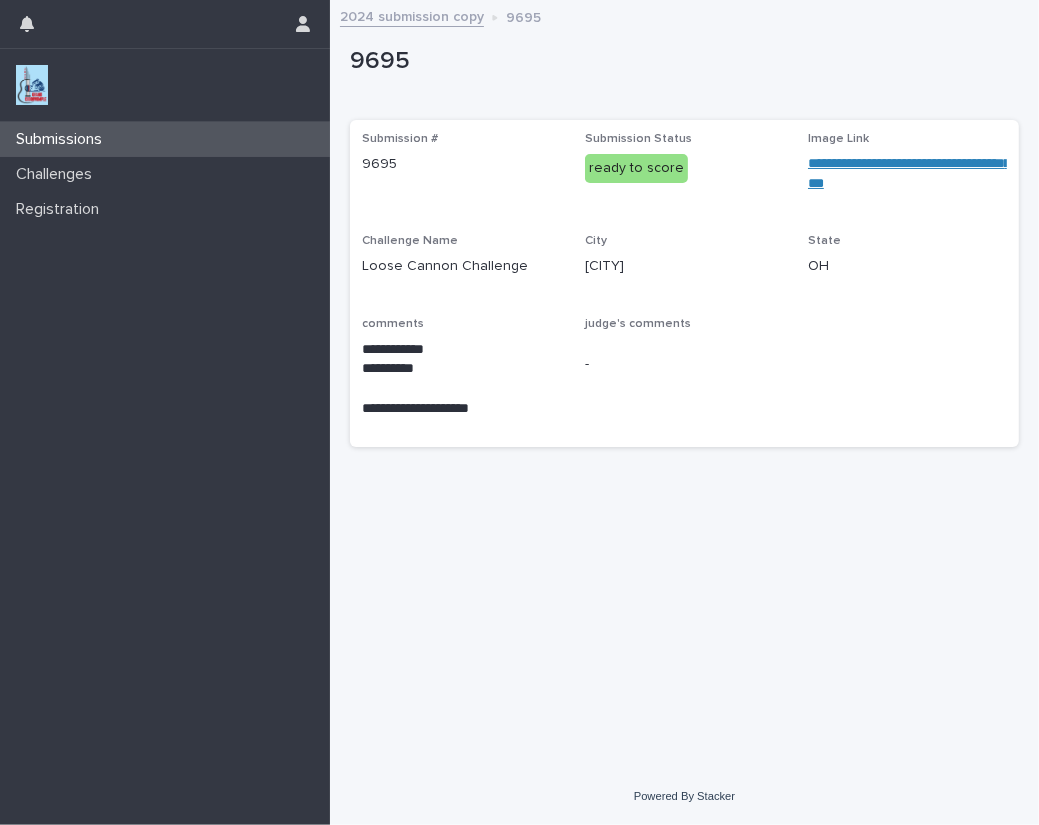 click at bounding box center (32, 85) 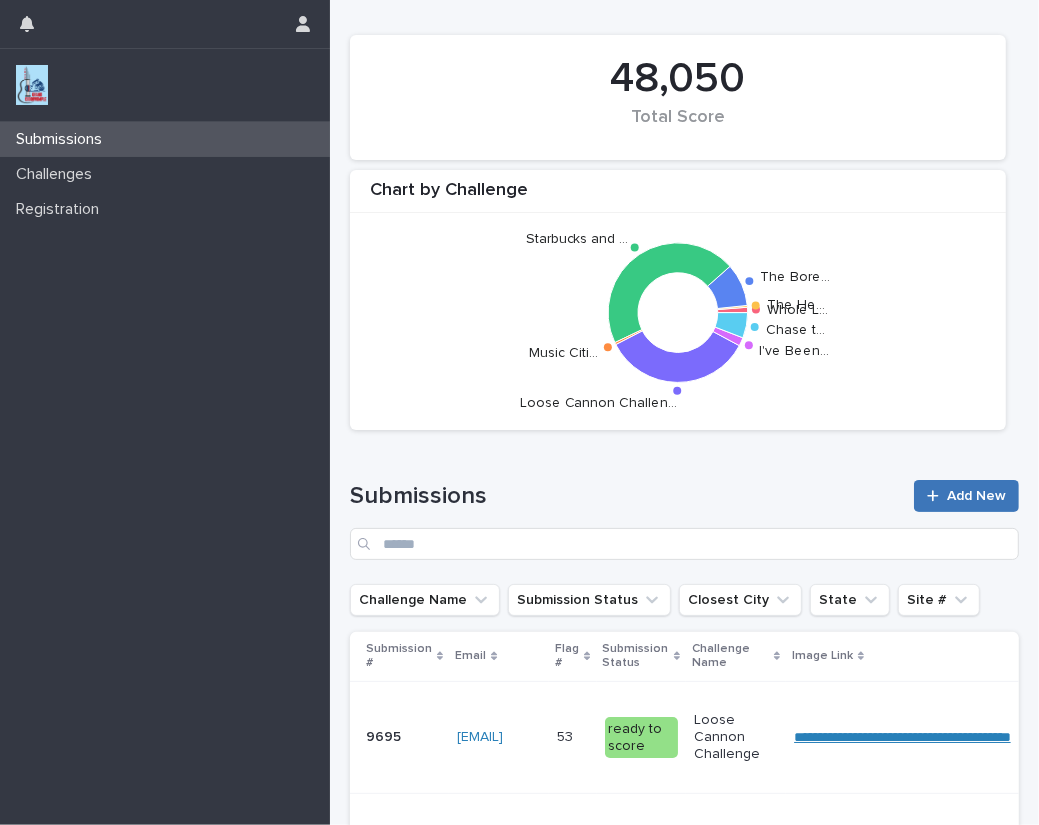 click on "Add New" at bounding box center (966, 496) 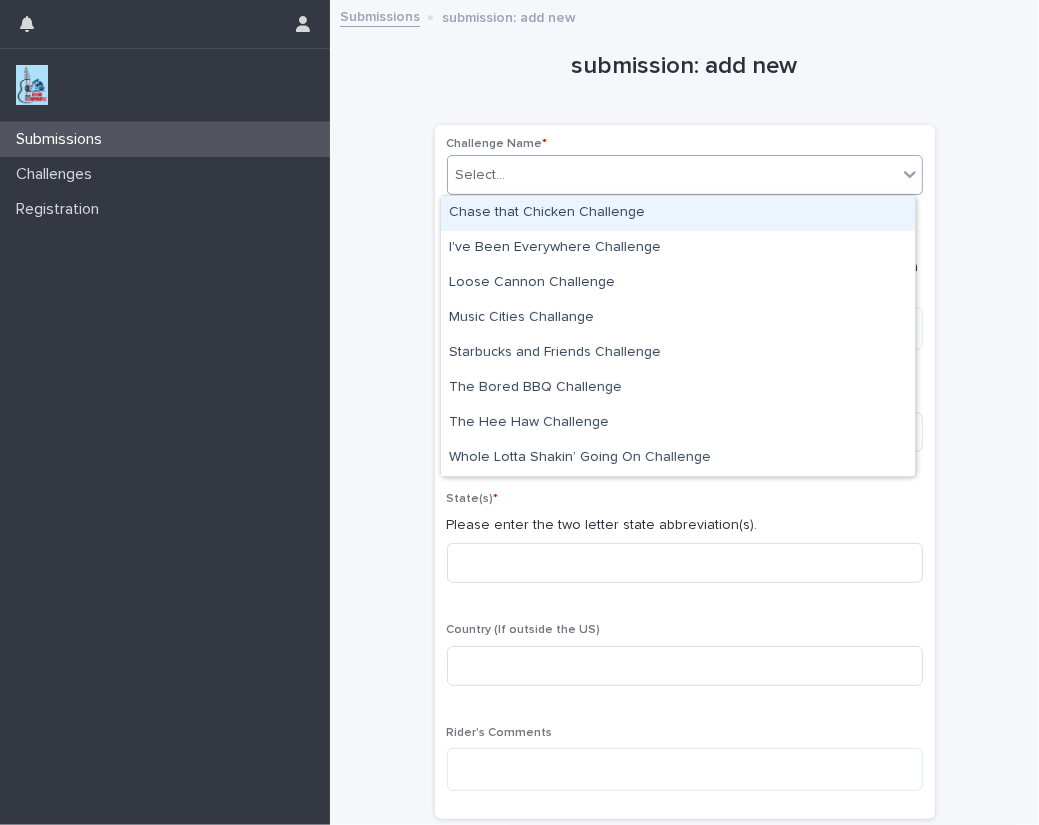 click on "Select..." at bounding box center (672, 175) 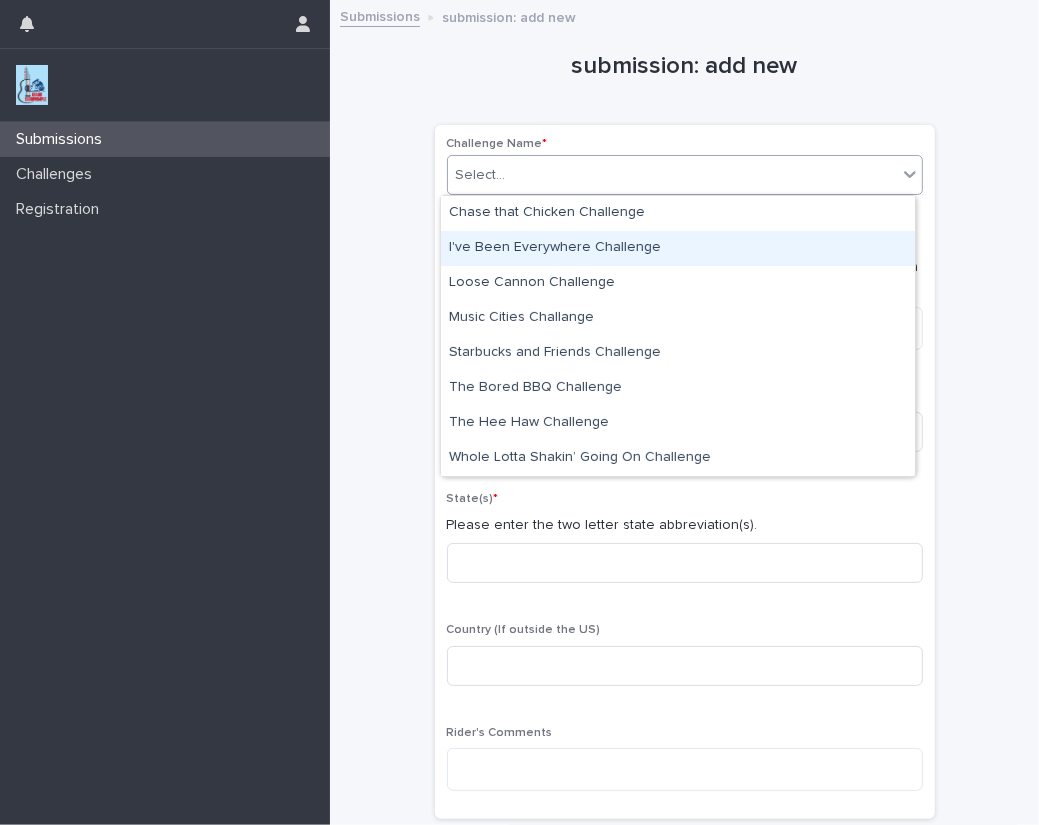click on "I've Been Everywhere Challenge" at bounding box center [678, 248] 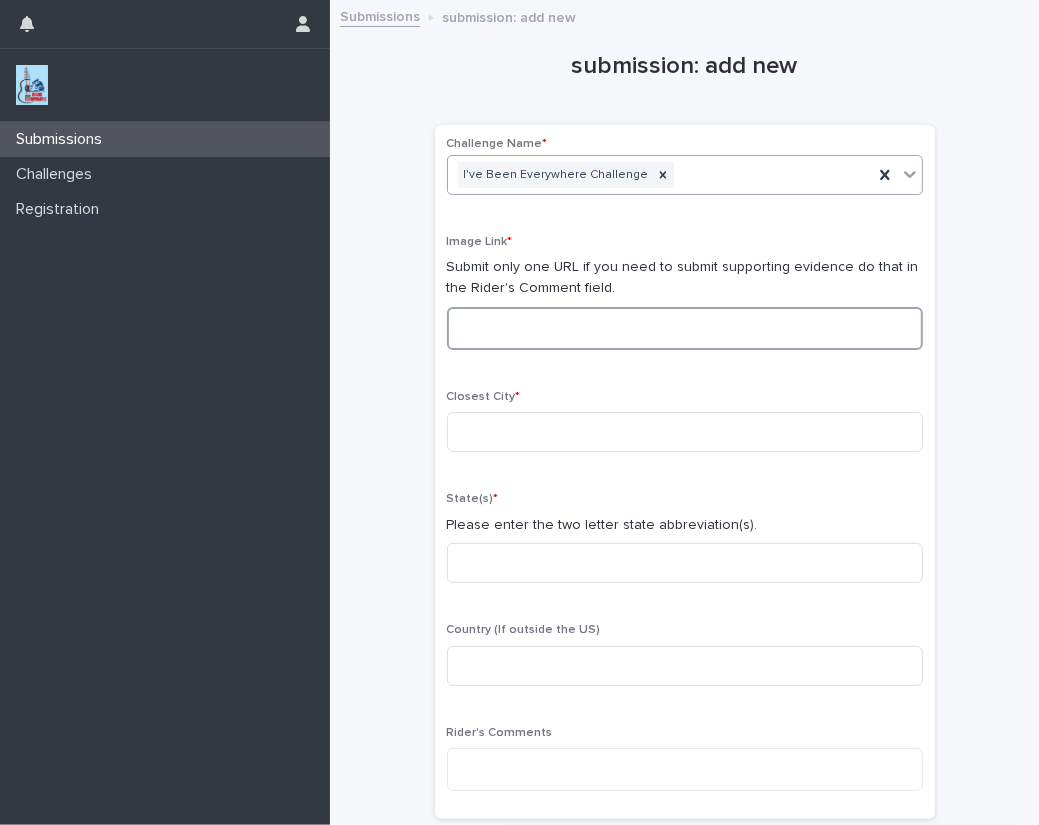 click at bounding box center [685, 328] 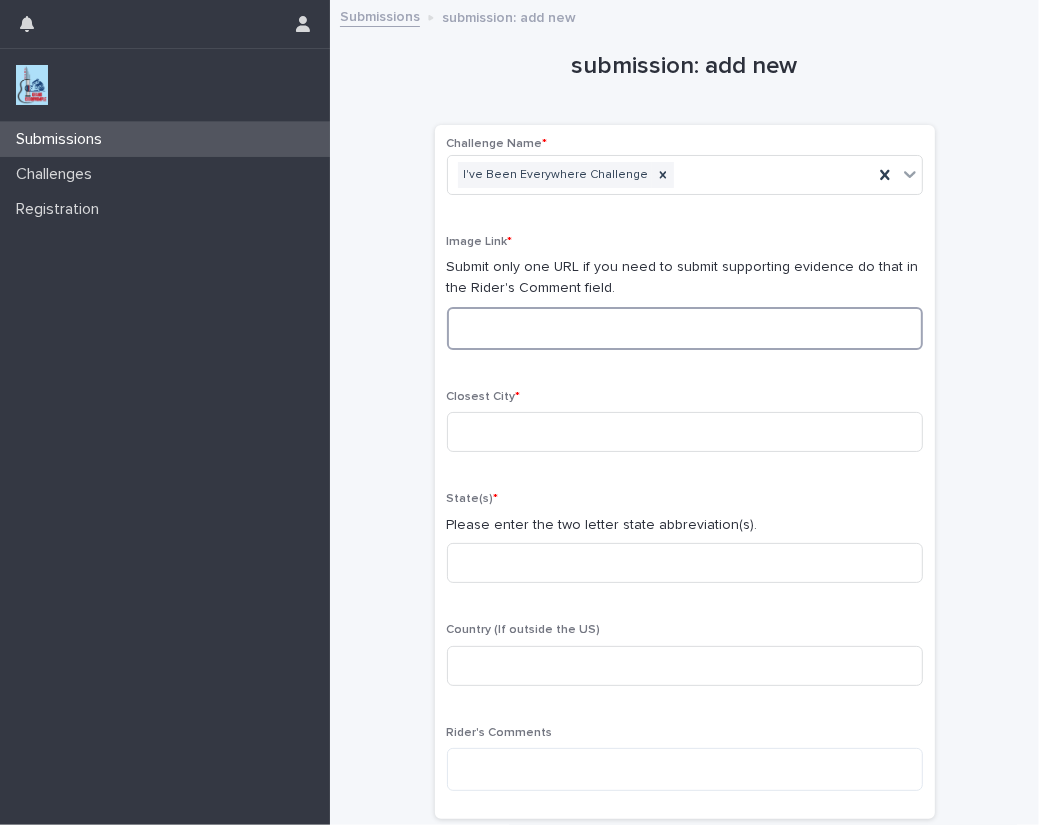 paste on "**********" 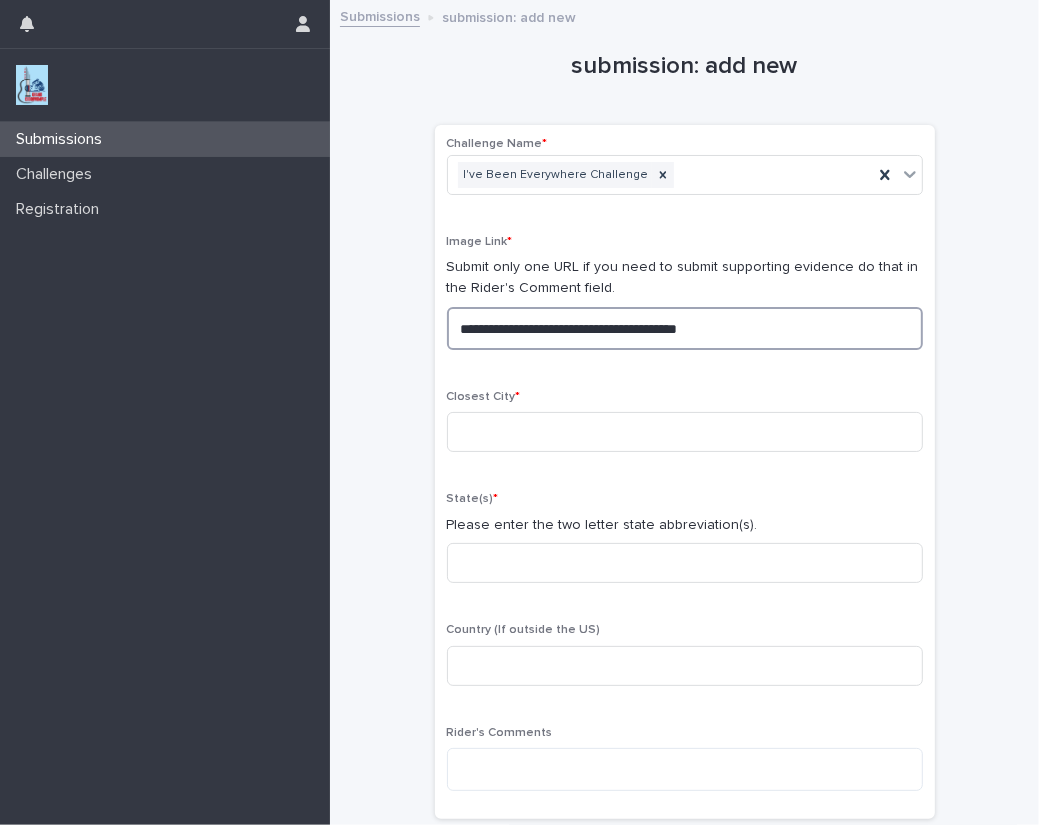 drag, startPoint x: 795, startPoint y: 317, endPoint x: 230, endPoint y: 290, distance: 565.6448 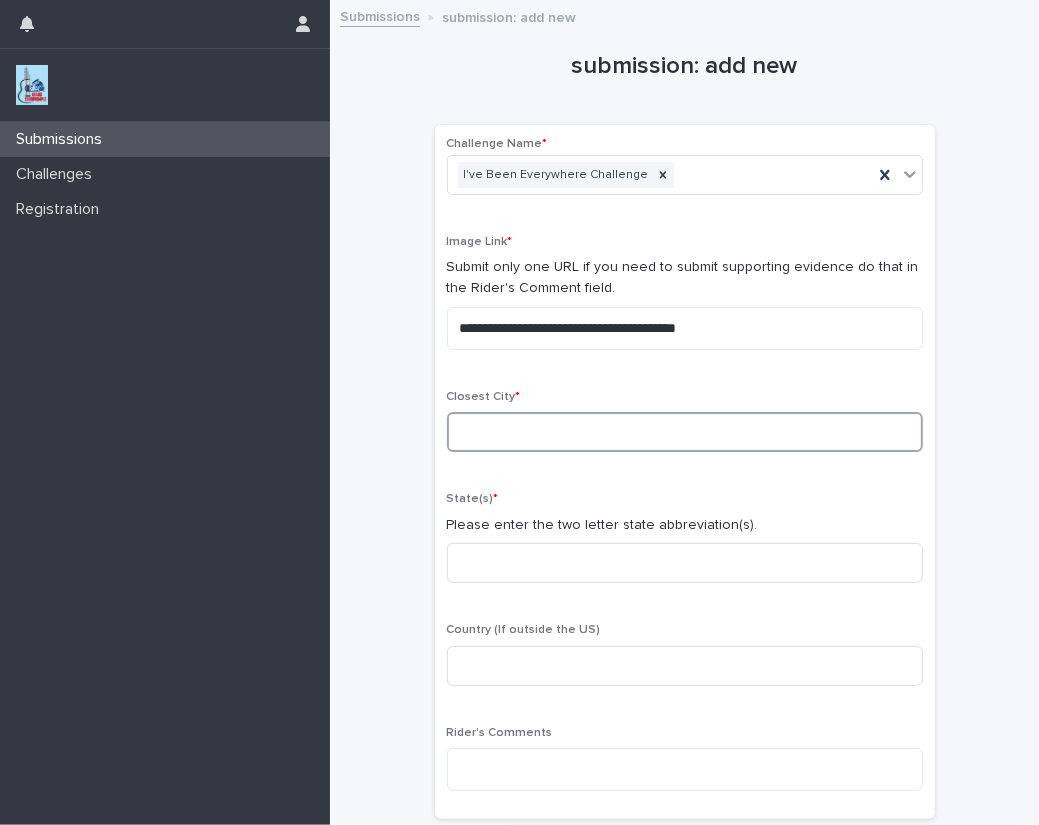 click at bounding box center [685, 432] 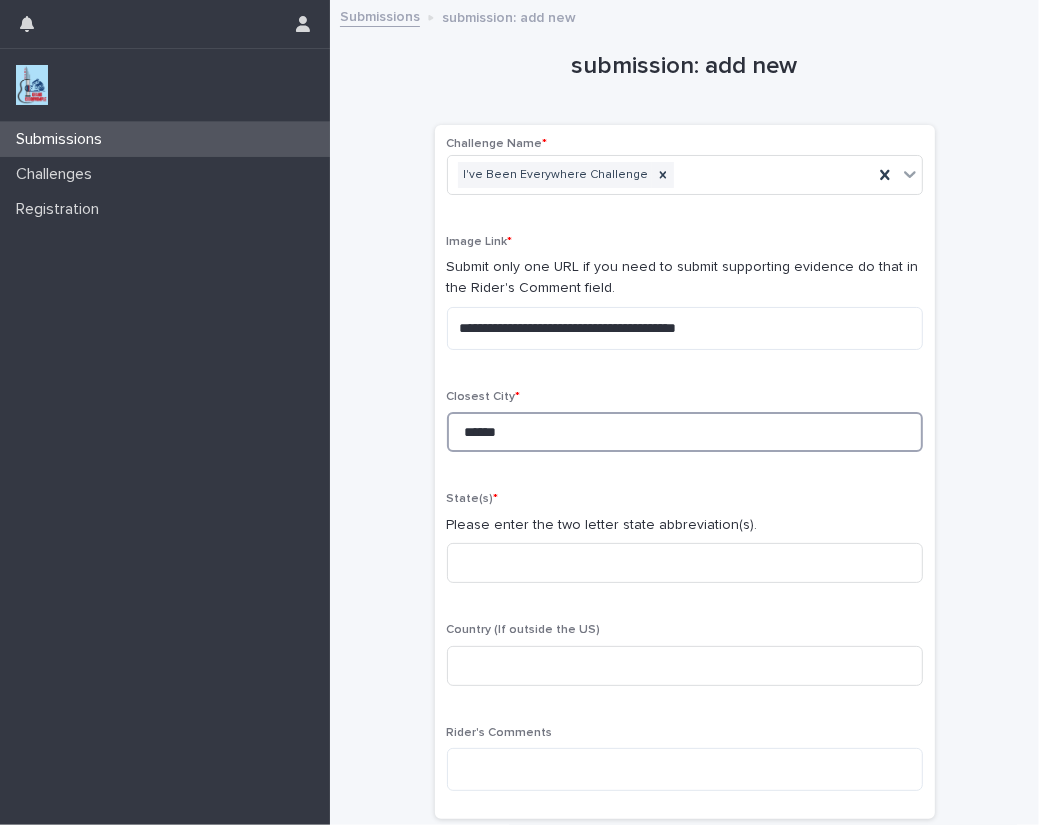 type on "******" 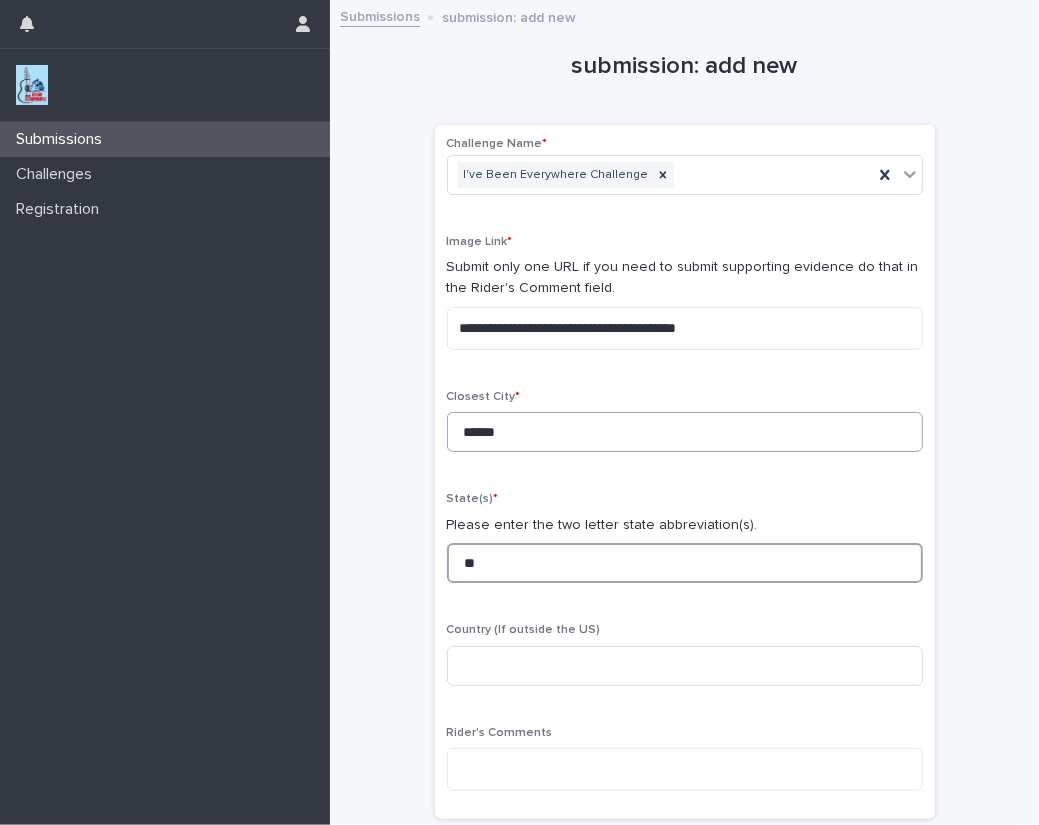 type on "**" 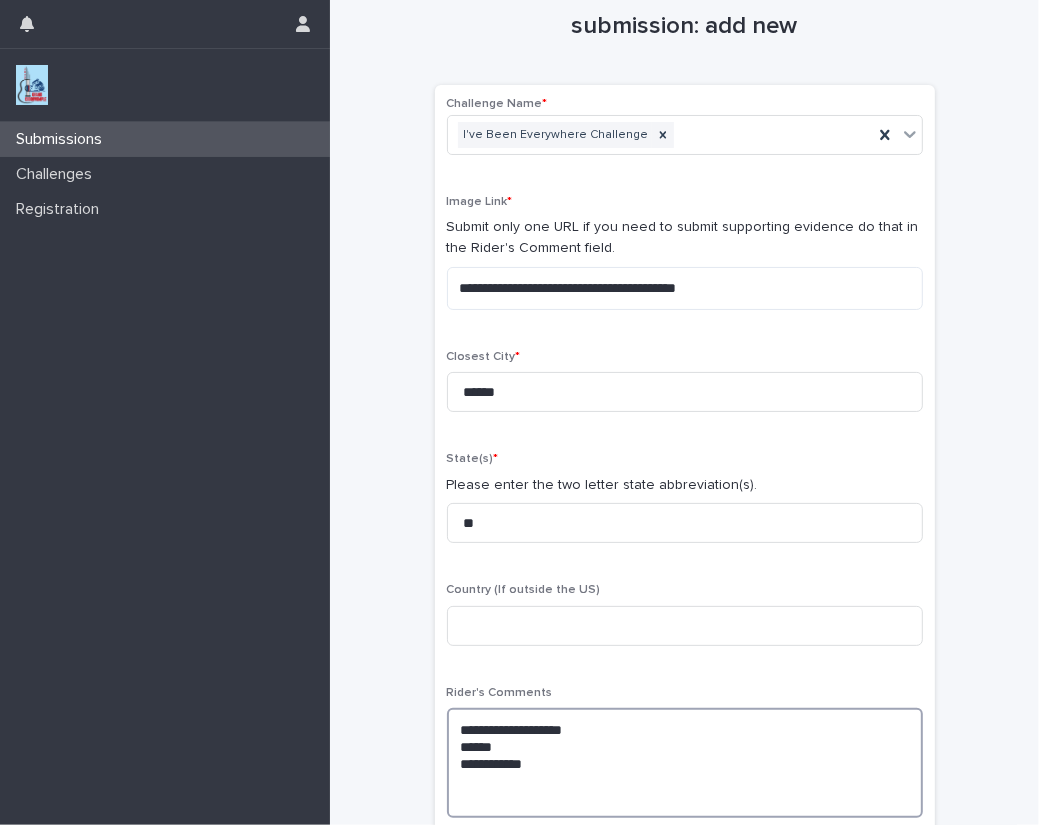 scroll, scrollTop: 48, scrollLeft: 0, axis: vertical 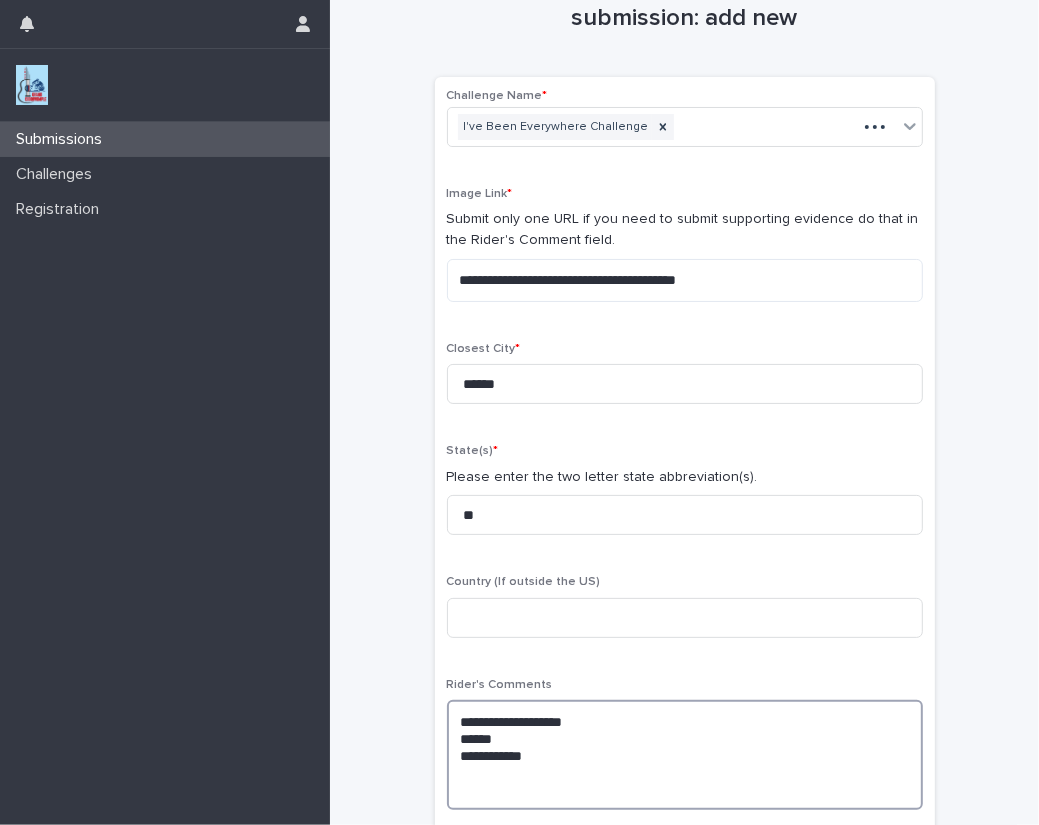 click on "**********" at bounding box center [685, 755] 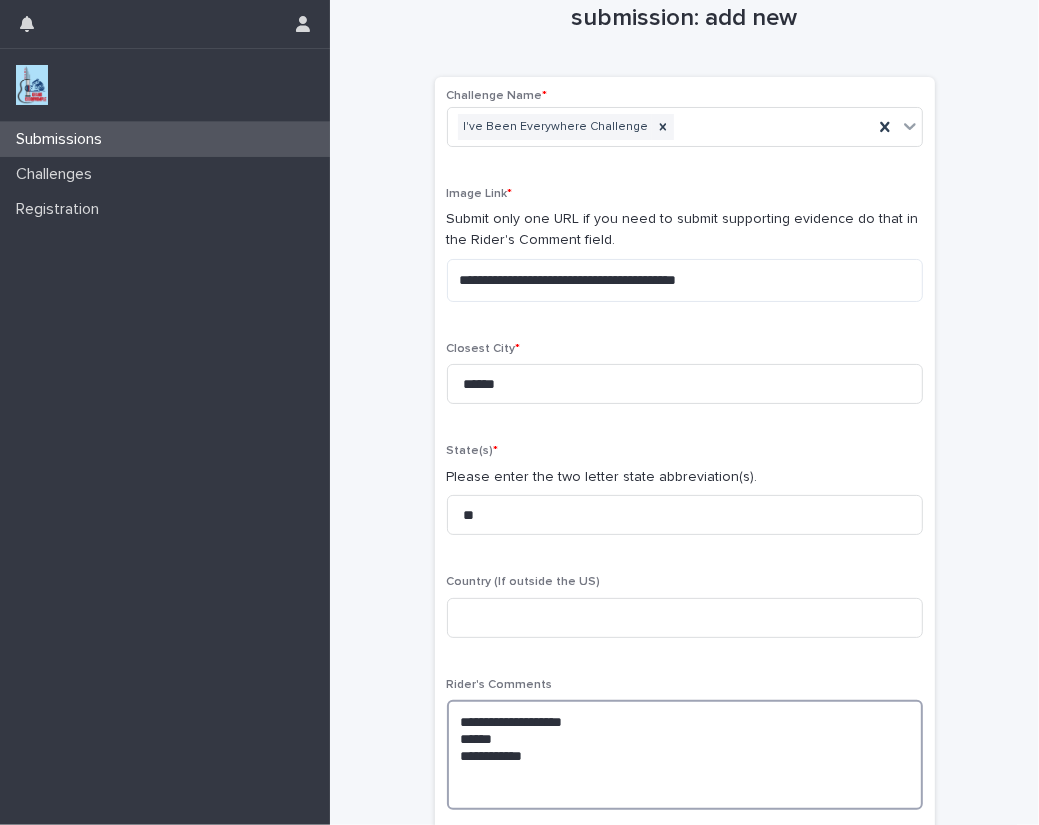 paste on "**********" 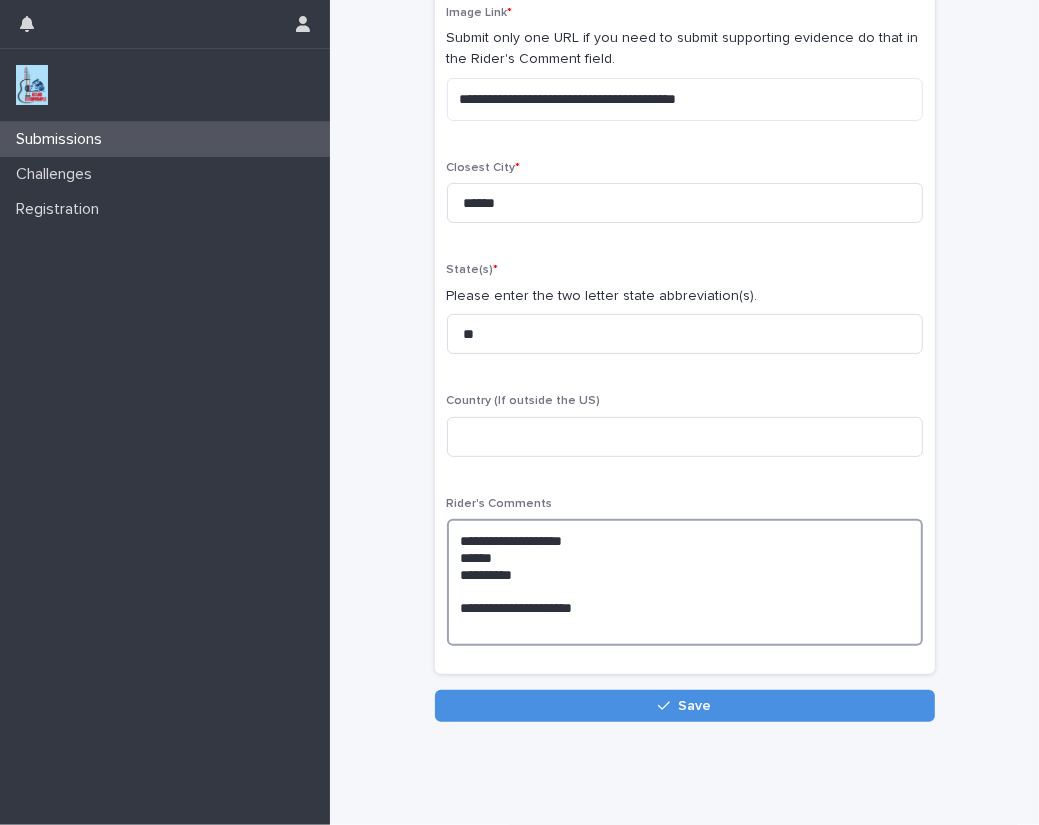 scroll, scrollTop: 229, scrollLeft: 0, axis: vertical 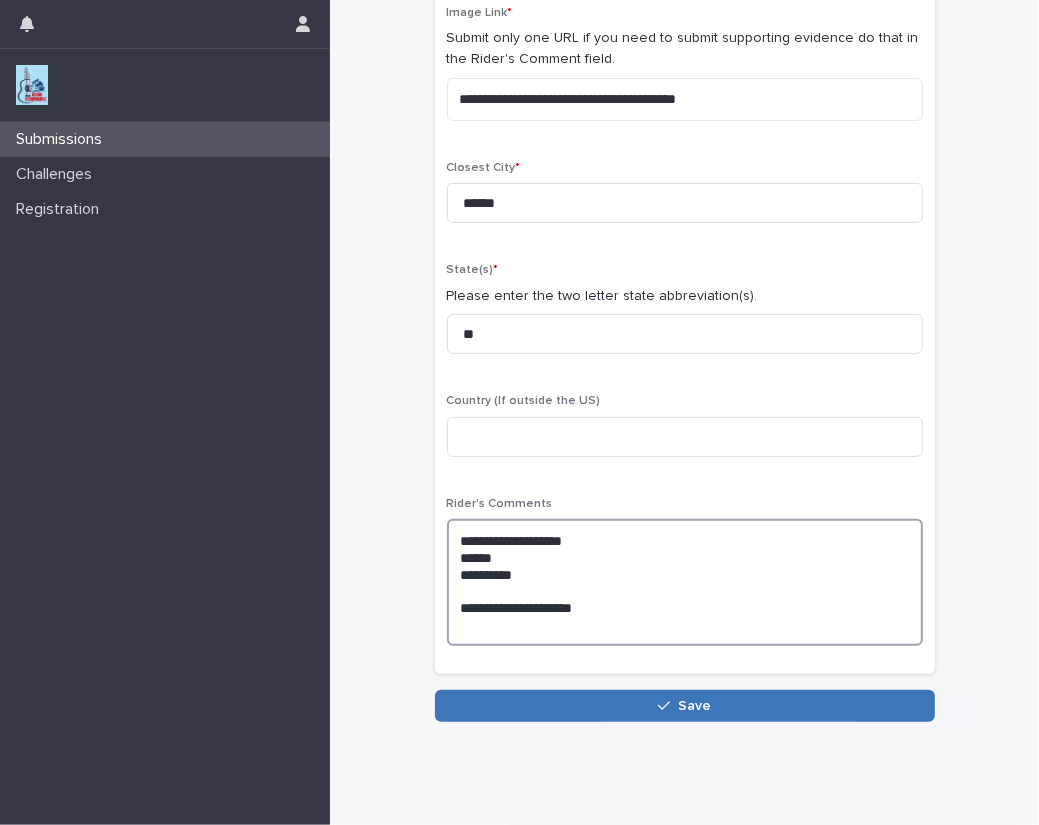 type on "**********" 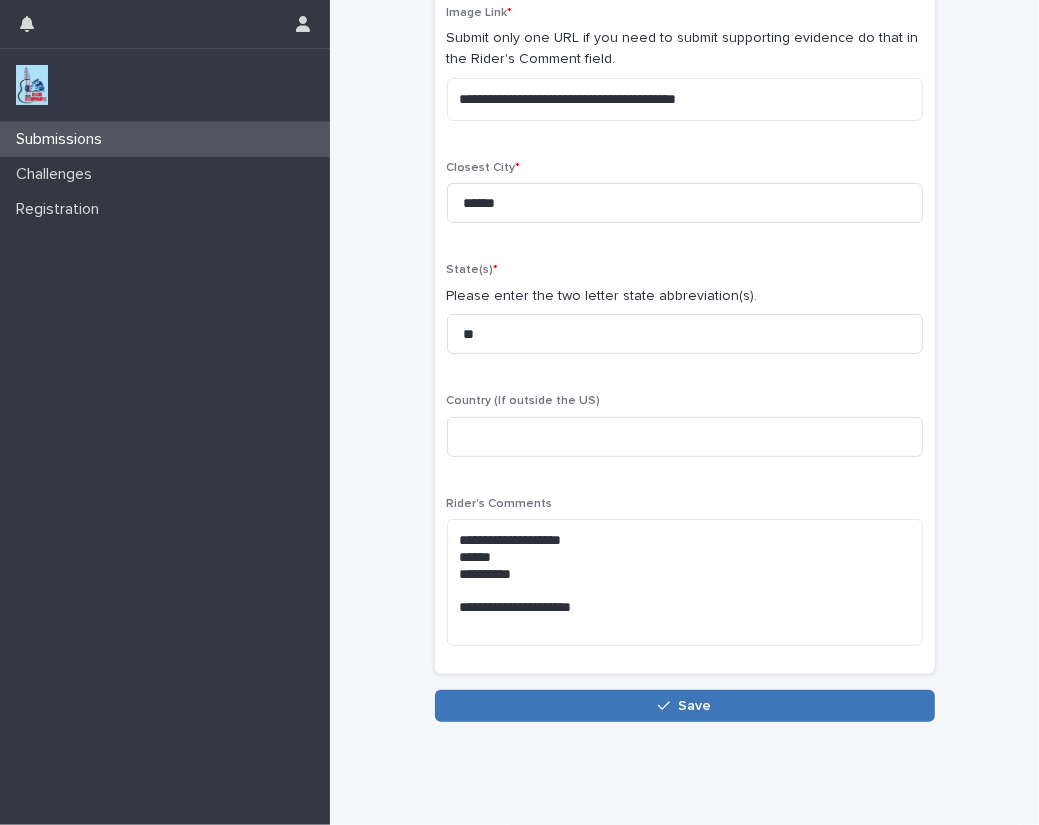 click on "Save" at bounding box center (685, 706) 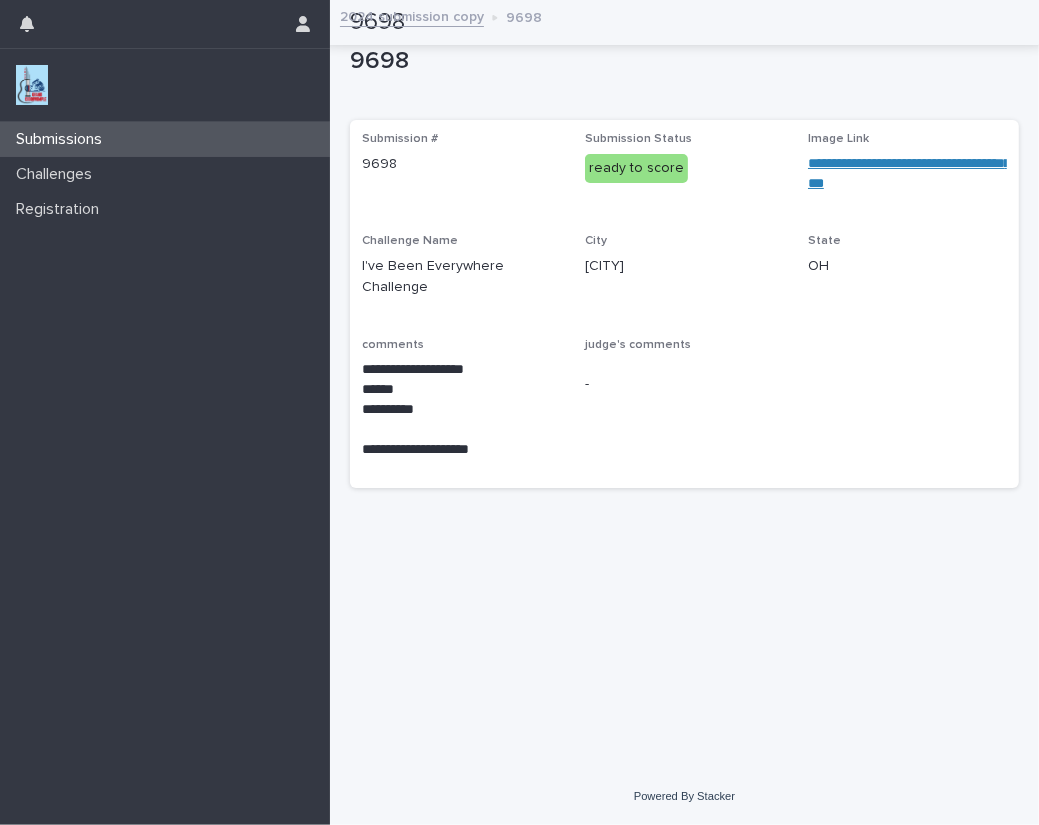 scroll, scrollTop: 0, scrollLeft: 0, axis: both 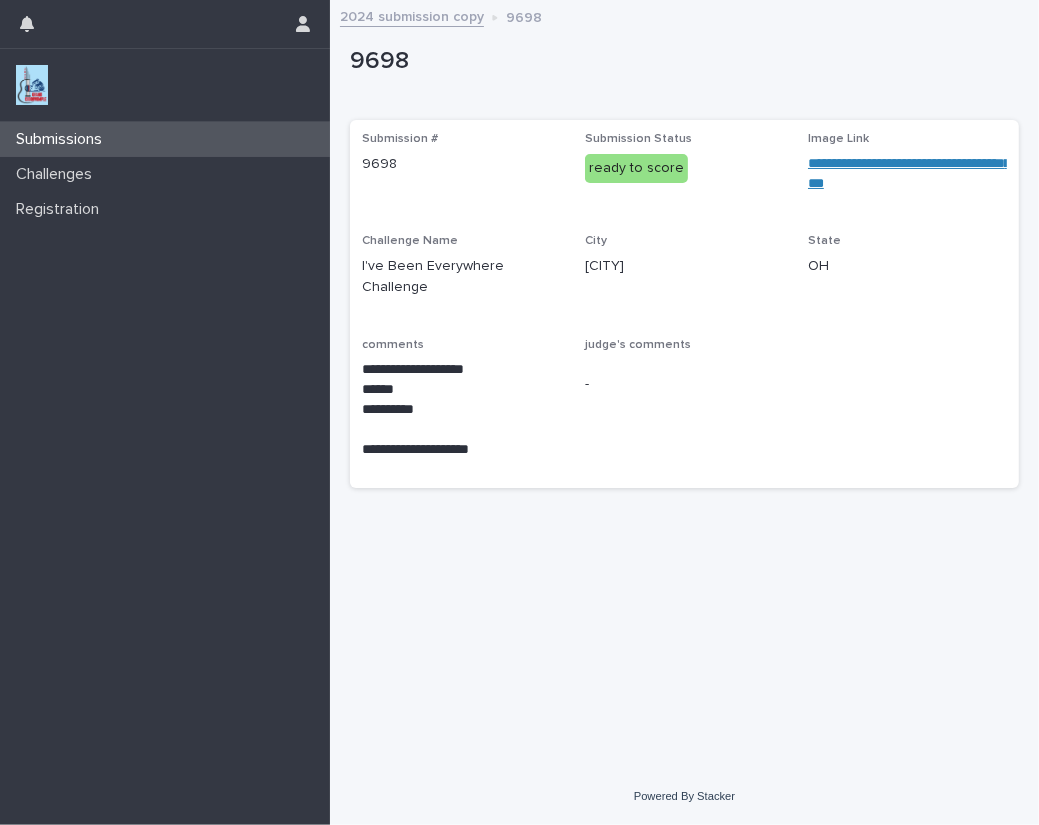 click at bounding box center [32, 85] 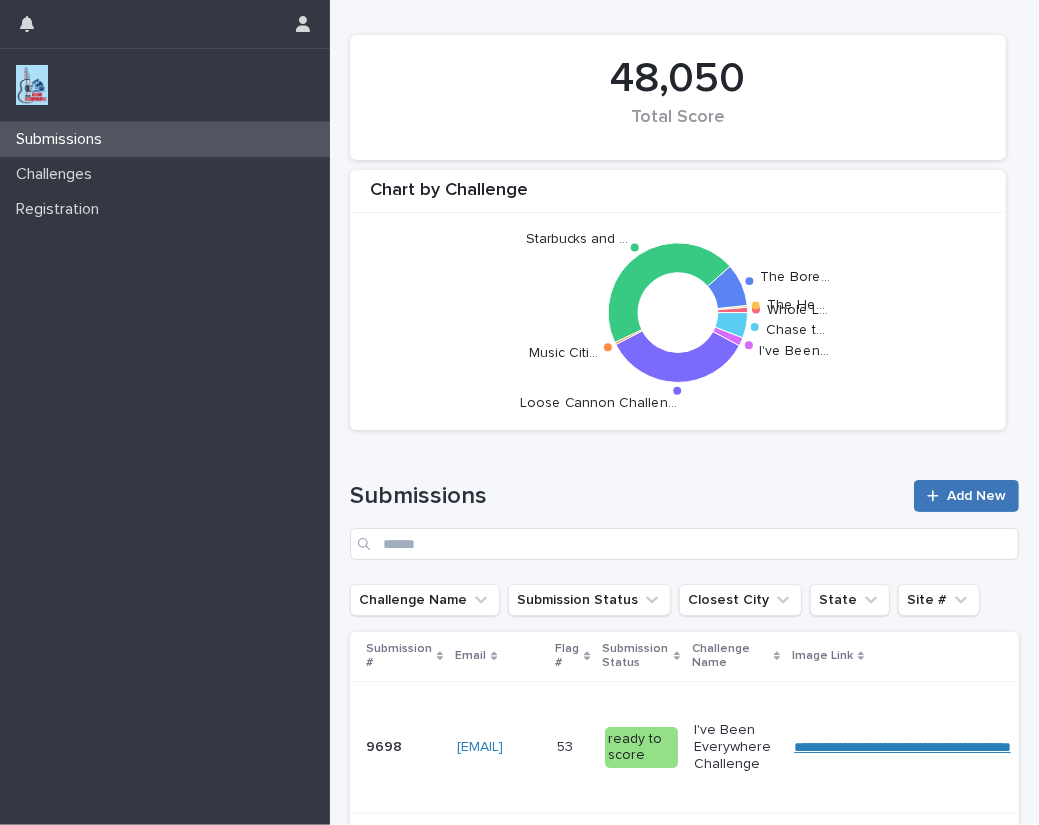 click on "Add New" at bounding box center [966, 496] 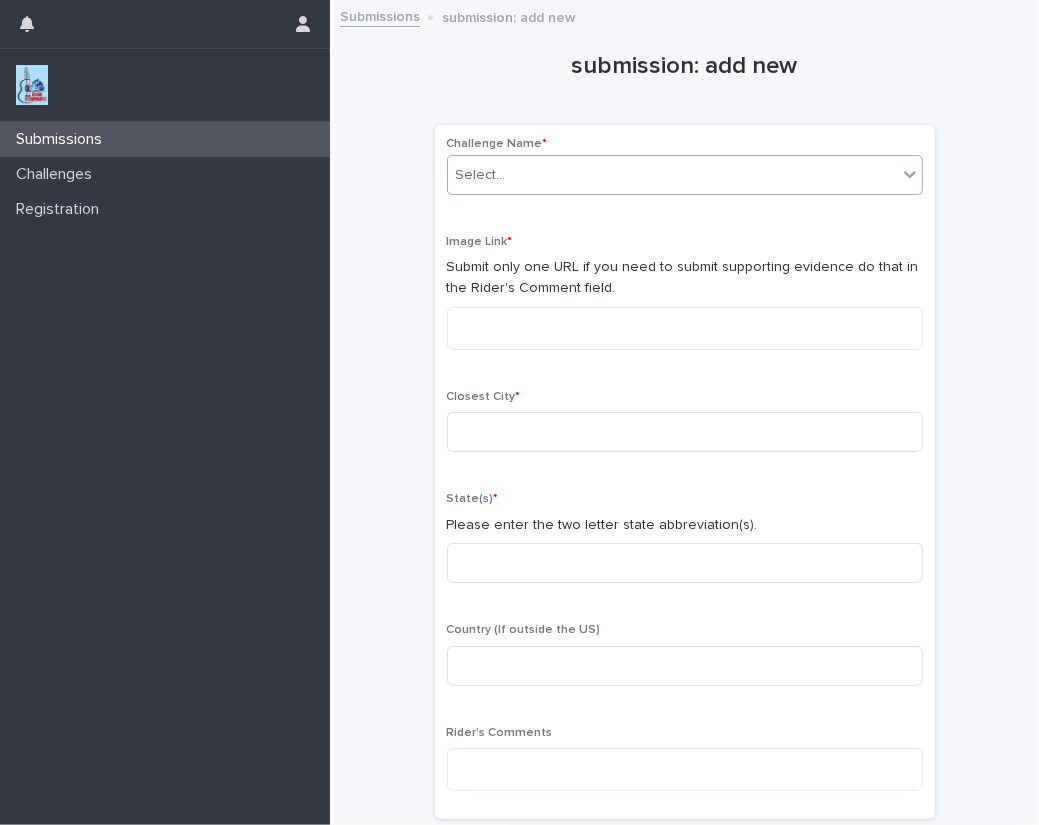 click on "Select..." at bounding box center (672, 175) 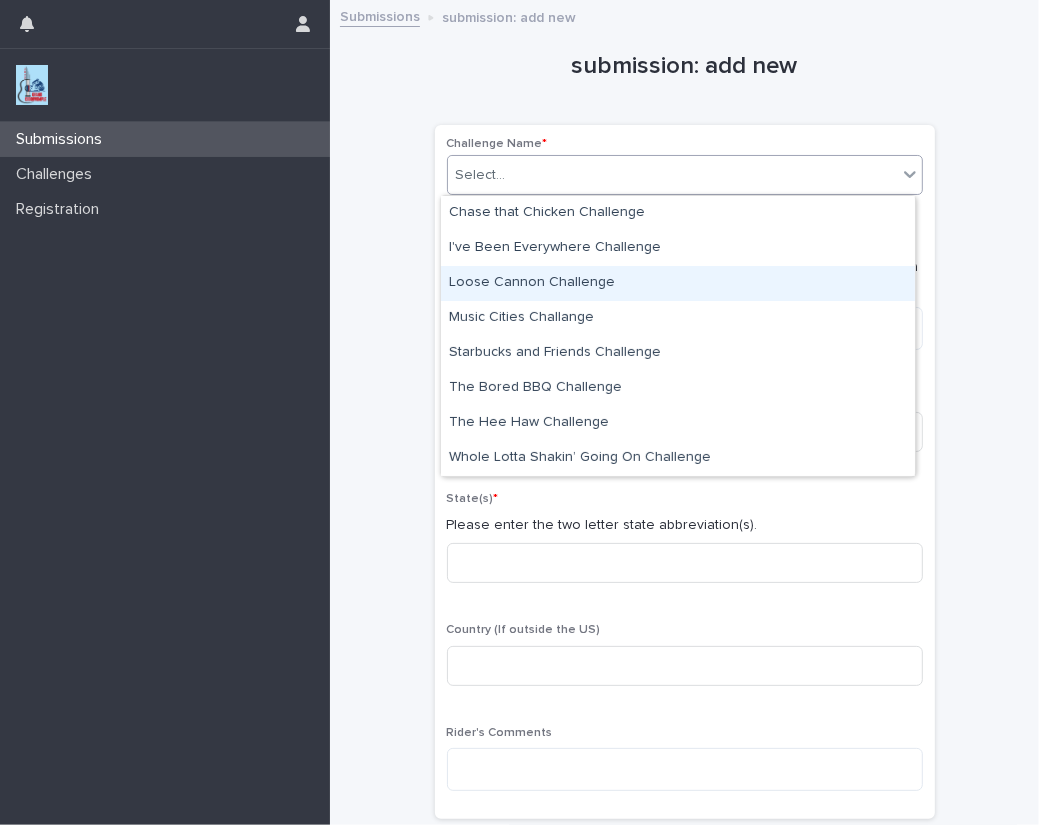 click on "Loose Cannon Challenge" at bounding box center [678, 283] 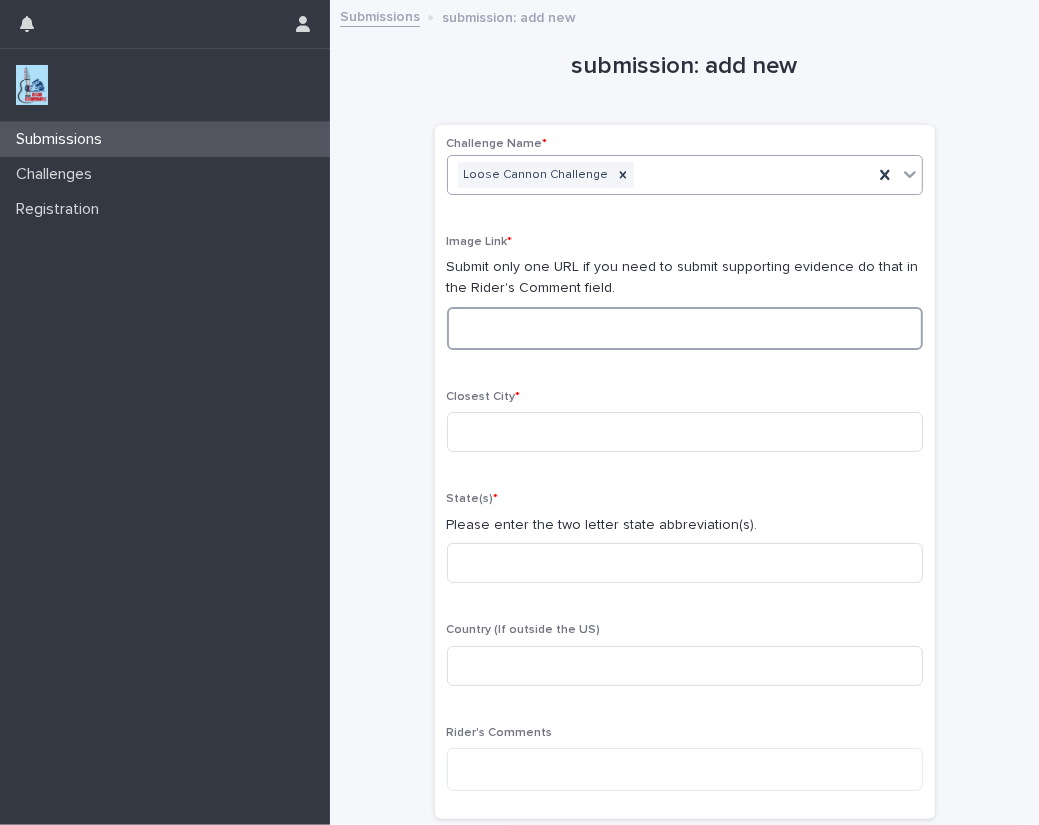 click at bounding box center [685, 328] 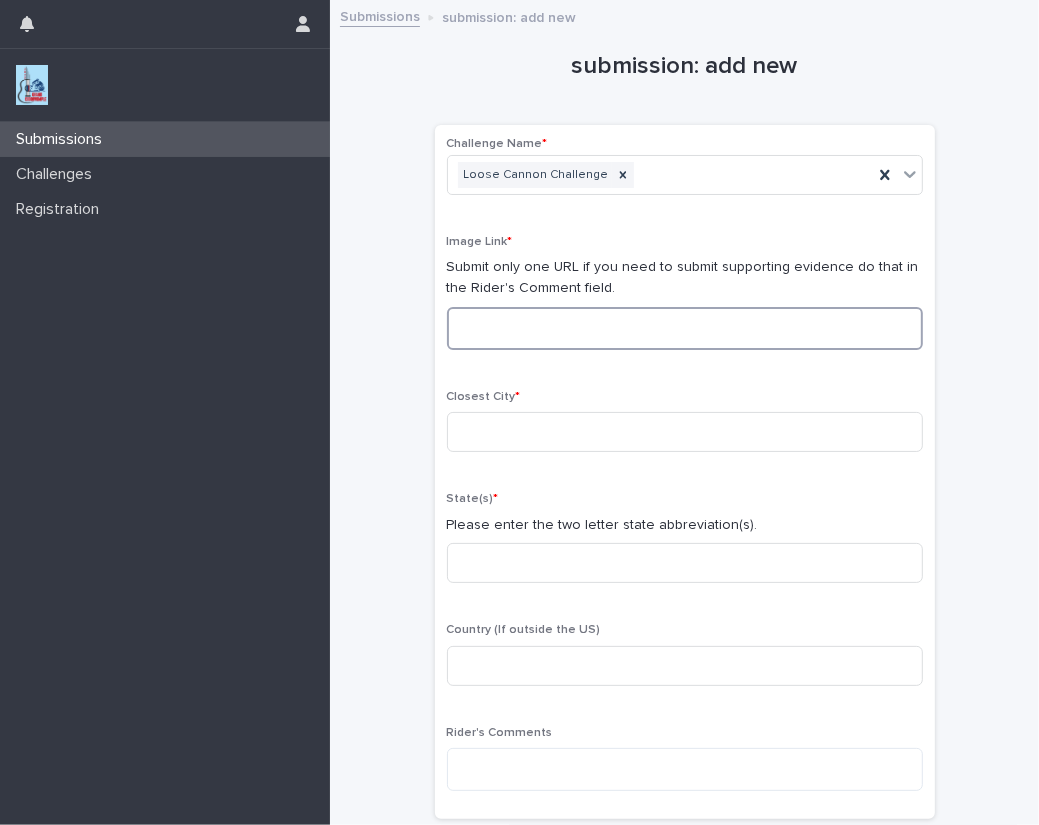 paste on "**********" 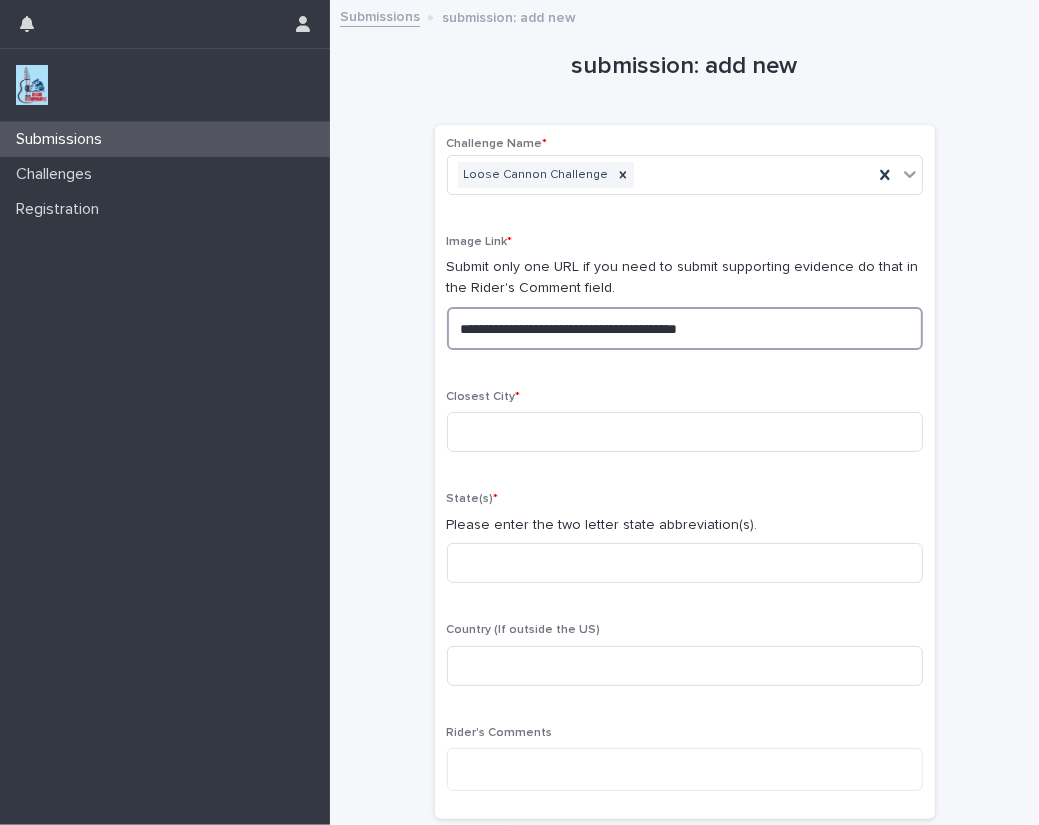 drag, startPoint x: 754, startPoint y: 324, endPoint x: 157, endPoint y: 318, distance: 597.03015 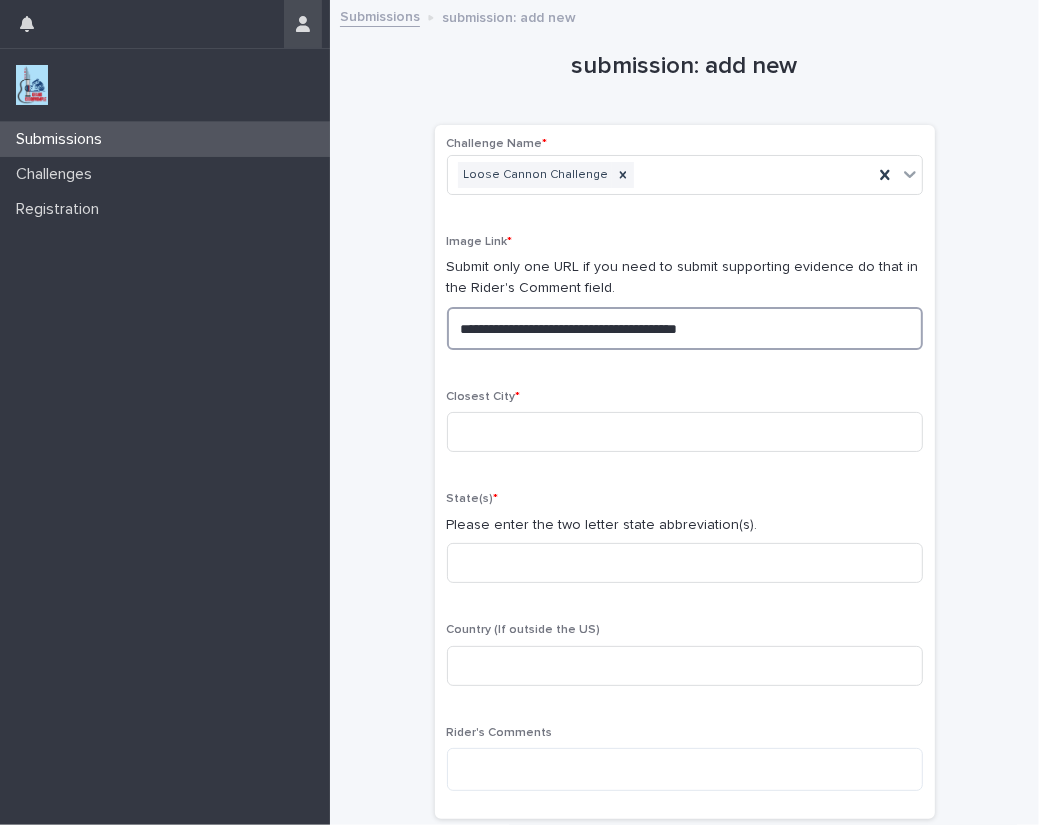 type on "**********" 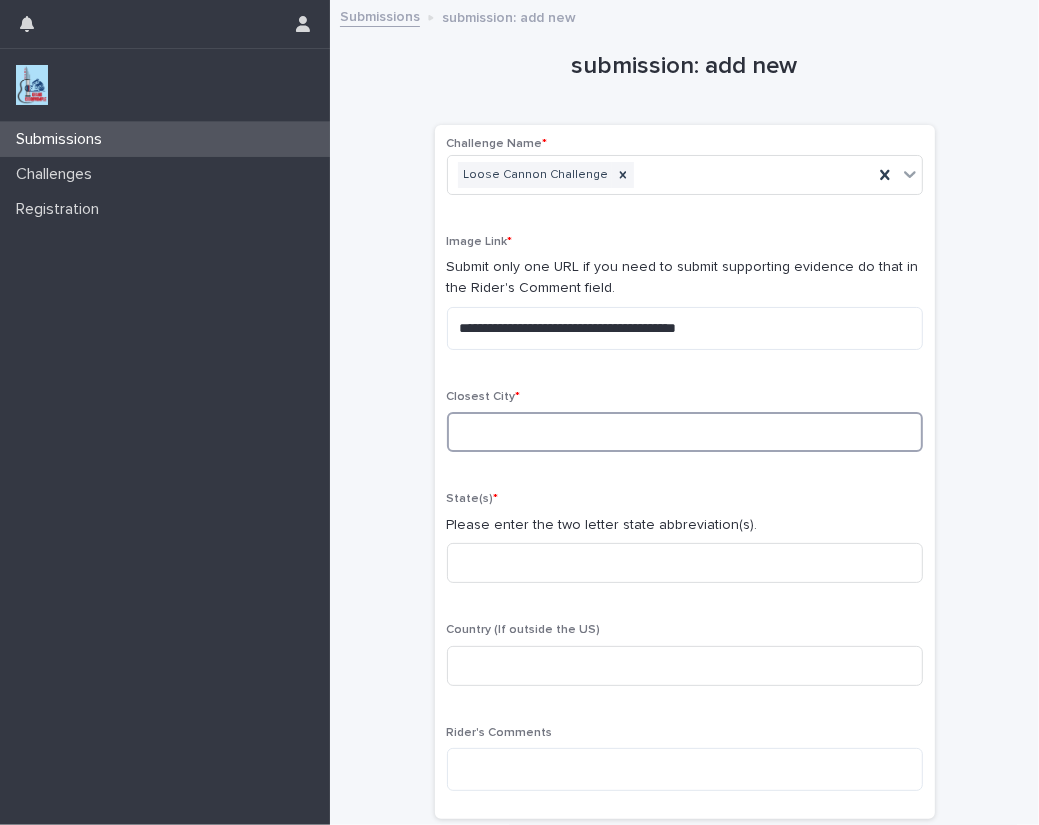 drag, startPoint x: 459, startPoint y: 446, endPoint x: 478, endPoint y: 452, distance: 19.924858 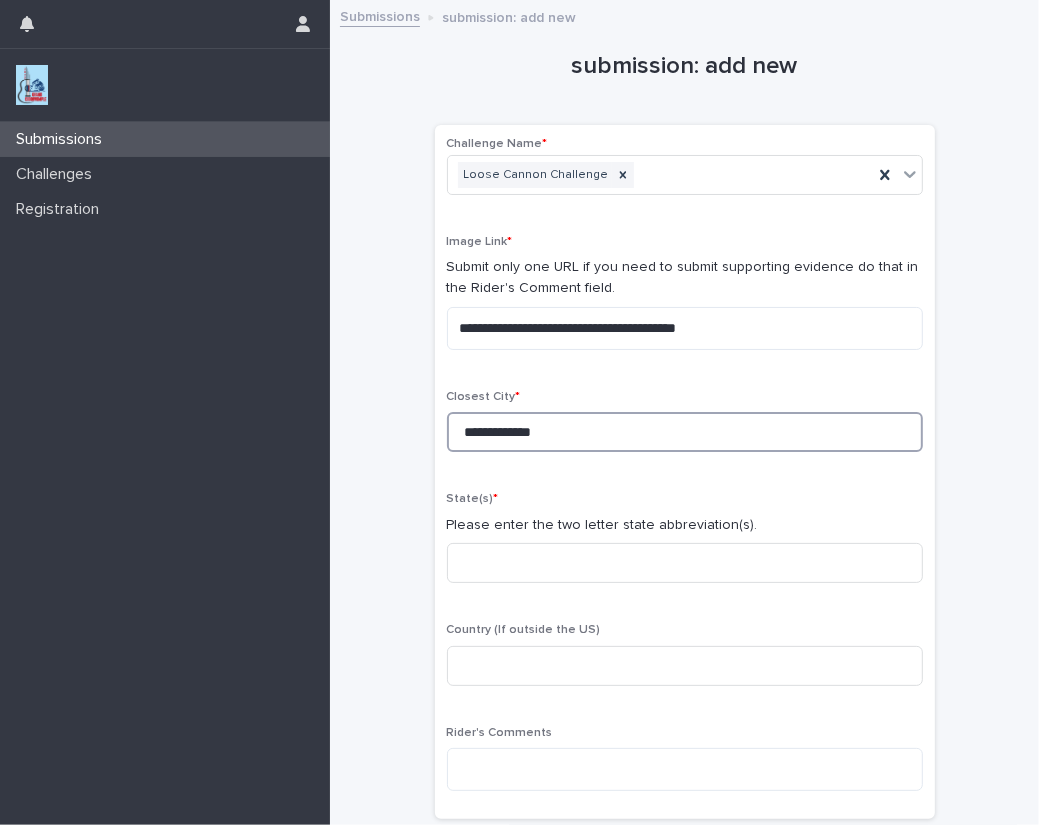 type on "**********" 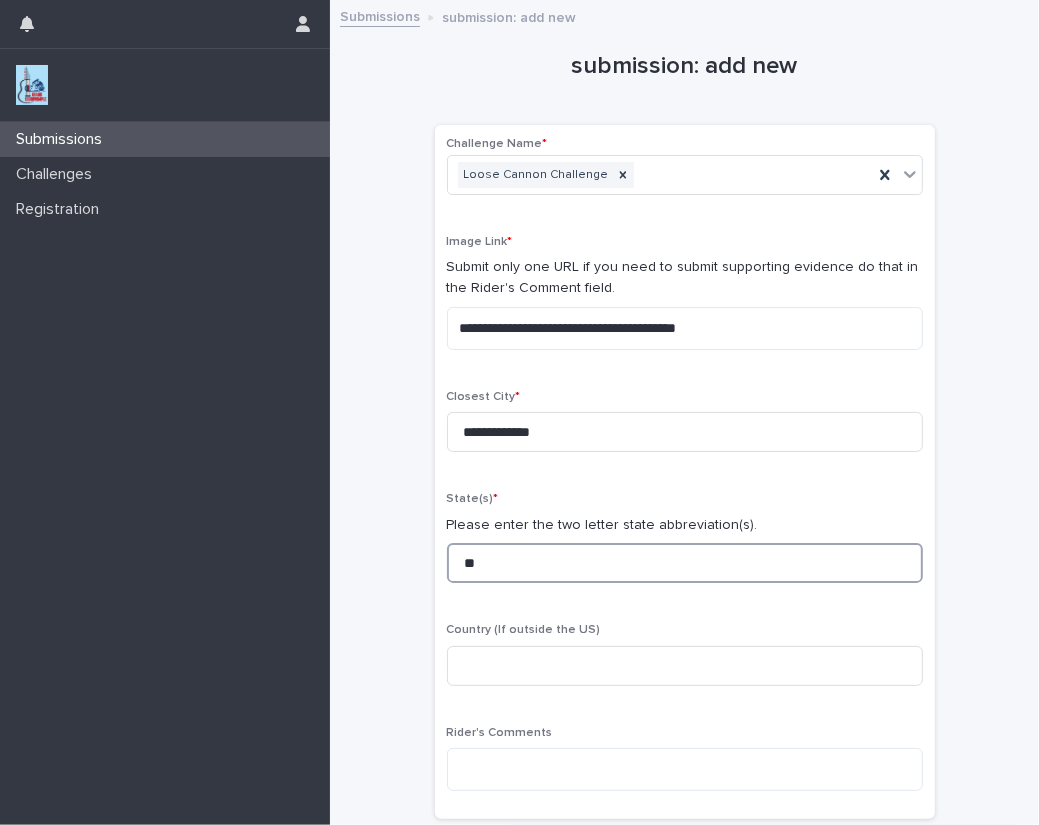 type on "**" 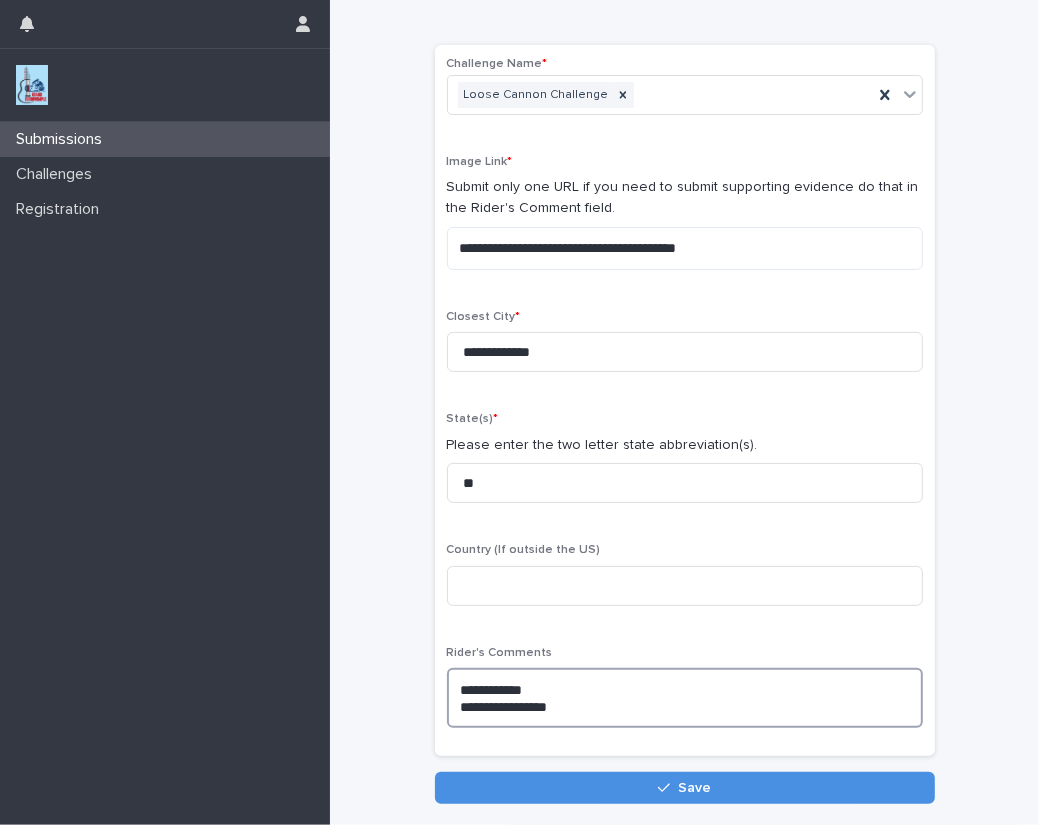 scroll, scrollTop: 90, scrollLeft: 0, axis: vertical 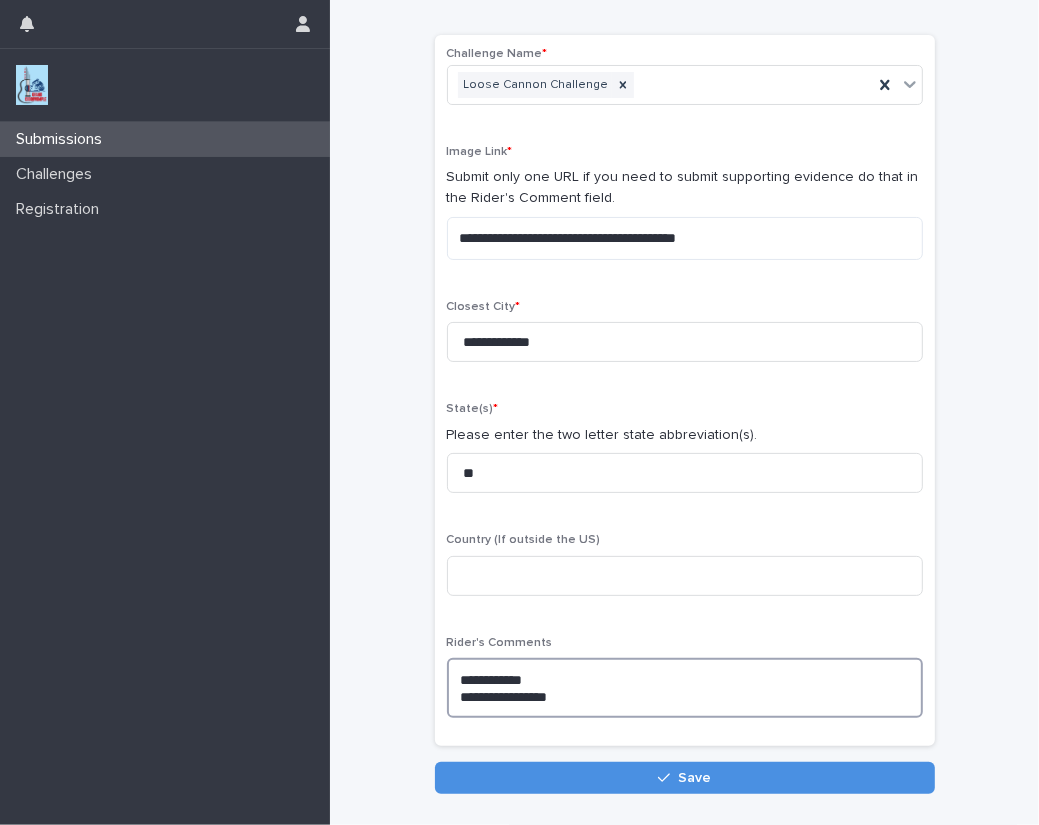 click on "**********" at bounding box center [685, 688] 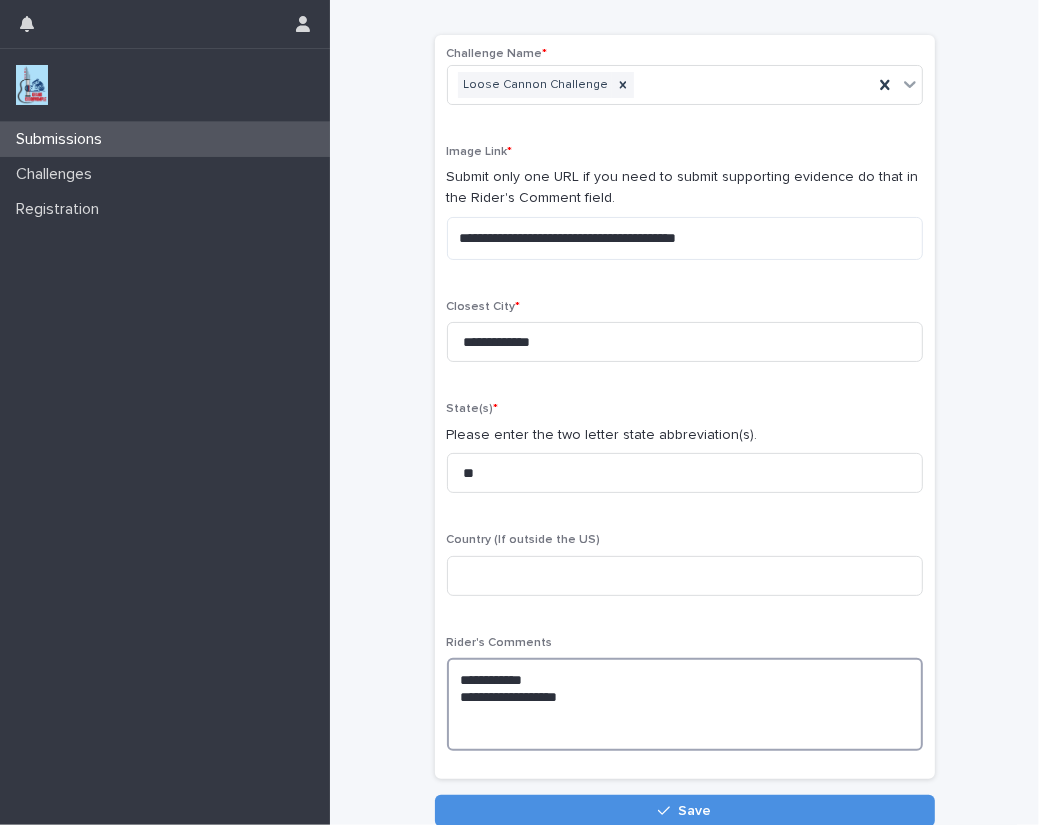 paste on "**********" 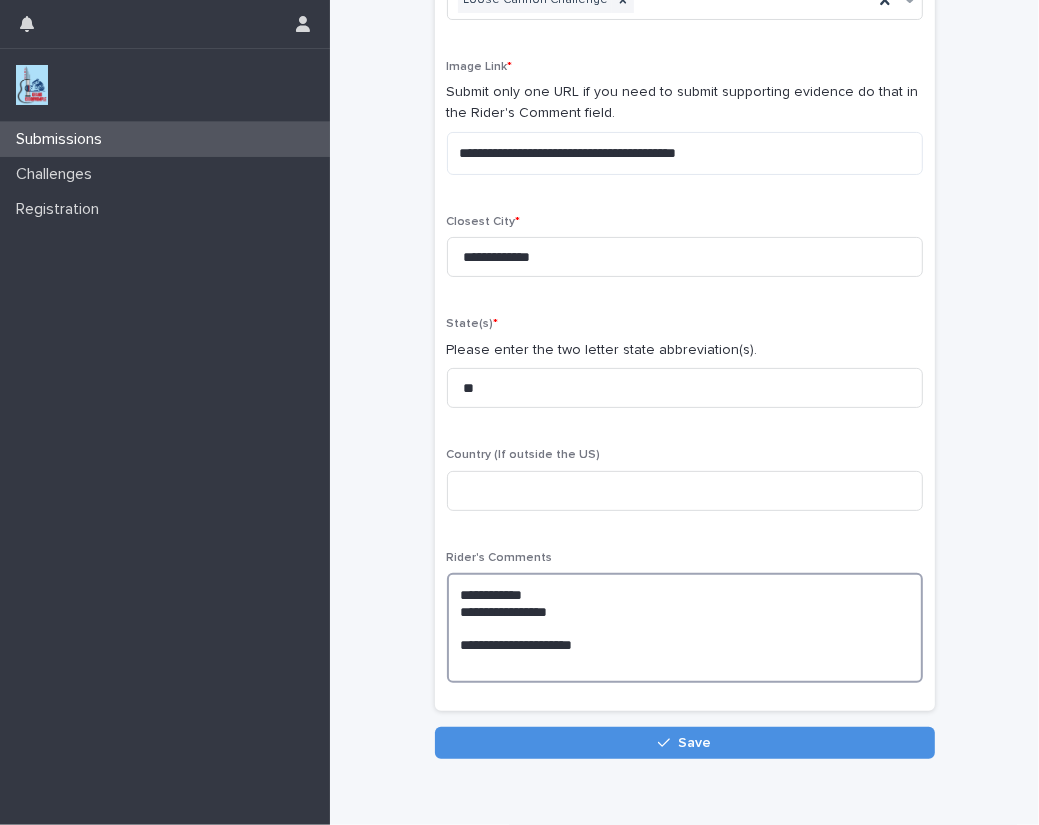 scroll, scrollTop: 181, scrollLeft: 0, axis: vertical 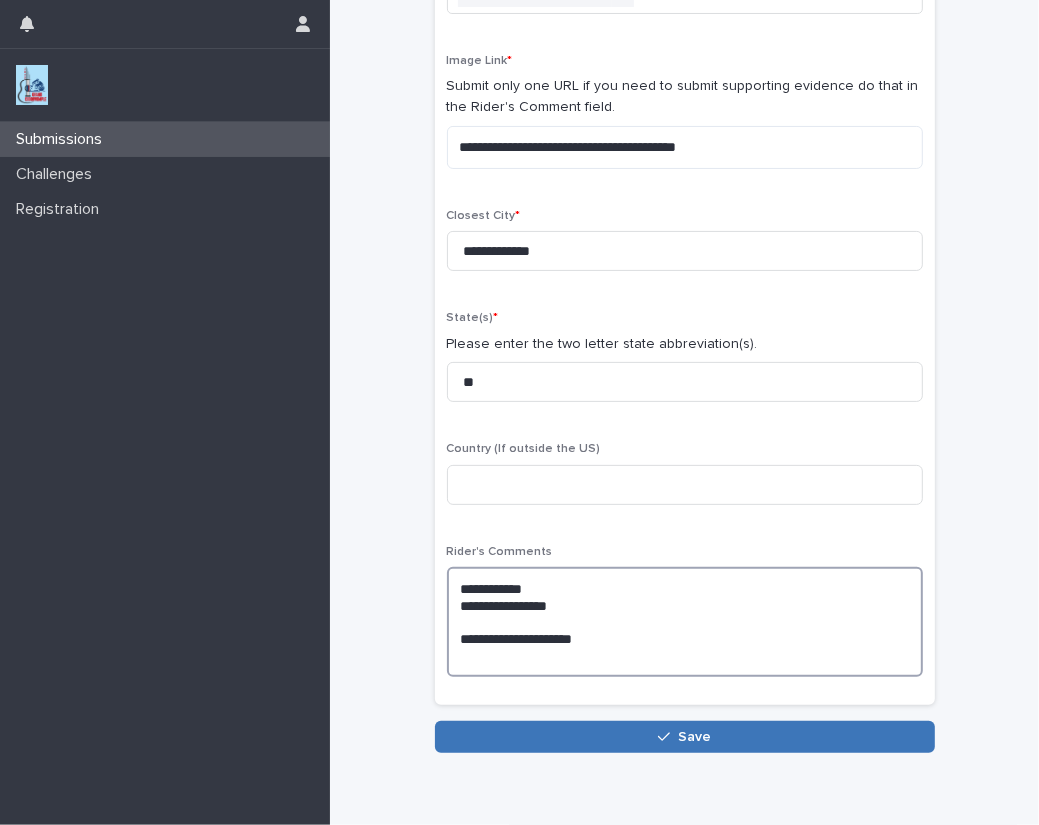 type on "**********" 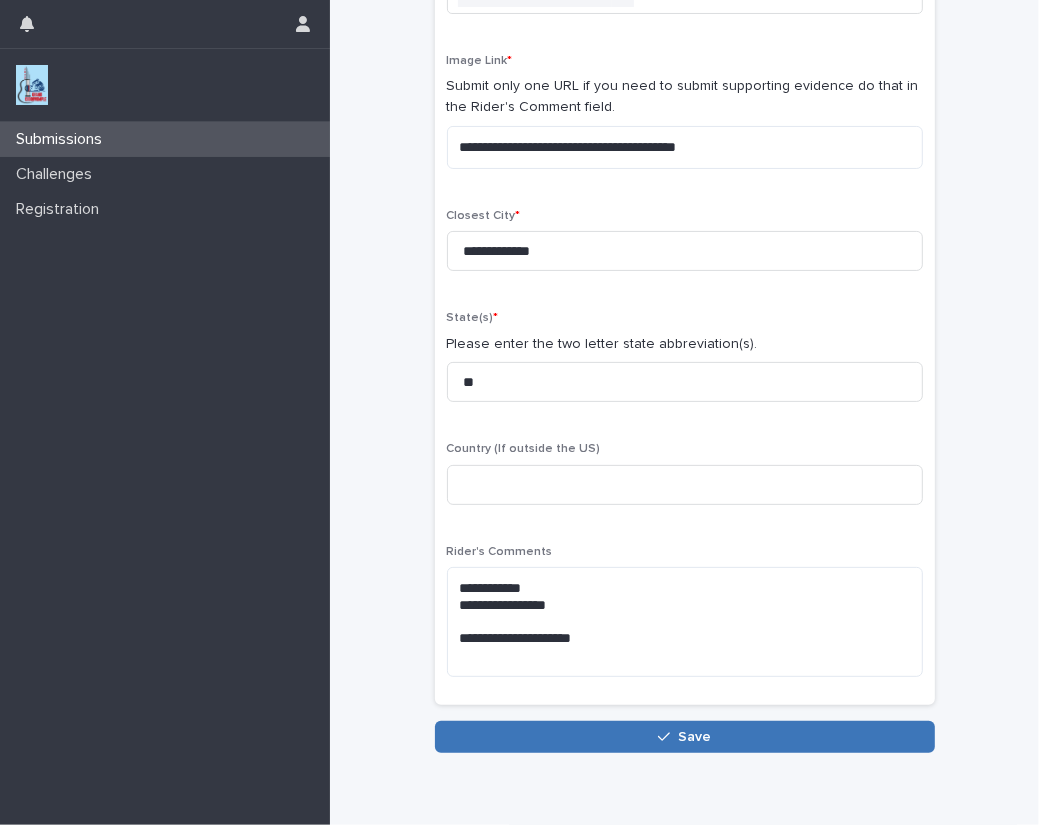 click on "Save" at bounding box center [685, 737] 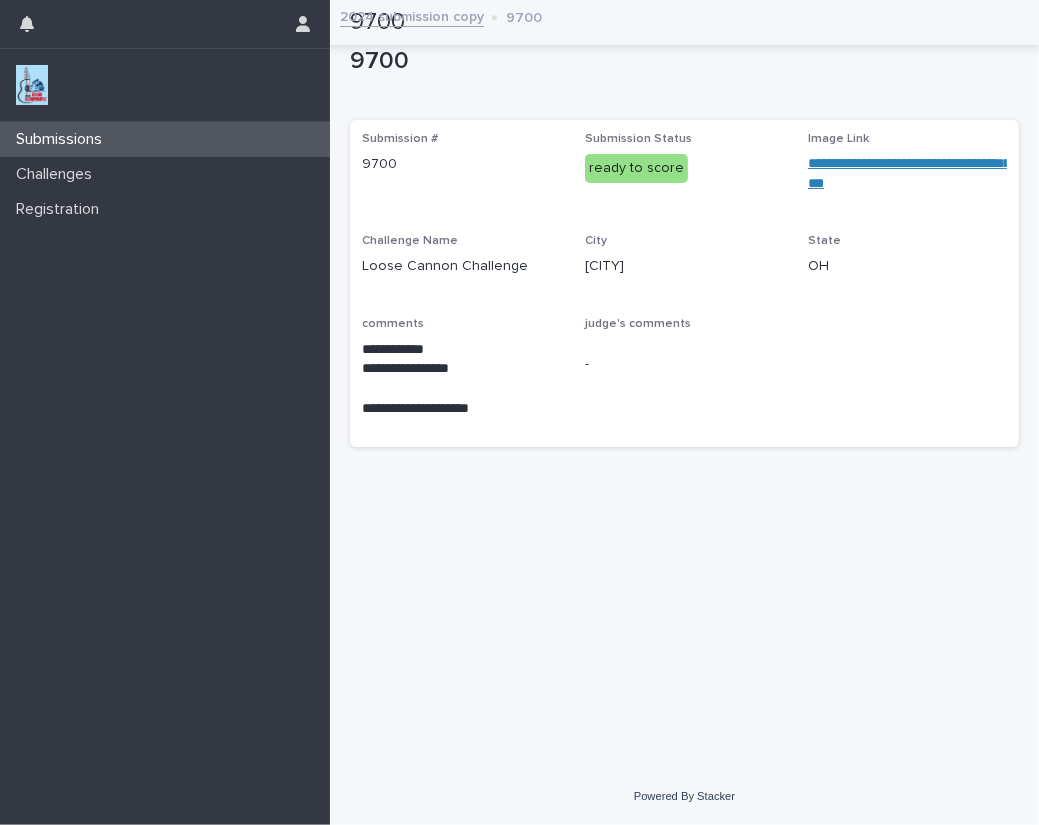 scroll, scrollTop: 0, scrollLeft: 0, axis: both 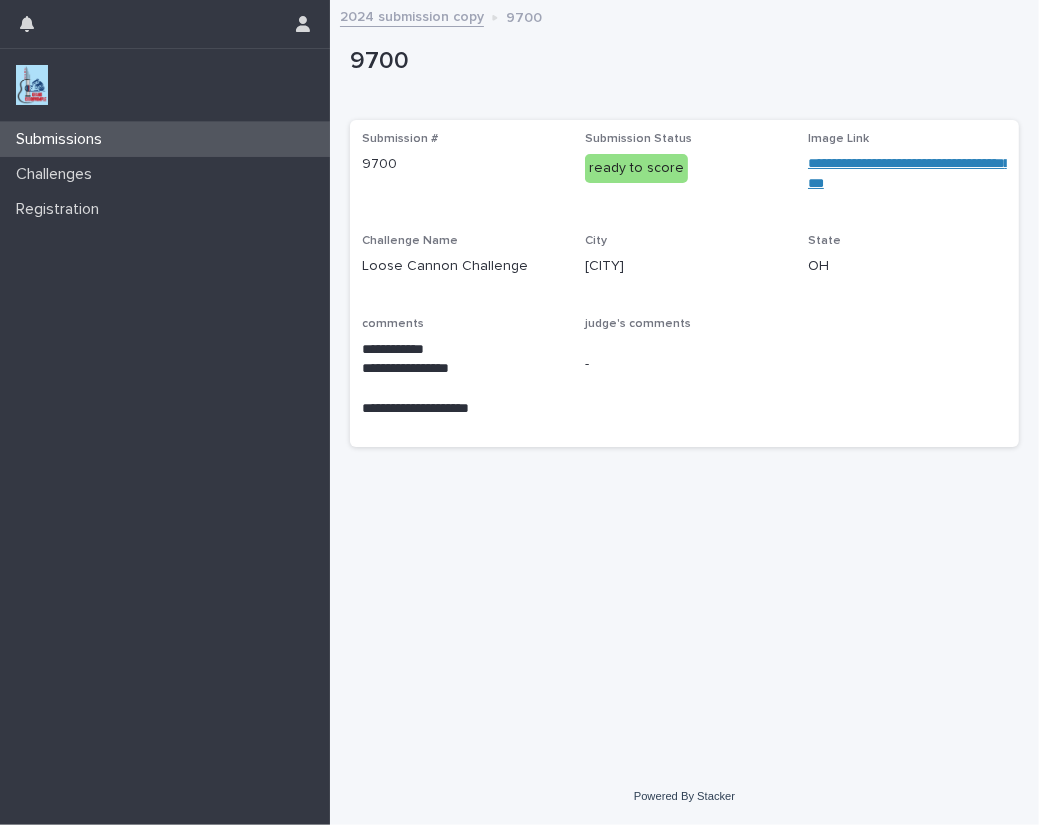 click at bounding box center [32, 85] 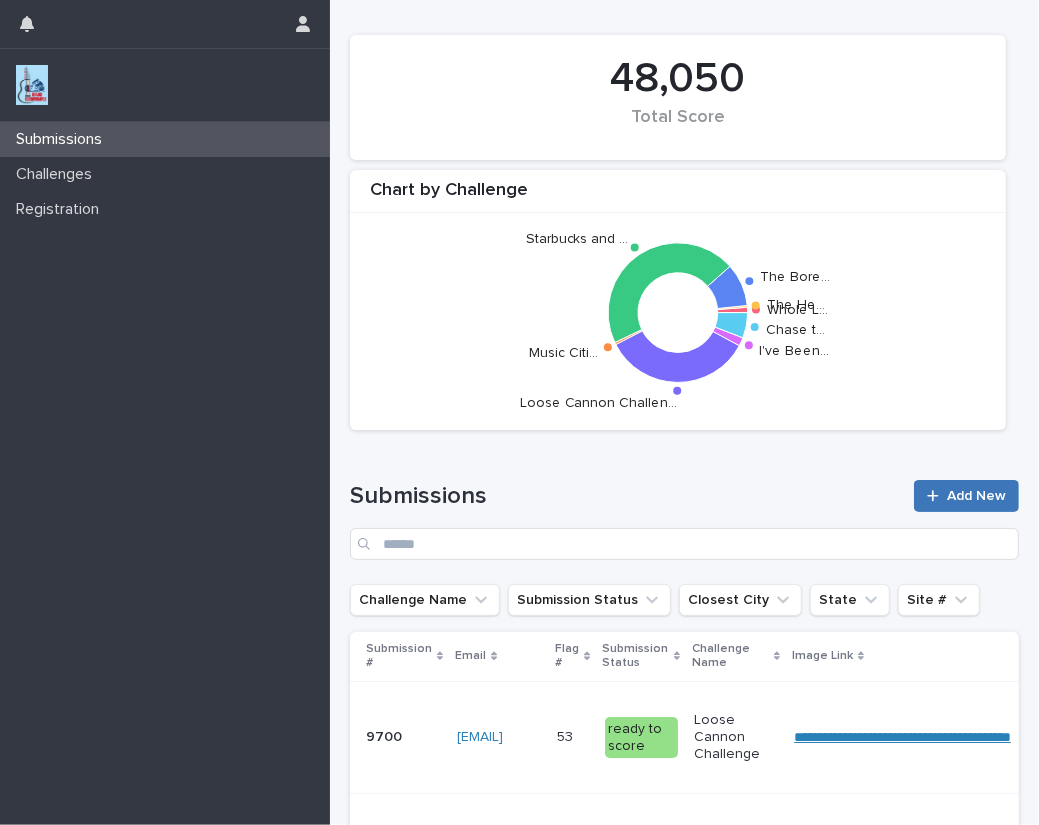 click on "Add New" at bounding box center [976, 496] 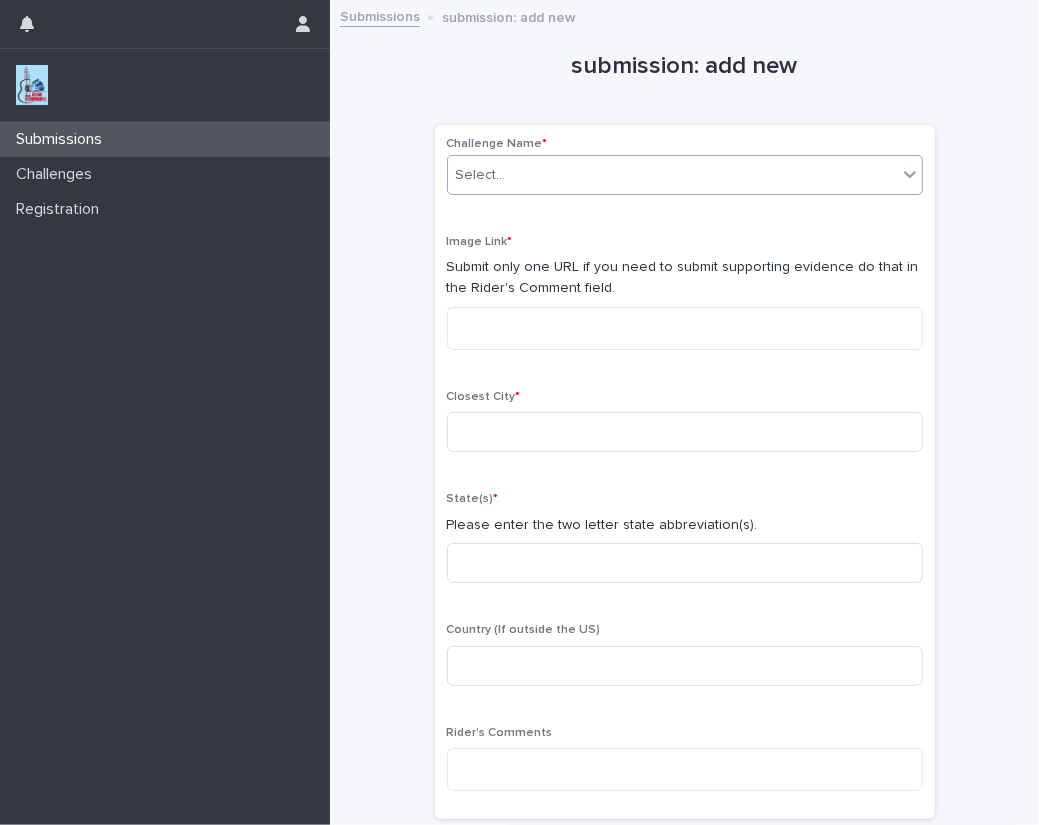 click on "Select..." at bounding box center (672, 175) 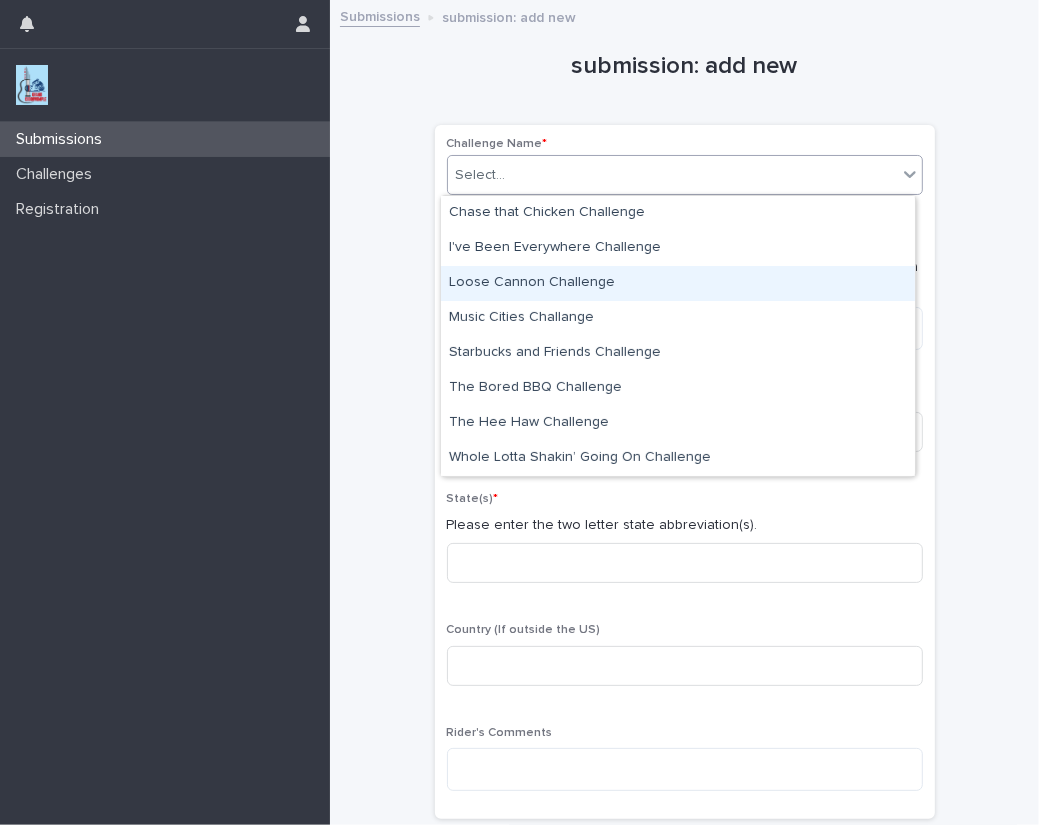 click on "Loose Cannon Challenge" at bounding box center [678, 283] 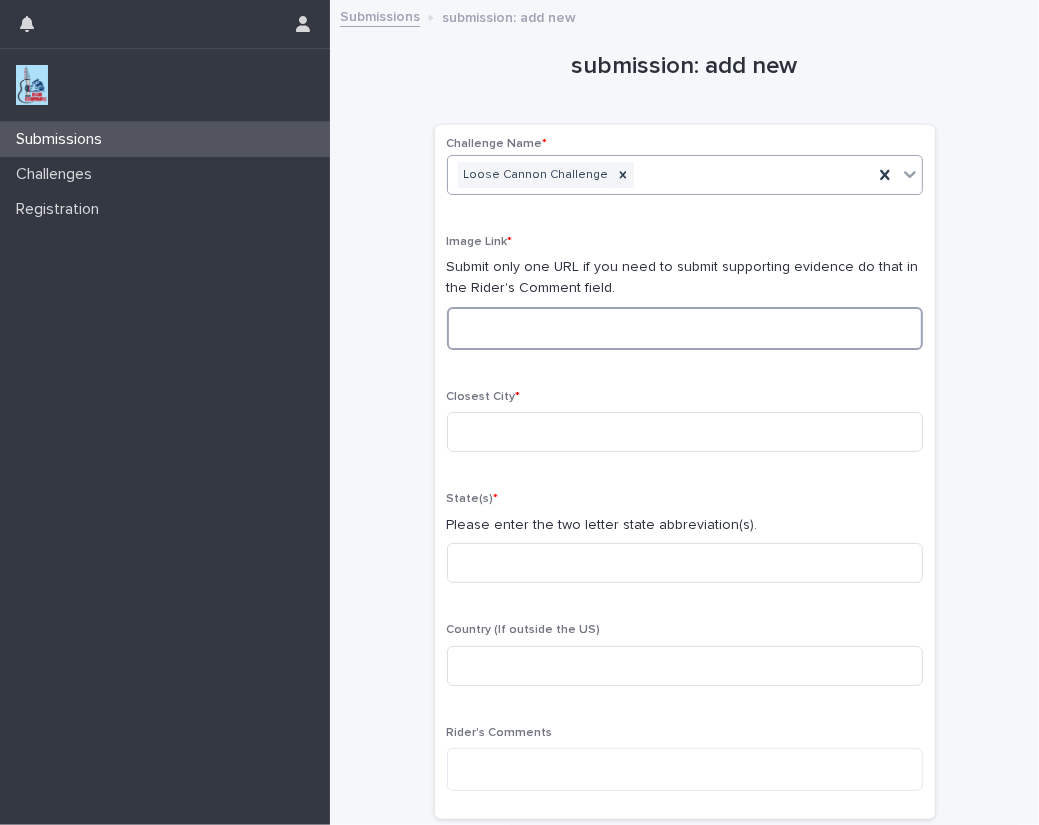 click at bounding box center [685, 328] 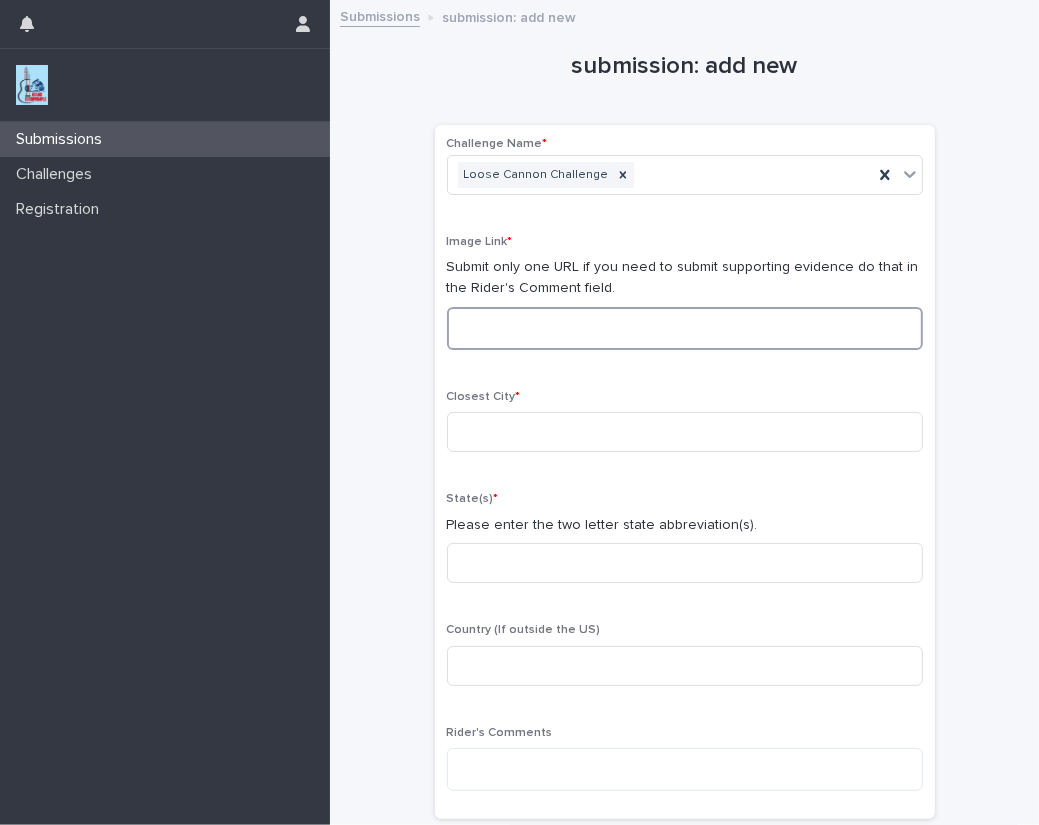 paste on "**********" 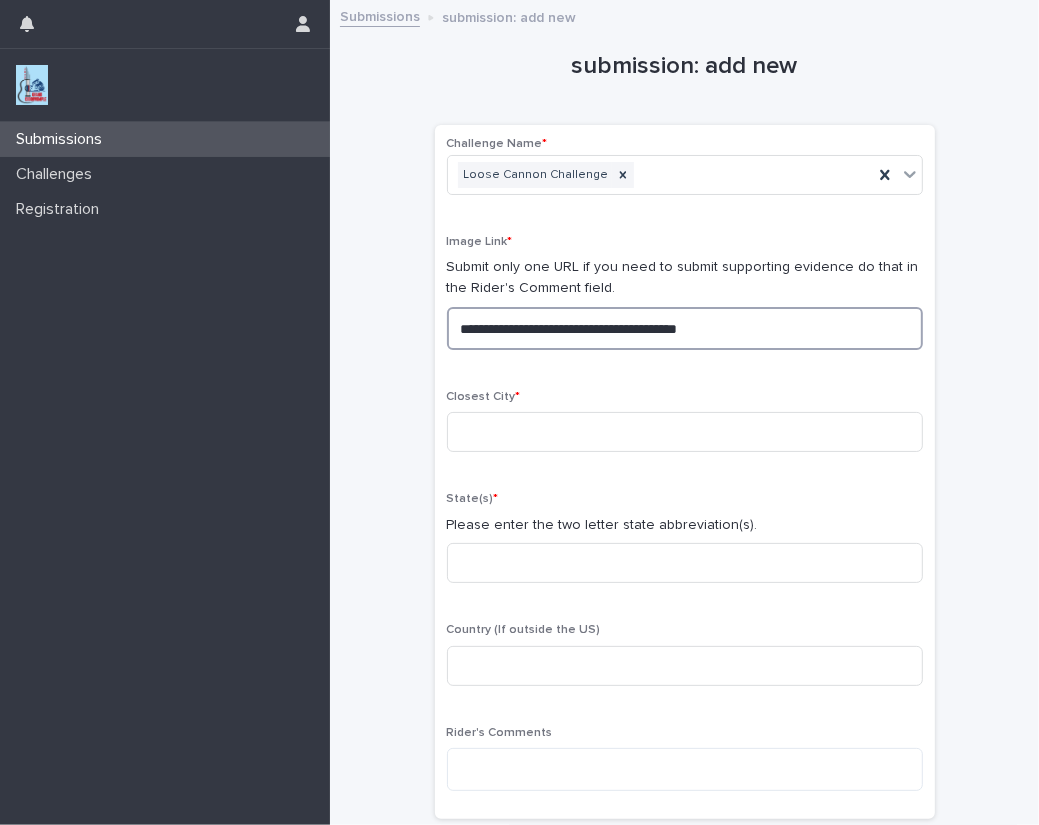 drag, startPoint x: 817, startPoint y: 316, endPoint x: 227, endPoint y: 302, distance: 590.1661 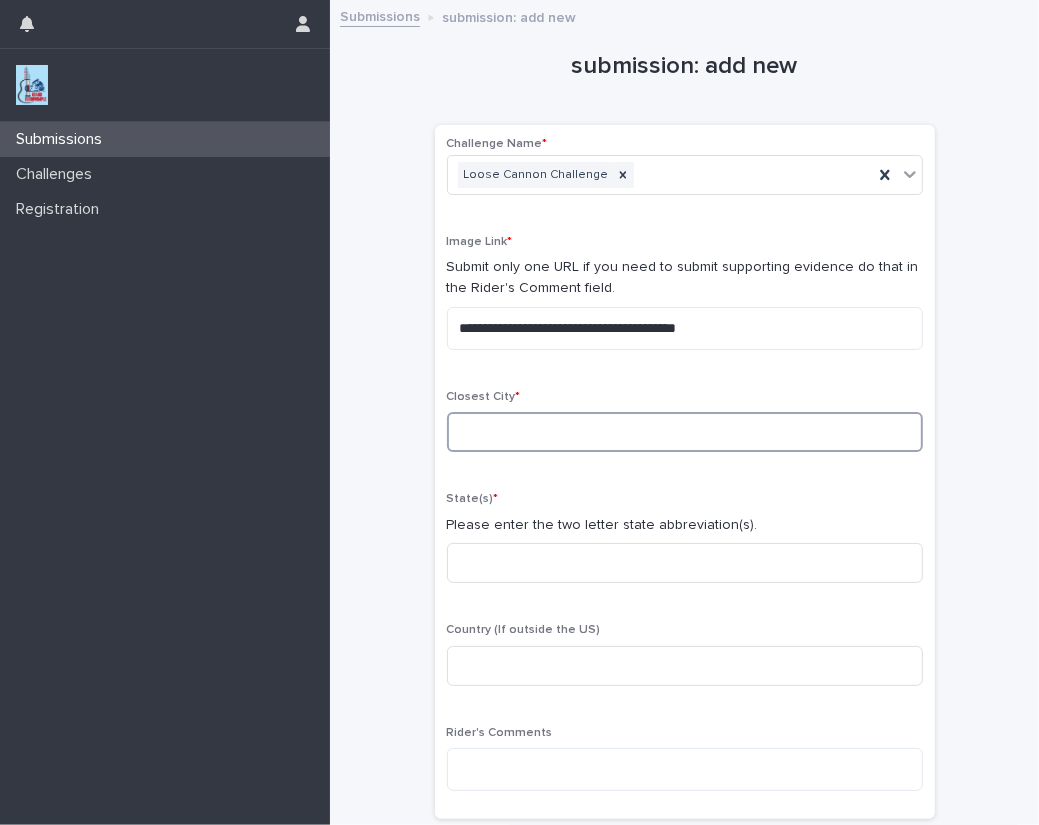 click at bounding box center (685, 432) 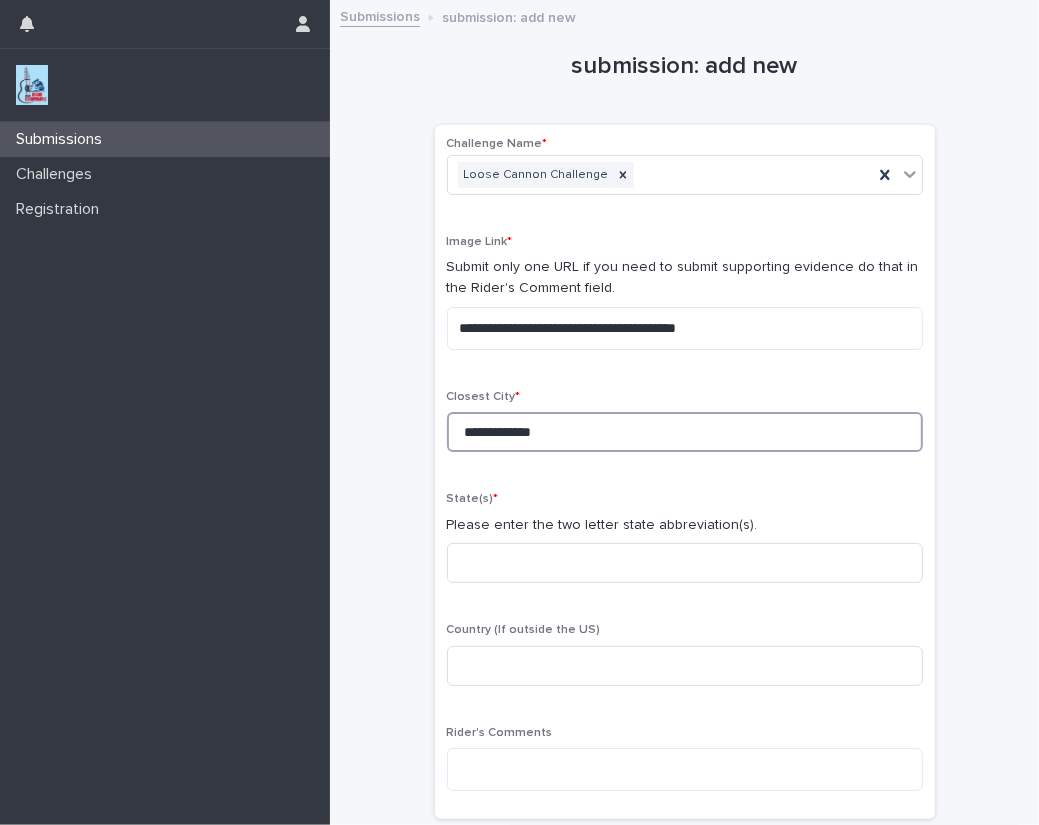 type on "**********" 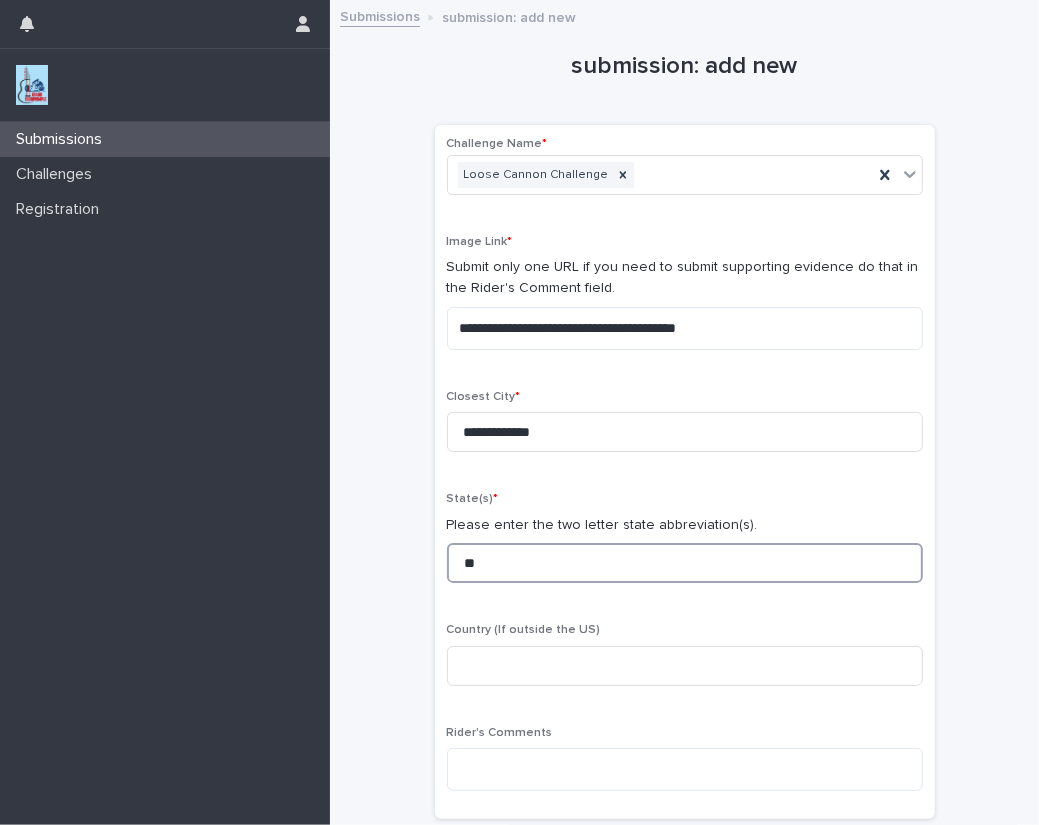 type on "**" 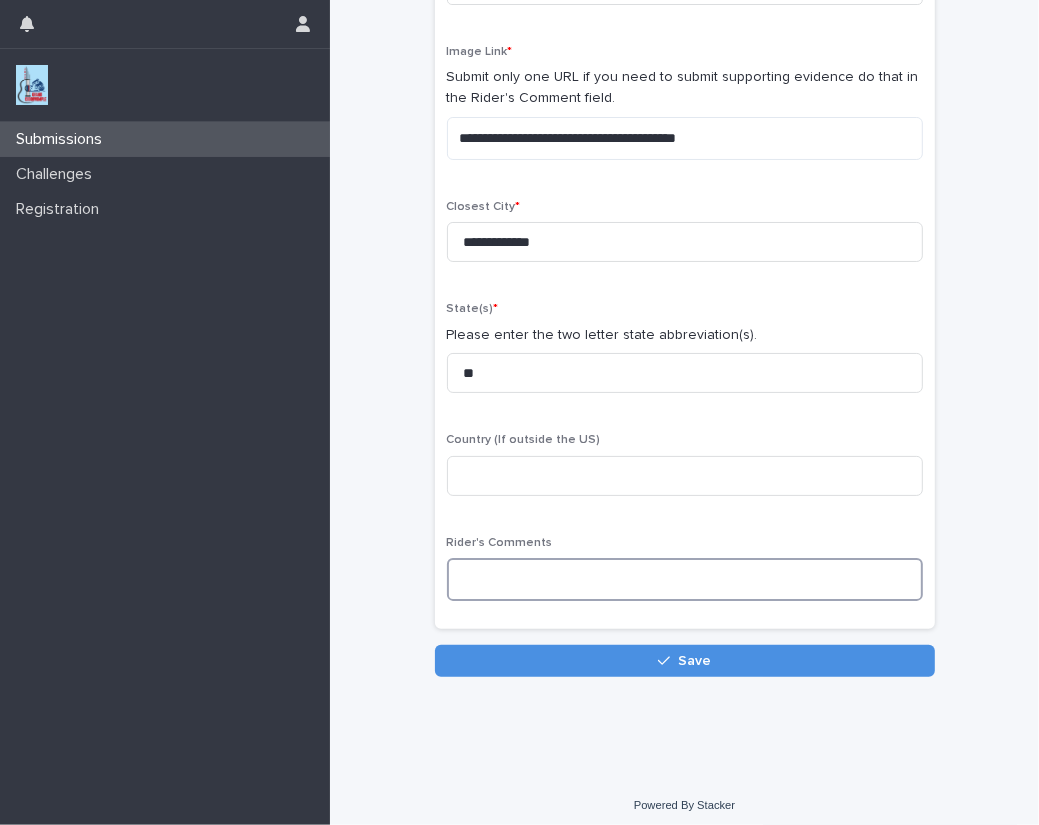 scroll, scrollTop: 197, scrollLeft: 0, axis: vertical 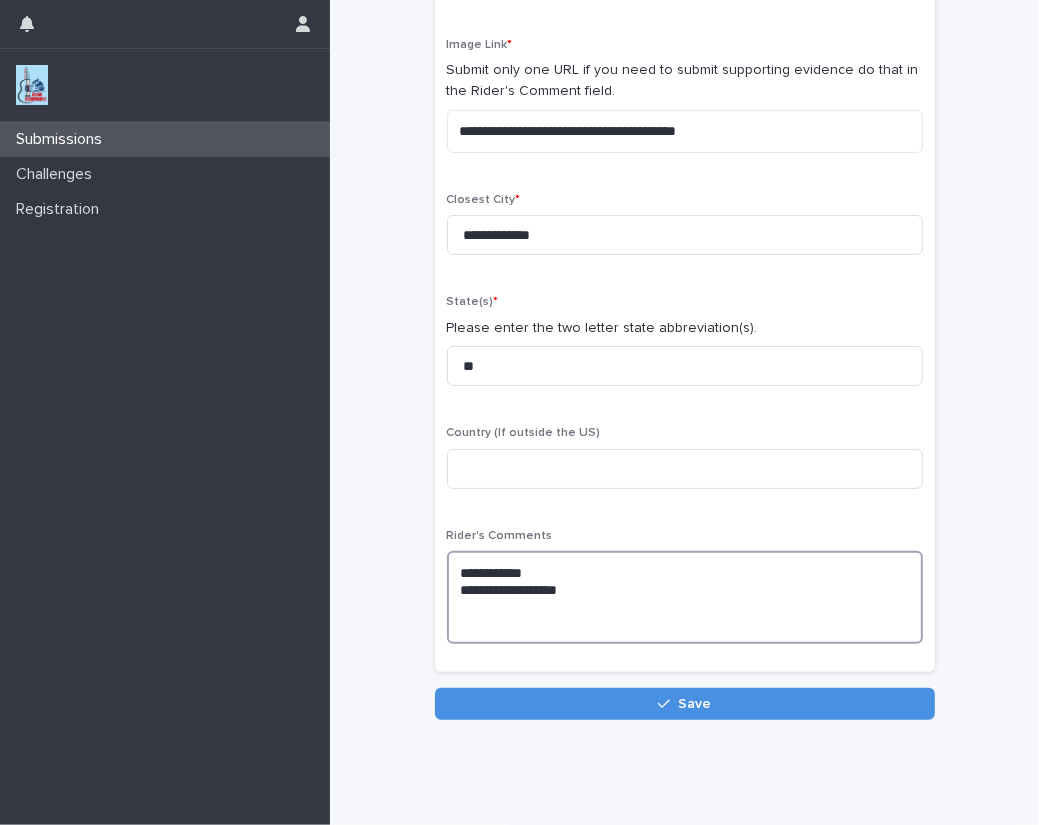 click on "**********" at bounding box center (685, 597) 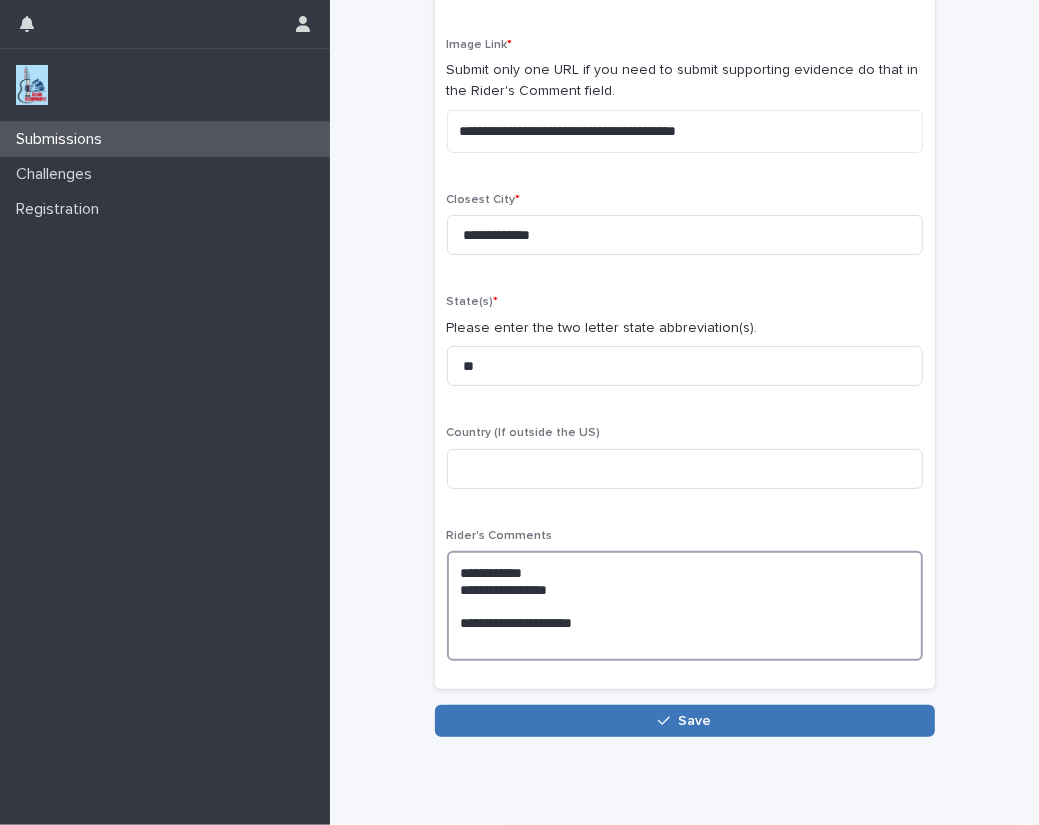 type on "**********" 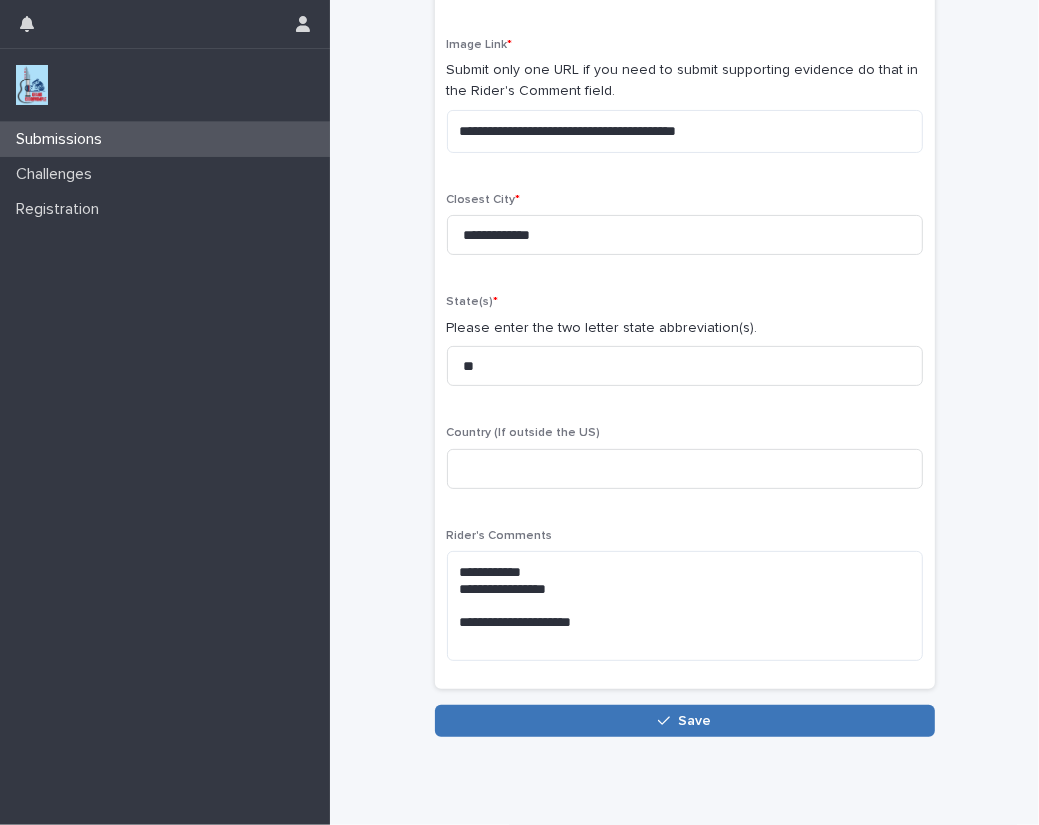 click on "Save" at bounding box center [685, 721] 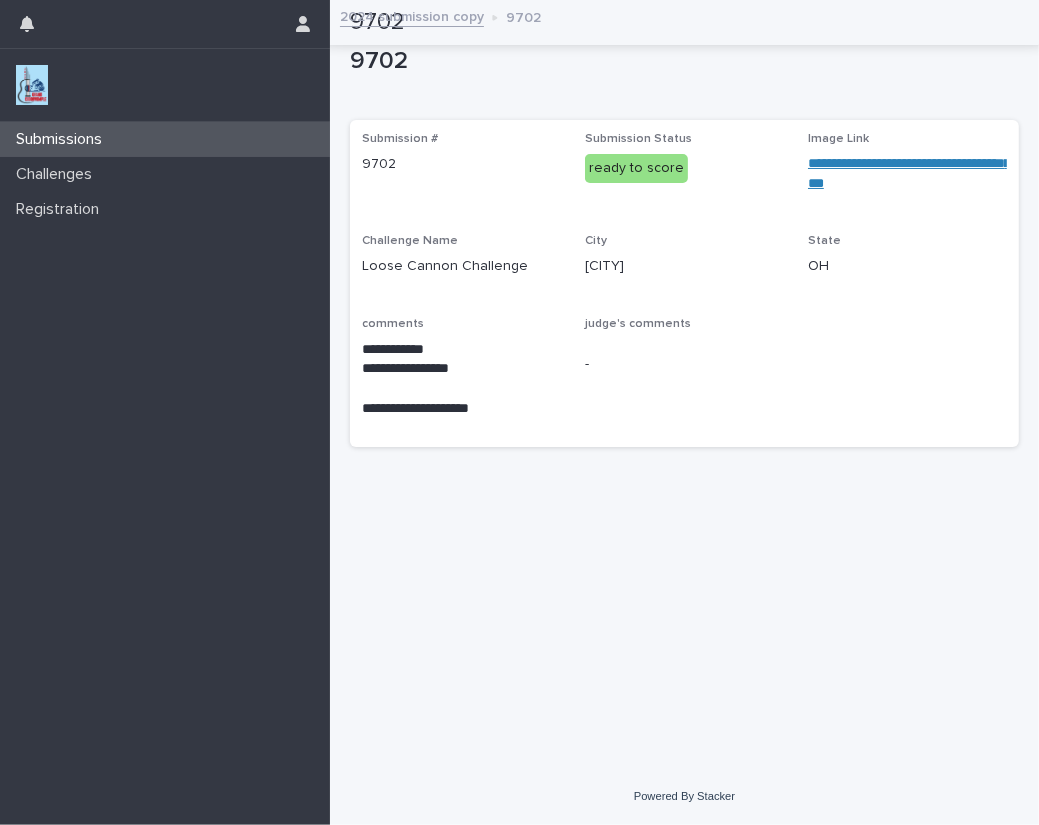 scroll, scrollTop: 0, scrollLeft: 0, axis: both 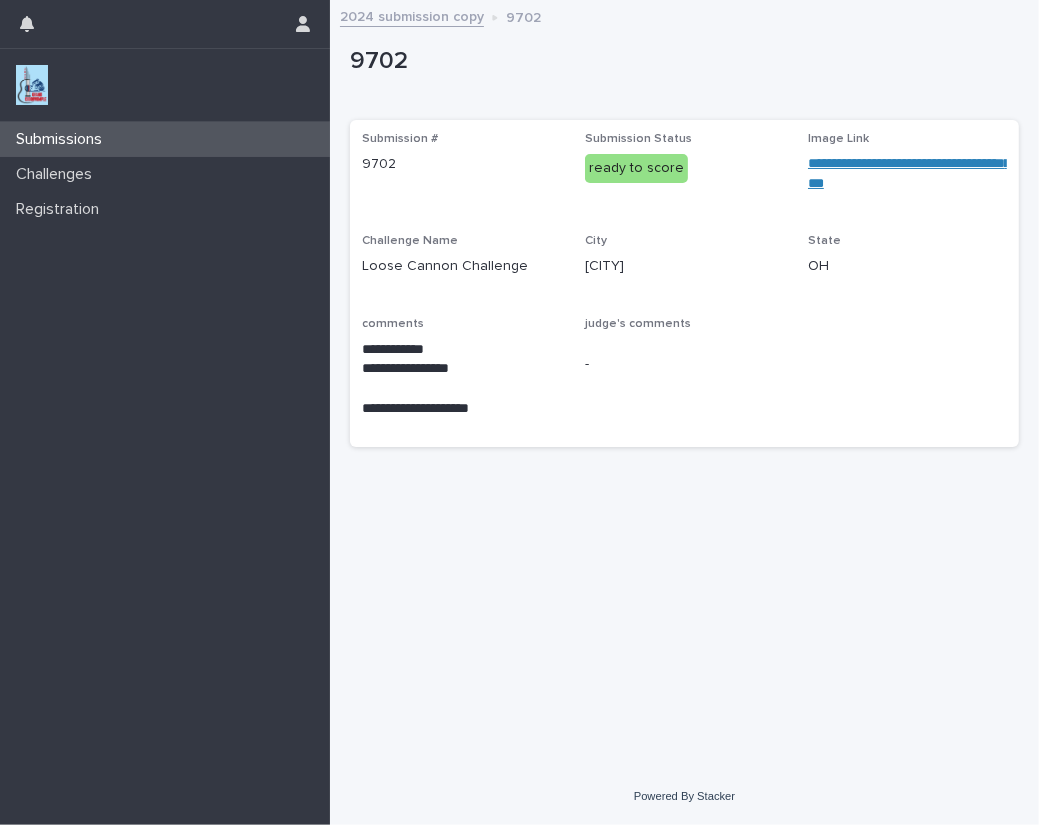 click at bounding box center [32, 85] 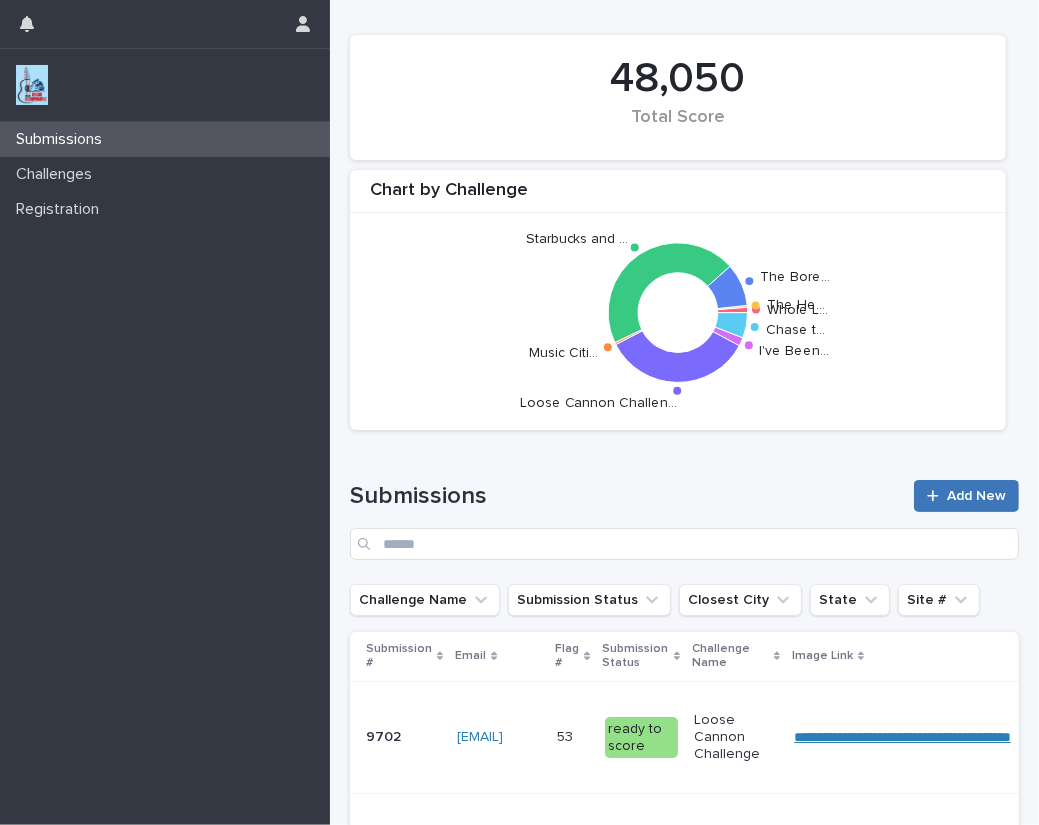click on "Add New" at bounding box center (976, 496) 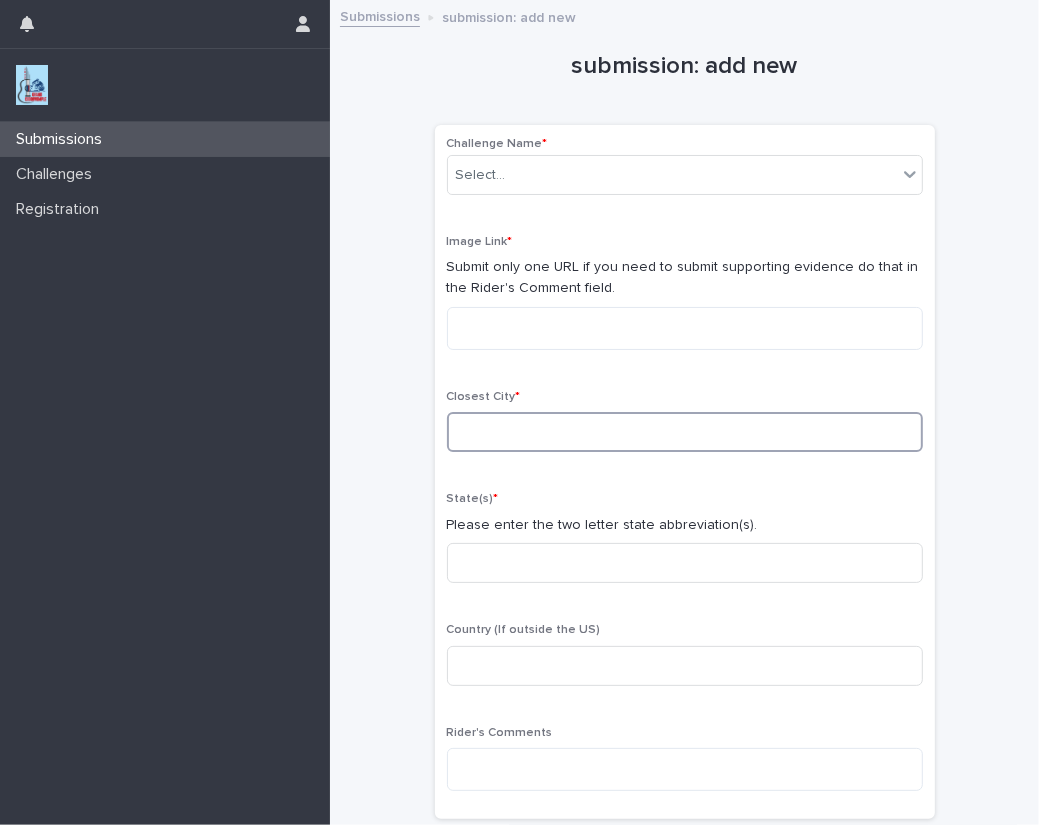 click at bounding box center (685, 432) 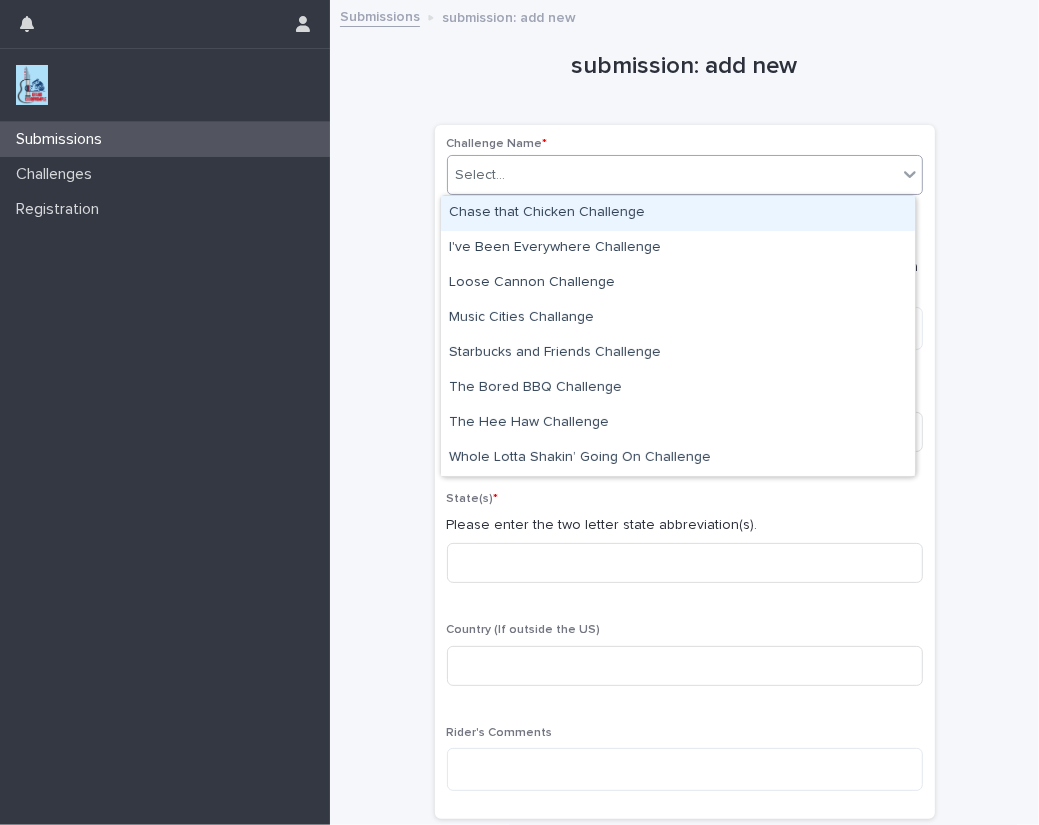 click on "Select..." at bounding box center (481, 175) 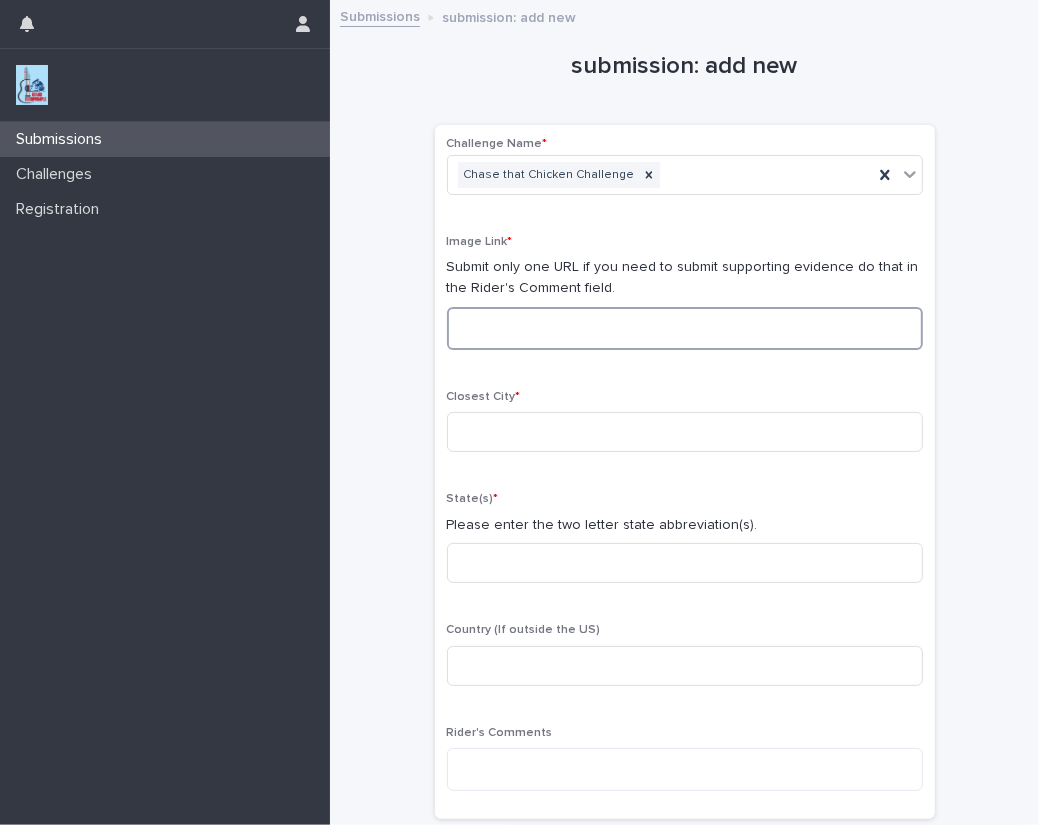 click at bounding box center (685, 328) 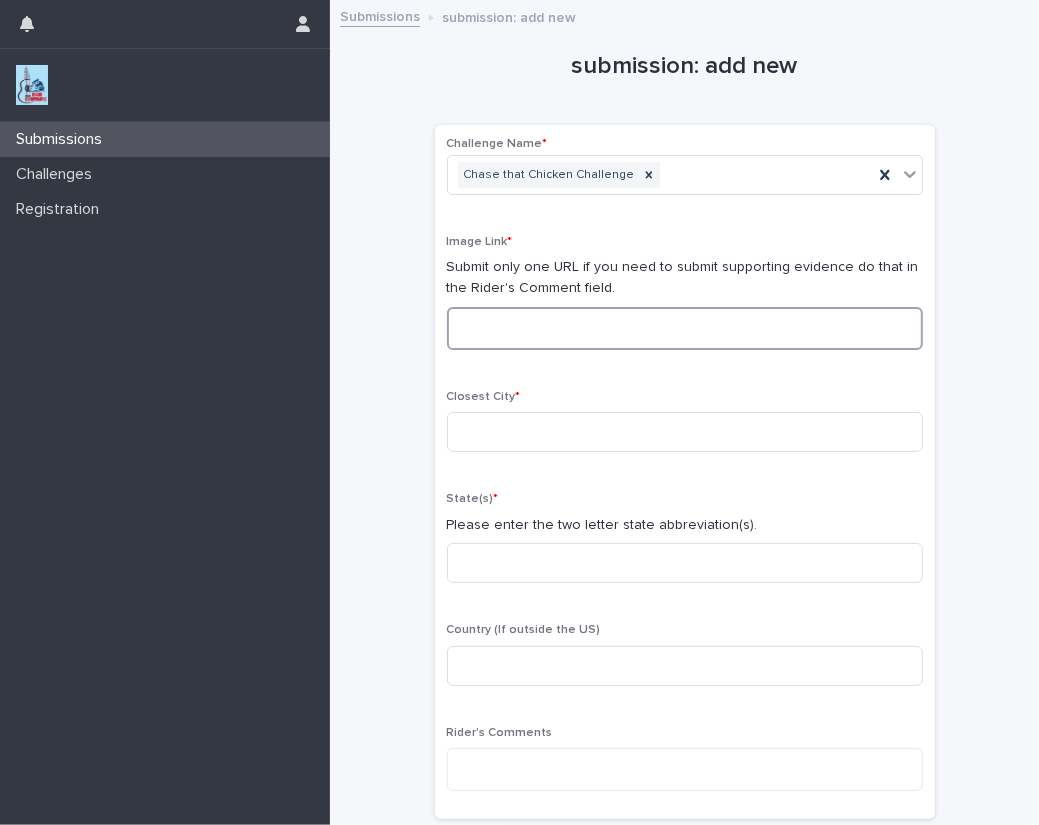 paste on "**********" 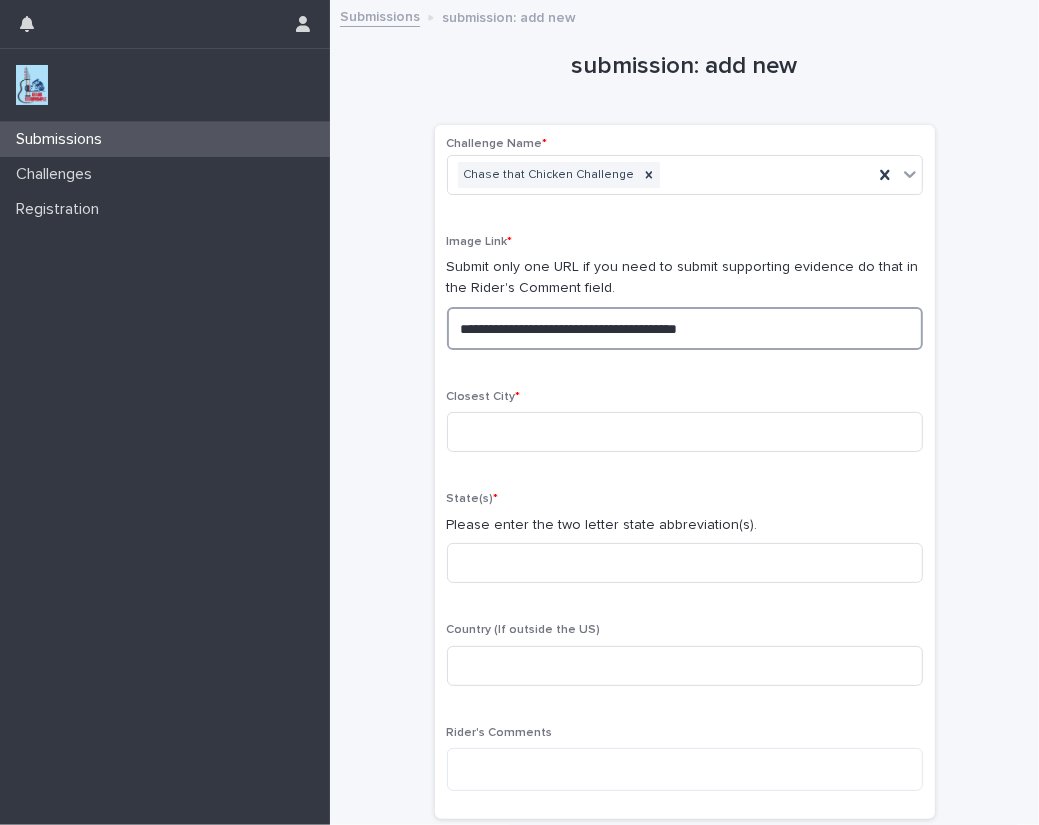 drag, startPoint x: 799, startPoint y: 323, endPoint x: 123, endPoint y: 286, distance: 677.01184 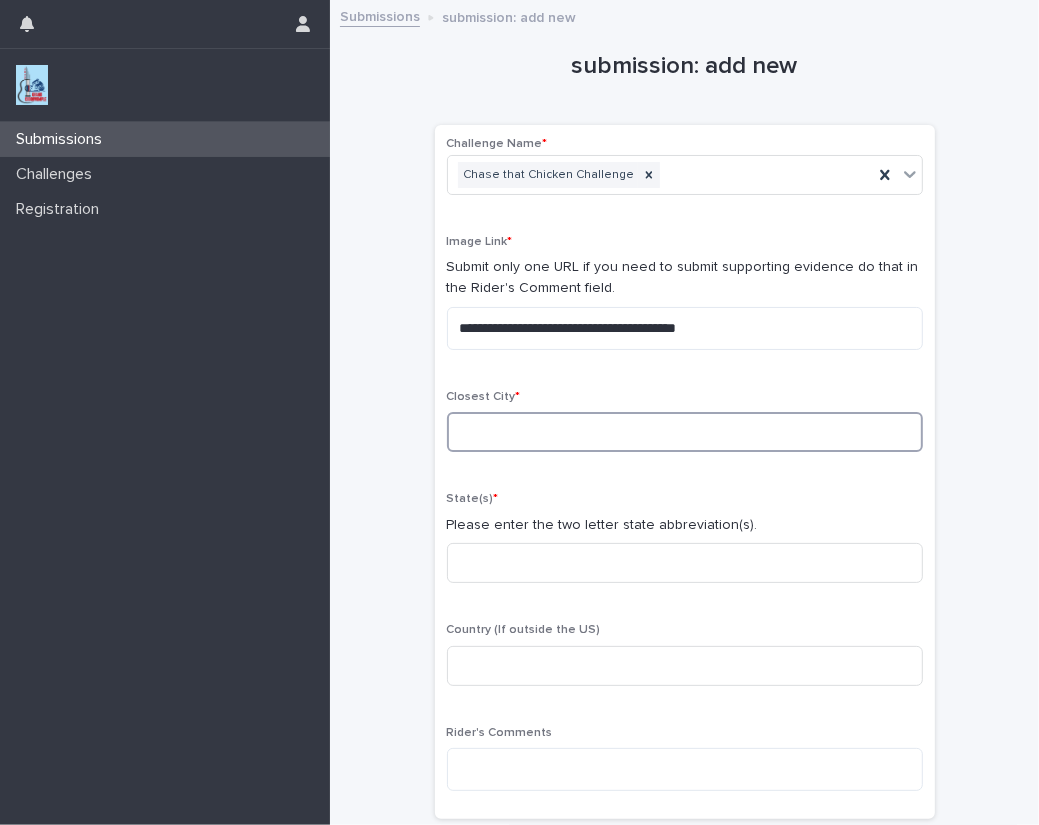 click at bounding box center [685, 432] 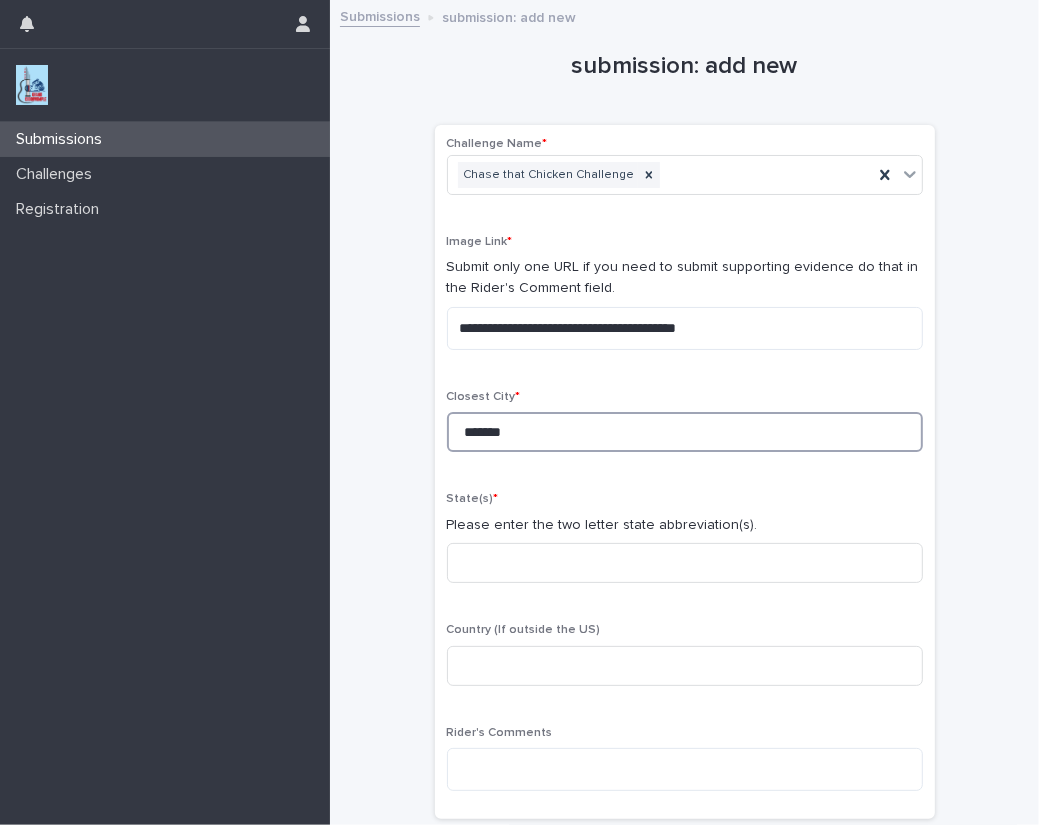 type on "*******" 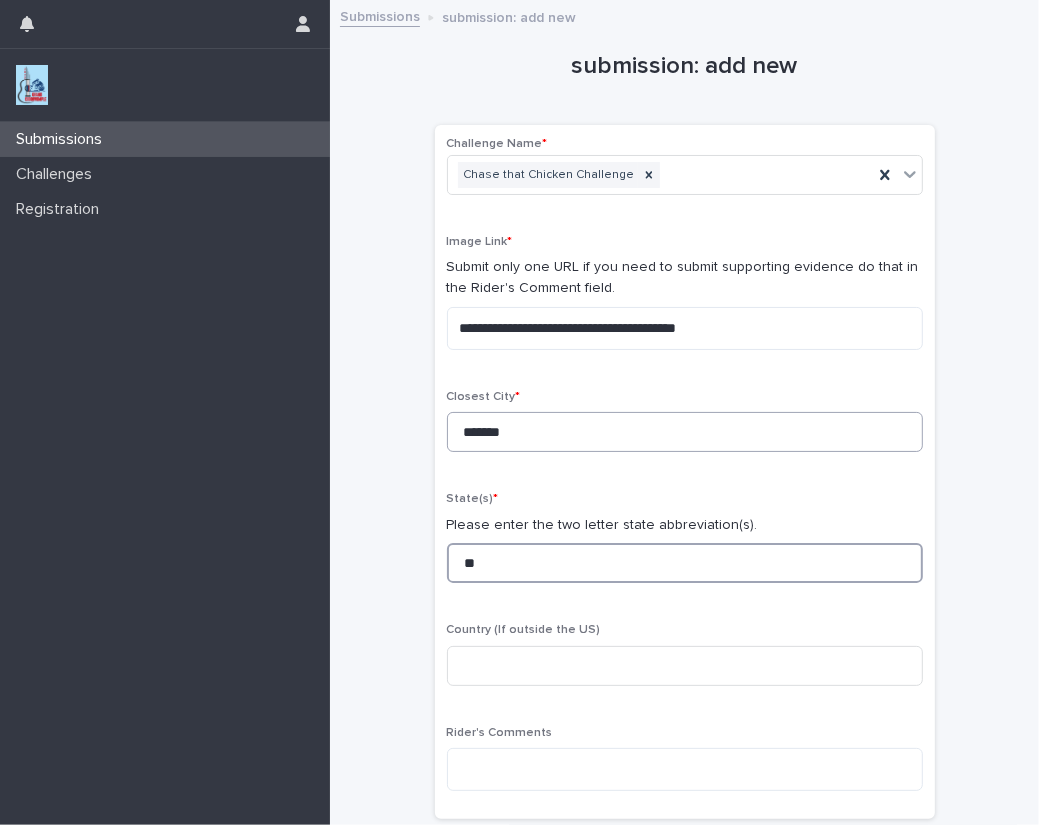 type on "**" 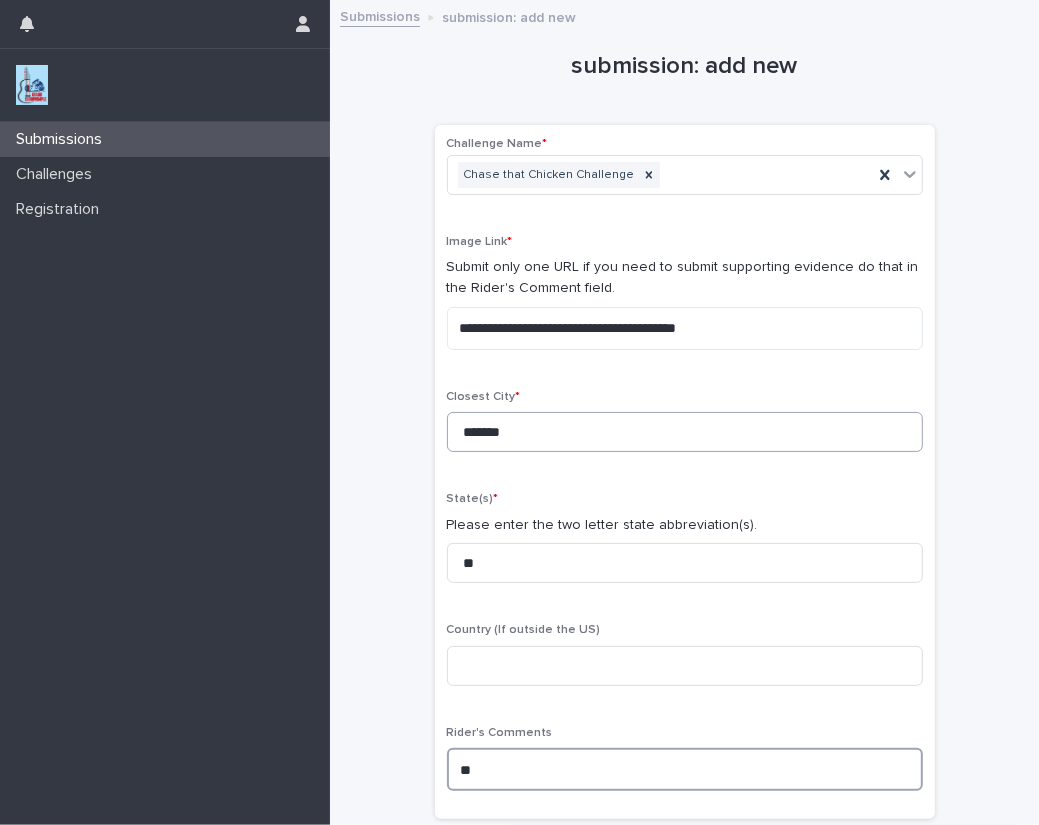 type on "*" 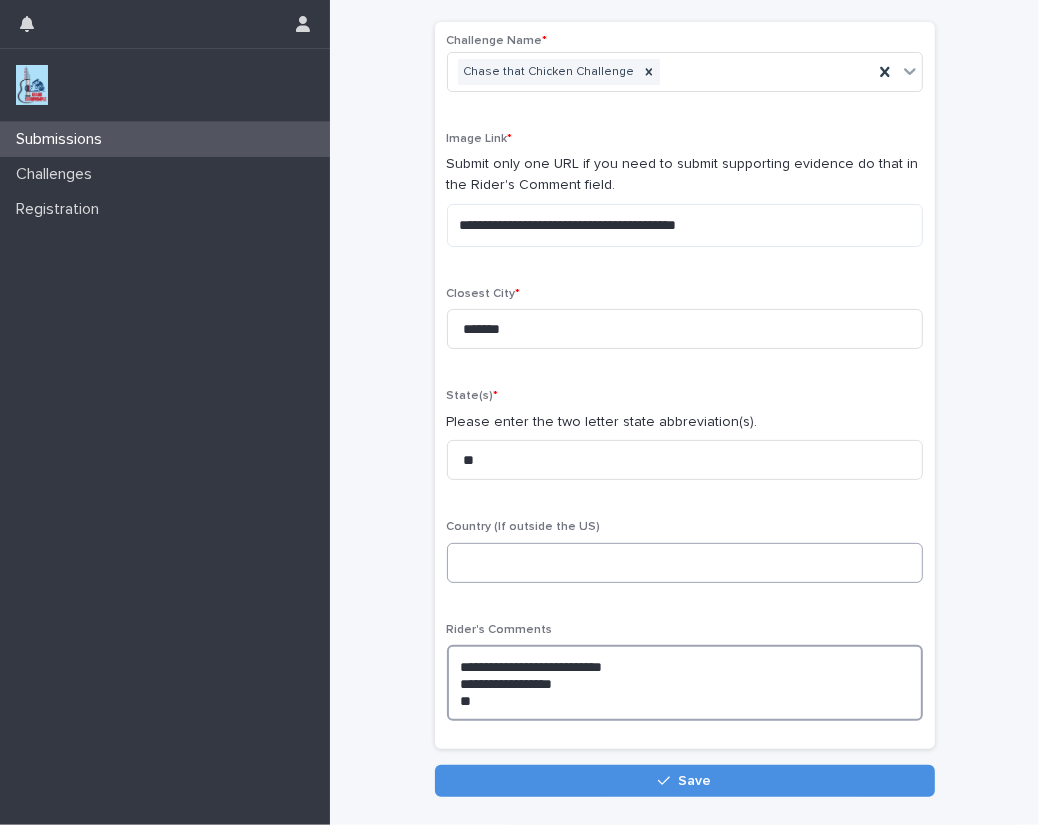 scroll, scrollTop: 212, scrollLeft: 0, axis: vertical 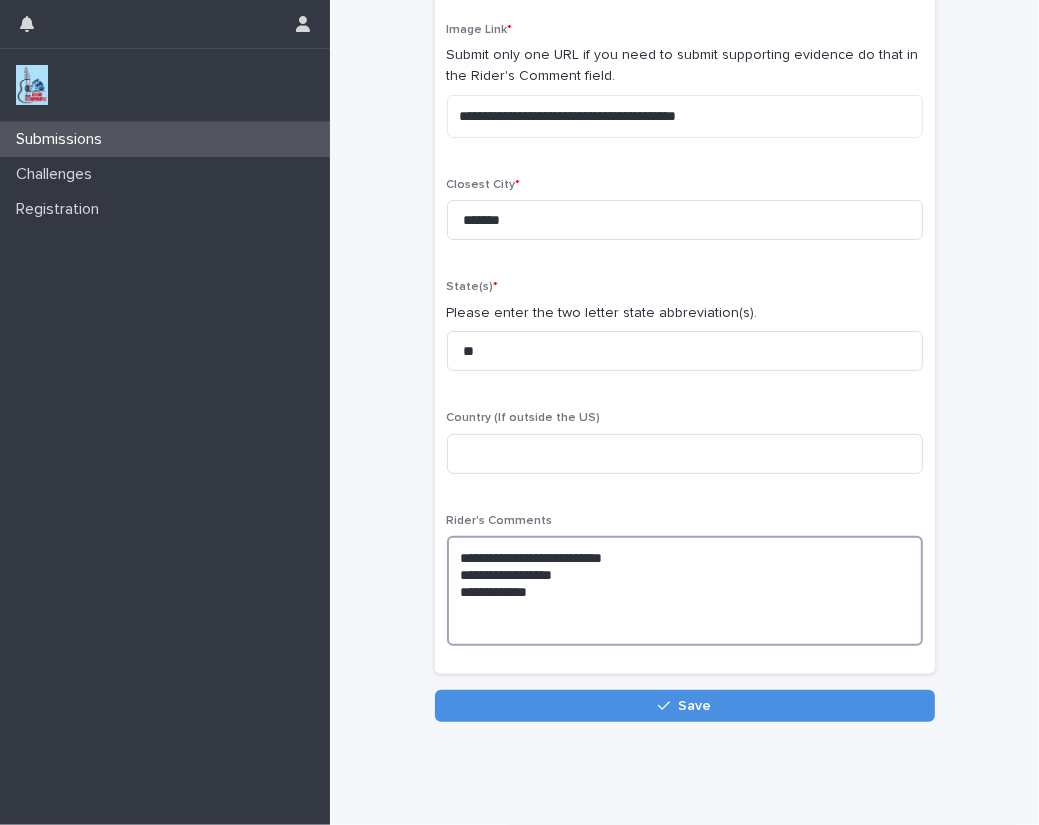 click on "**********" at bounding box center (685, 591) 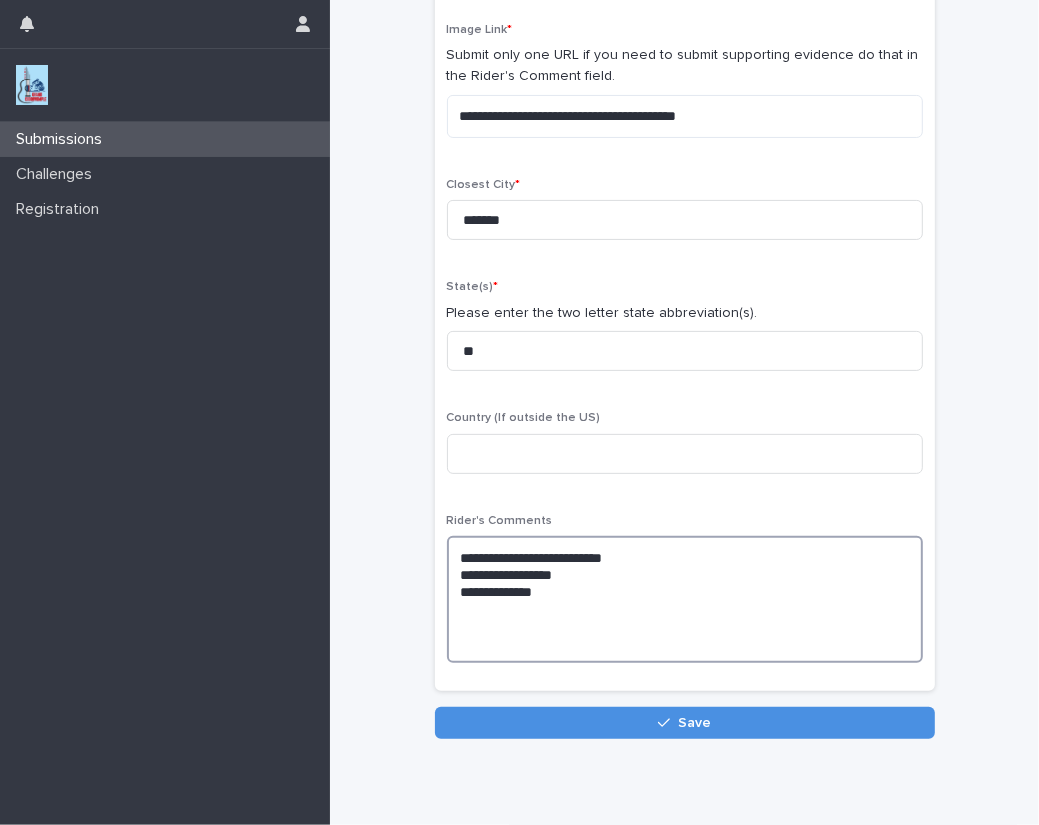 paste on "**********" 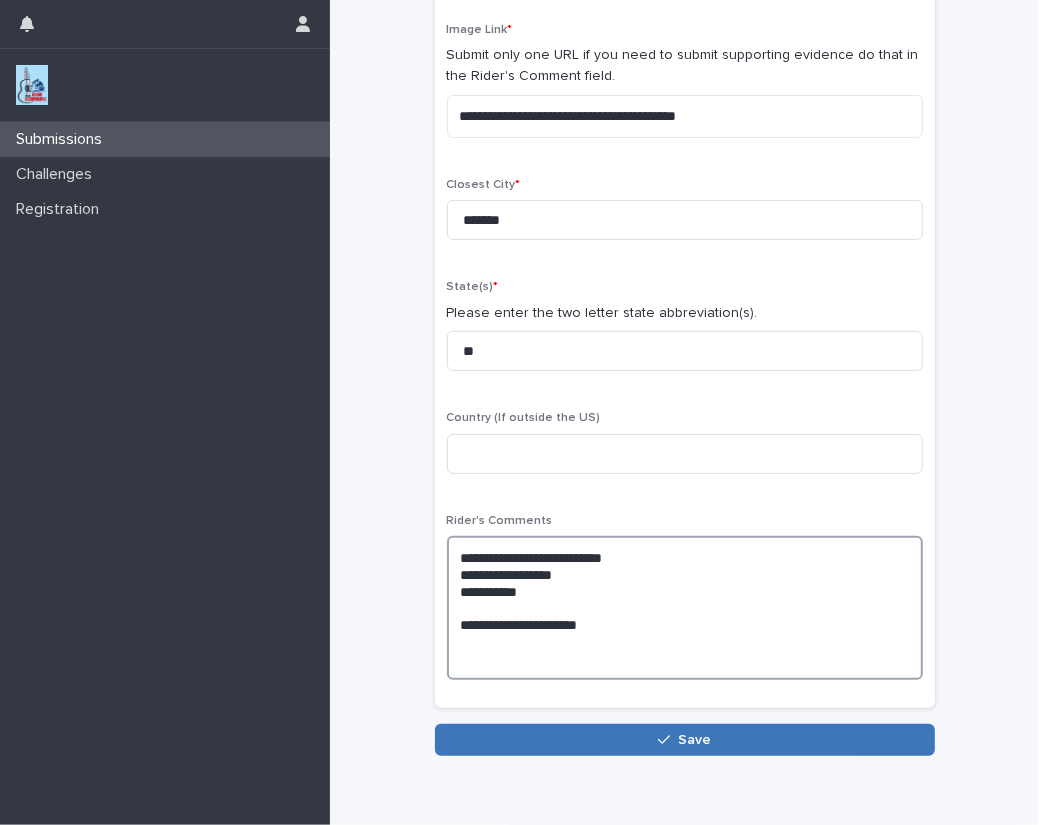 type on "**********" 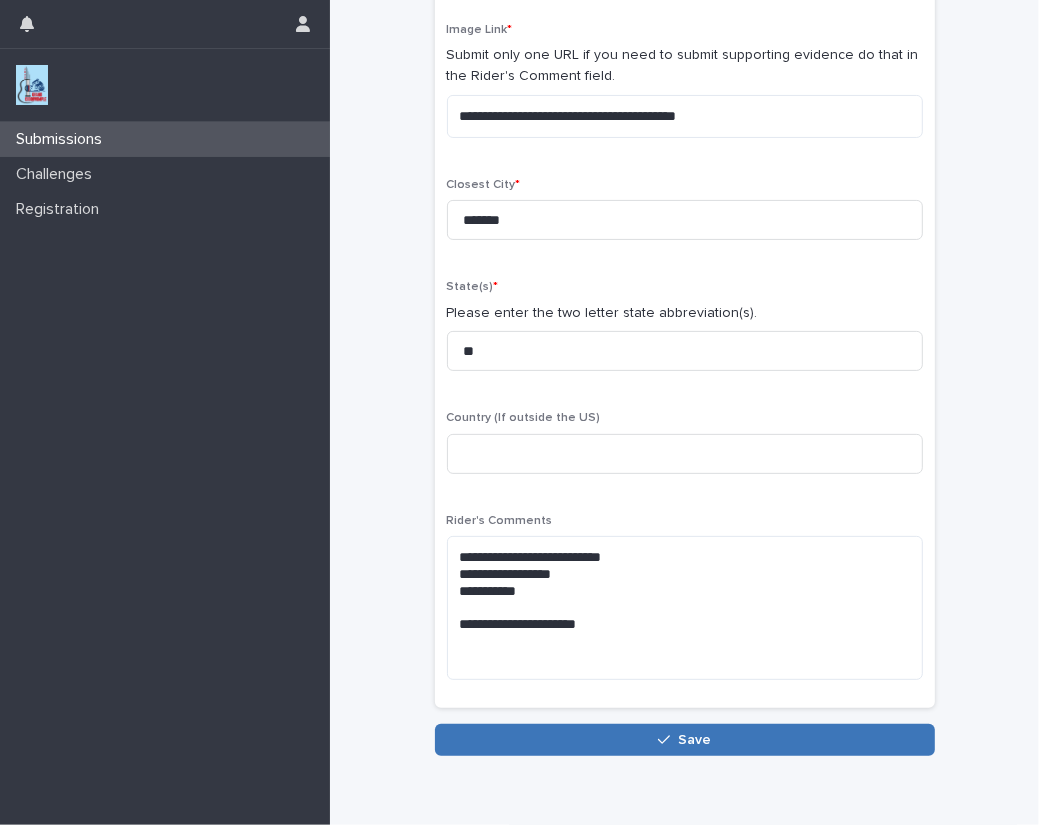 click on "Save" at bounding box center [685, 740] 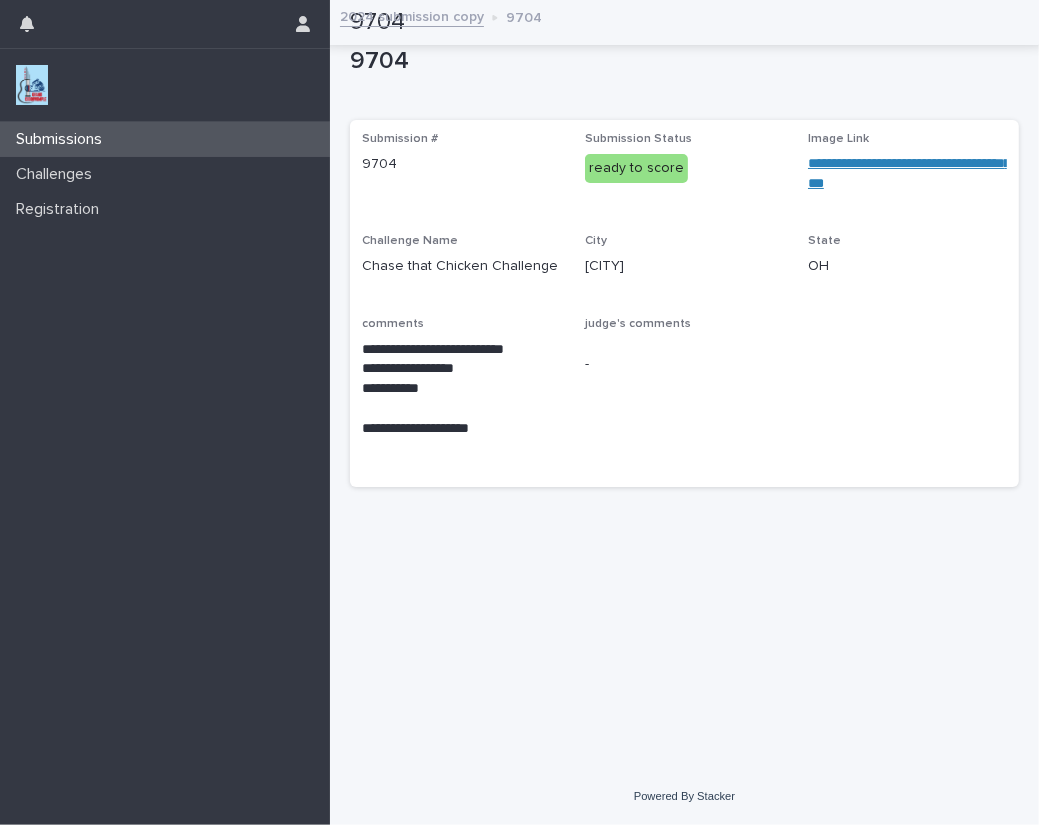 scroll, scrollTop: 0, scrollLeft: 0, axis: both 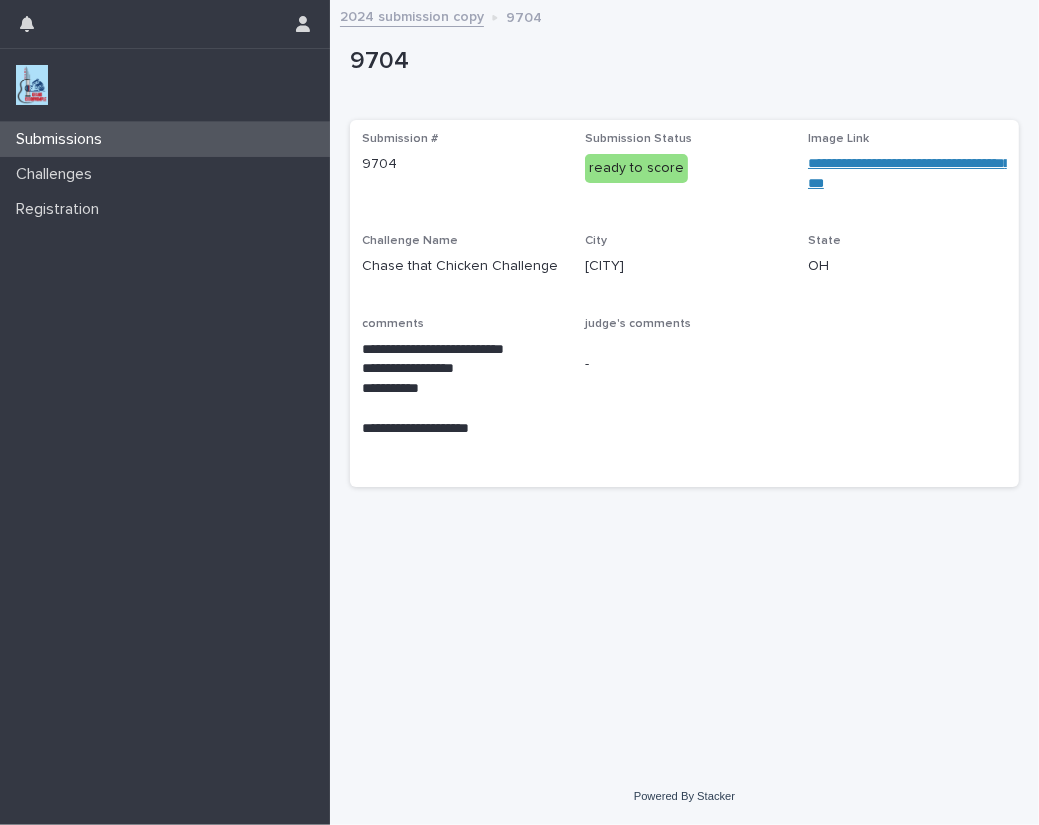 click at bounding box center [32, 85] 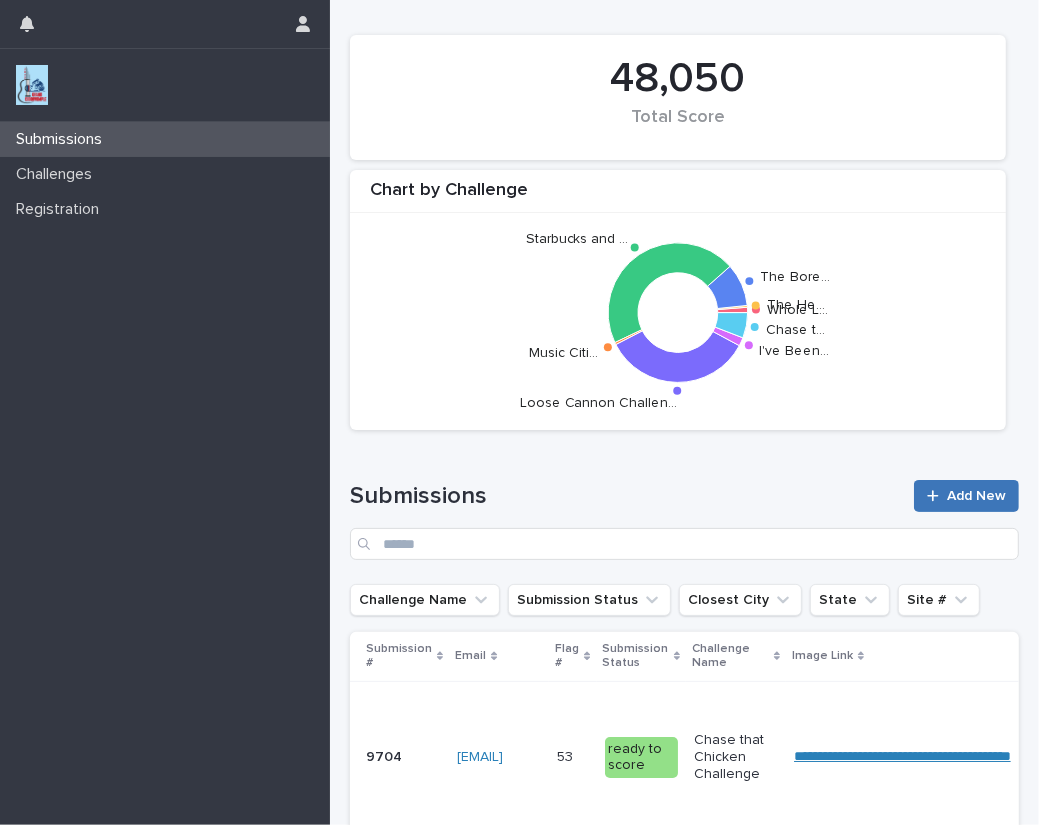 click on "Add New" at bounding box center (976, 496) 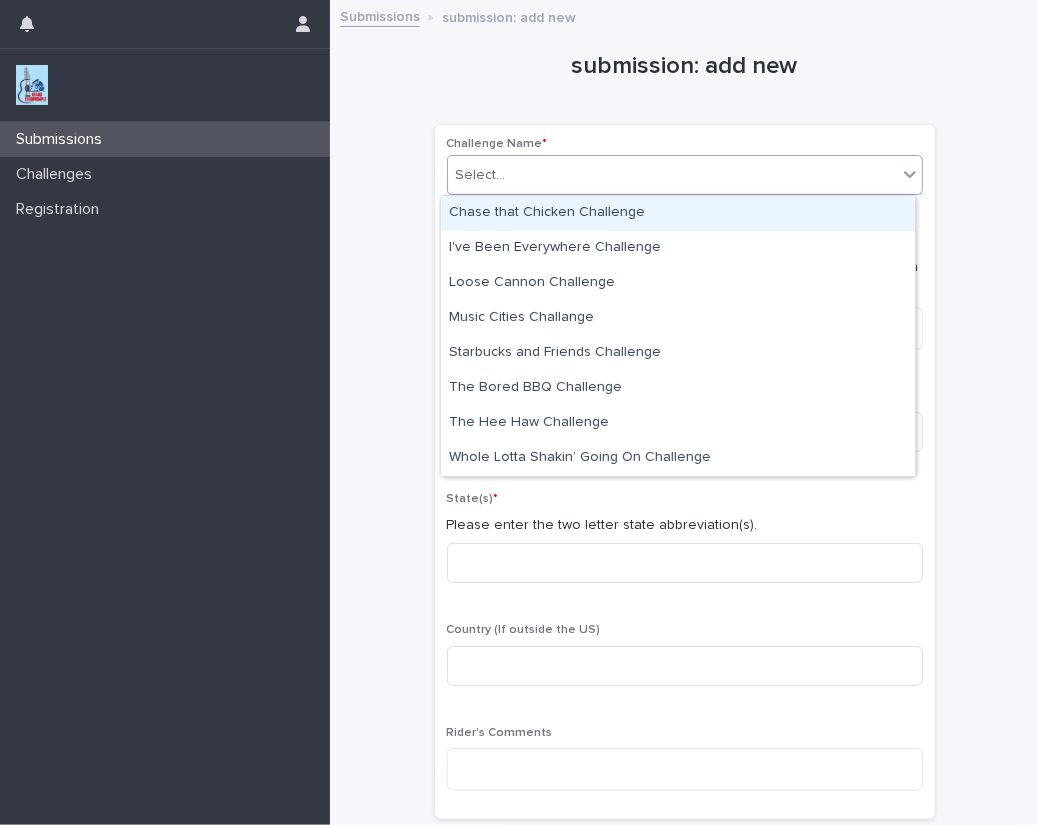 click on "Select..." at bounding box center [481, 175] 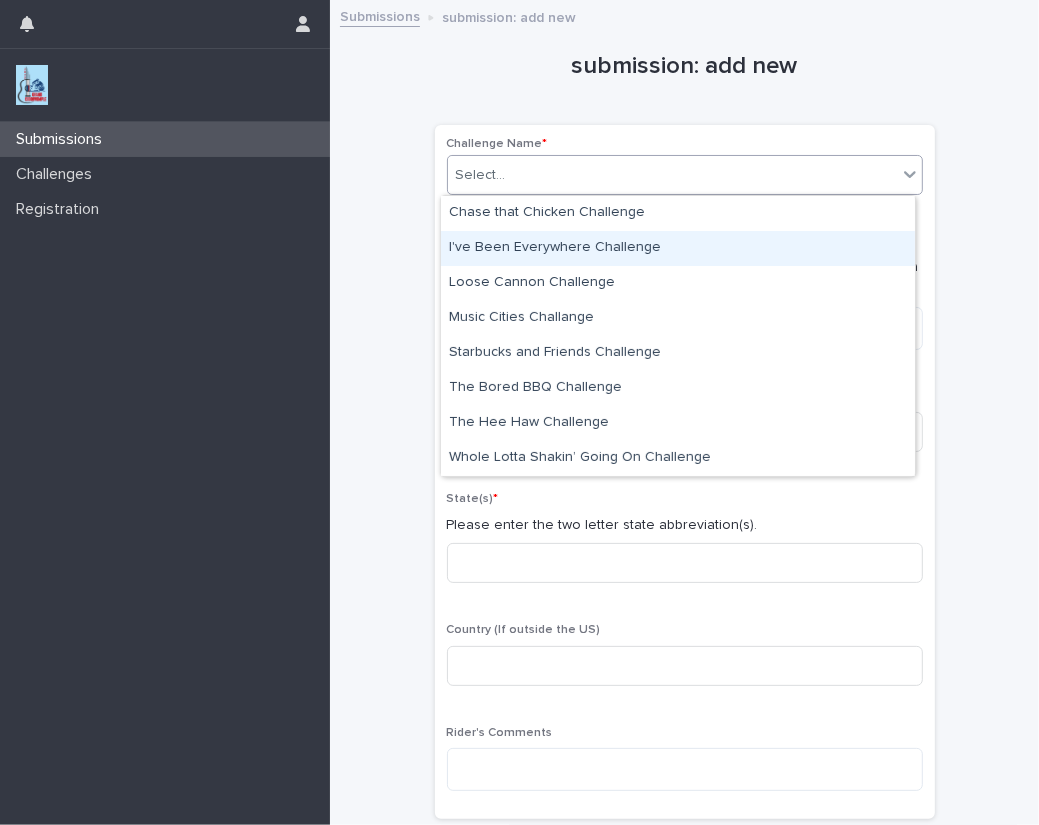 click on "I've Been Everywhere Challenge" at bounding box center [678, 248] 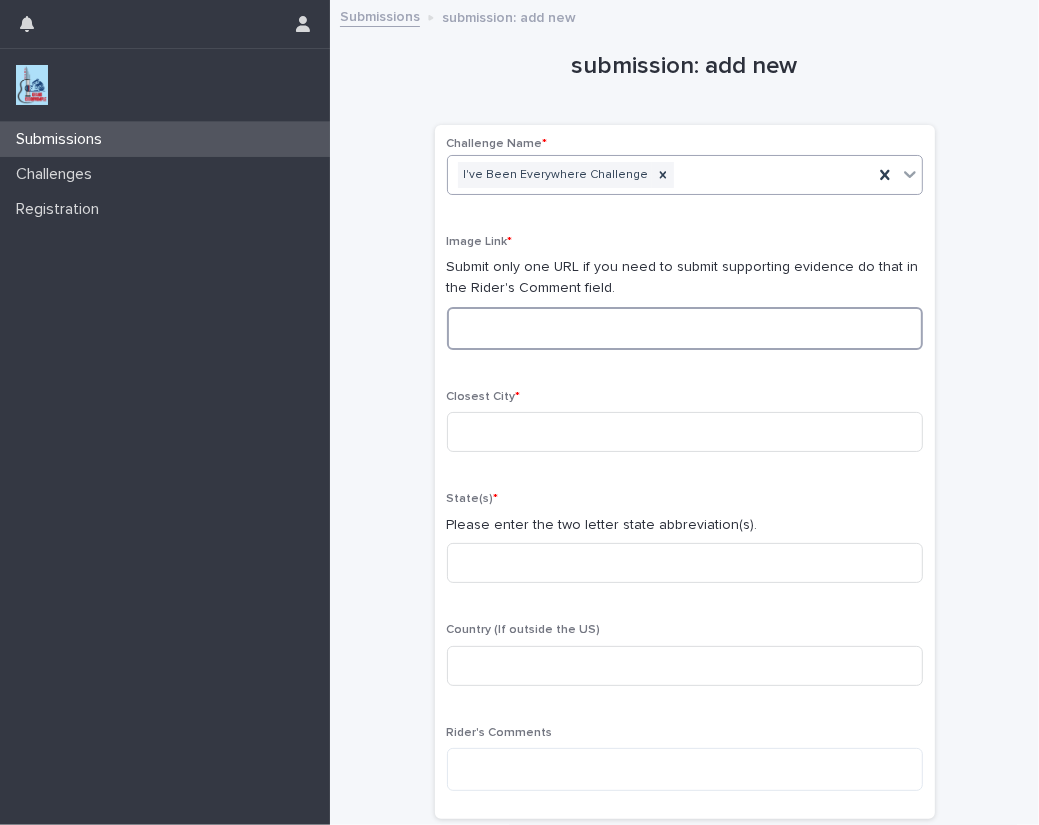 click at bounding box center [685, 328] 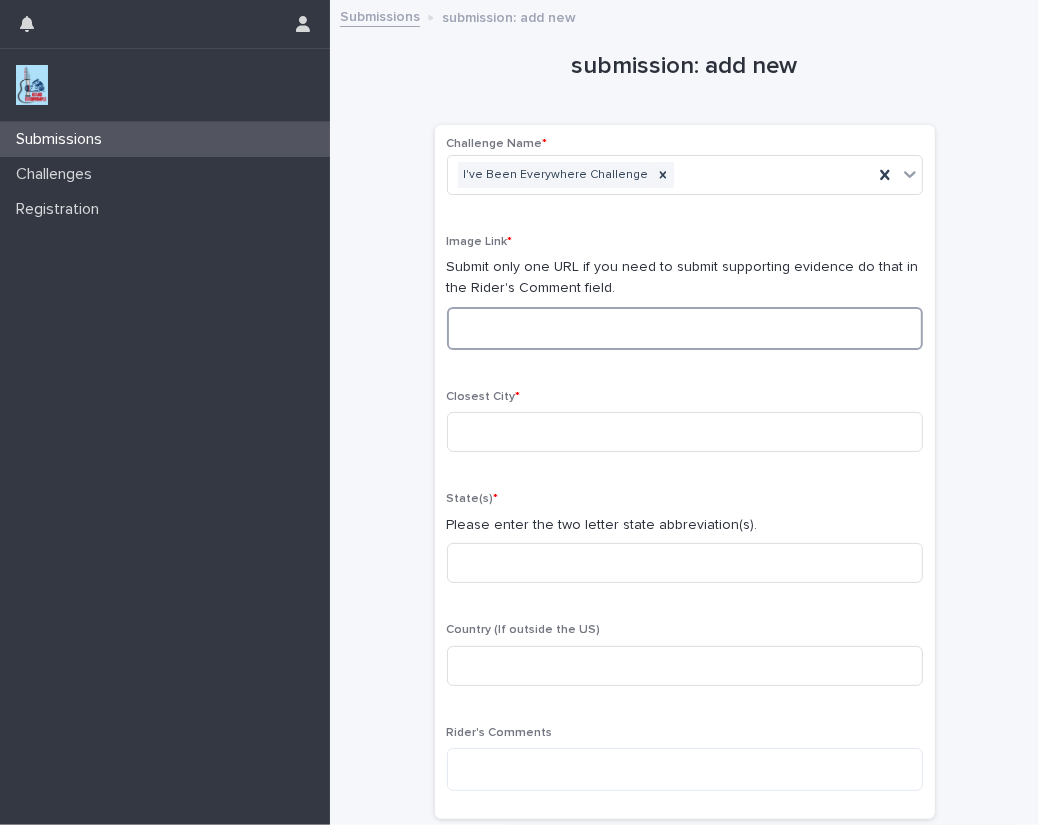 paste on "**********" 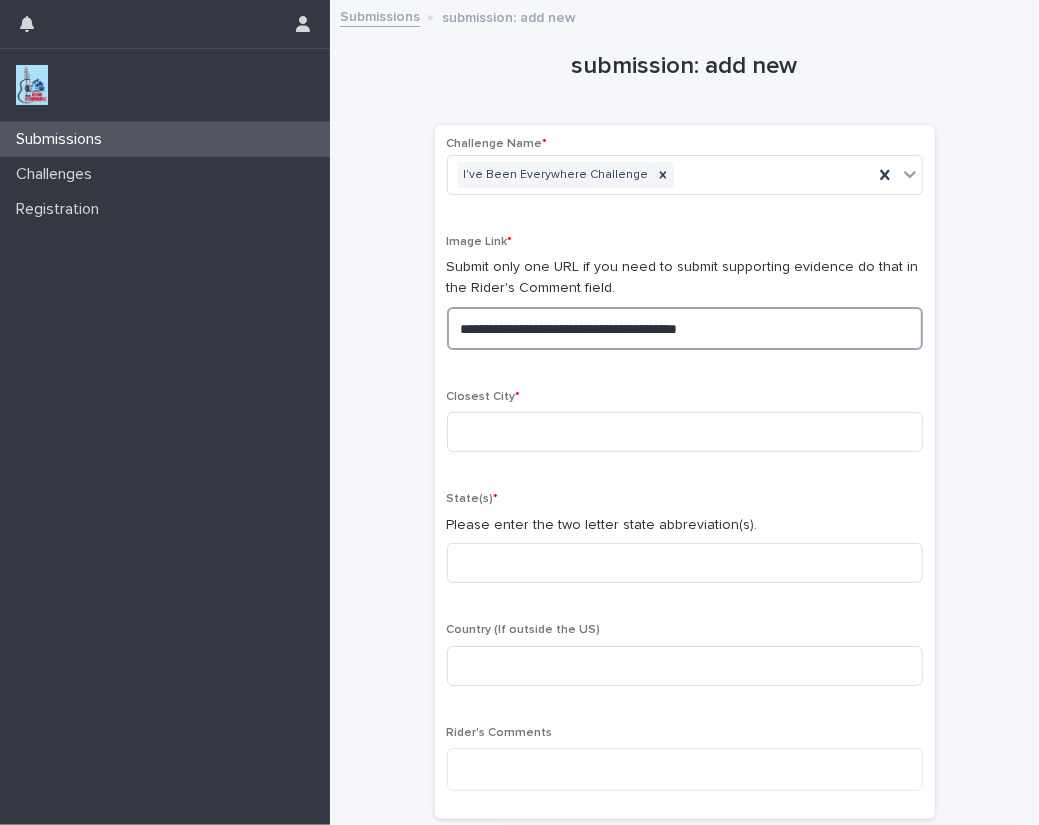 drag, startPoint x: 737, startPoint y: 322, endPoint x: 129, endPoint y: 299, distance: 608.4349 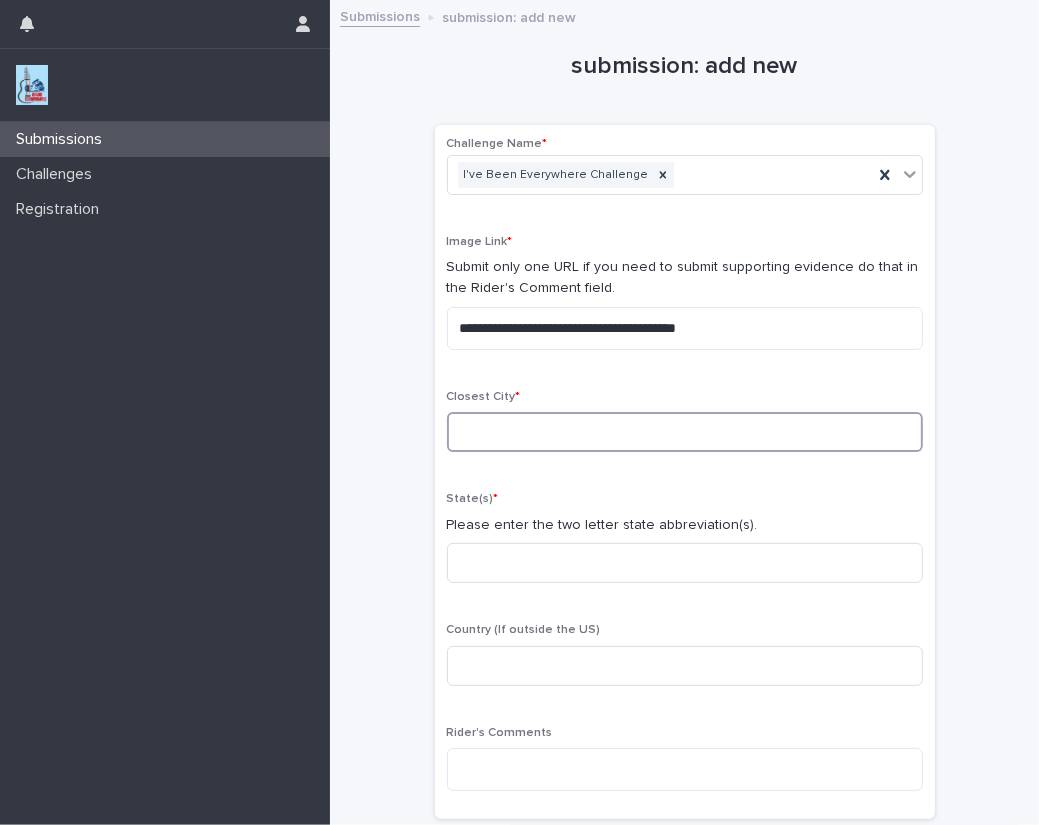 click at bounding box center [685, 432] 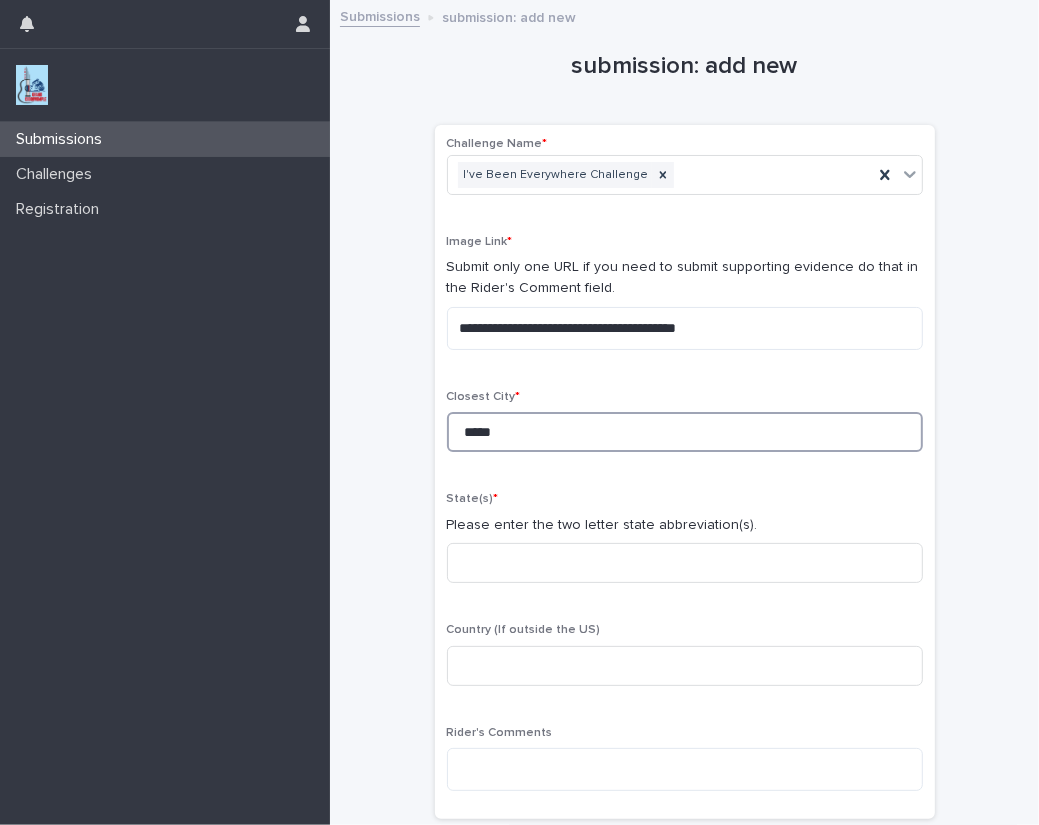 type on "*****" 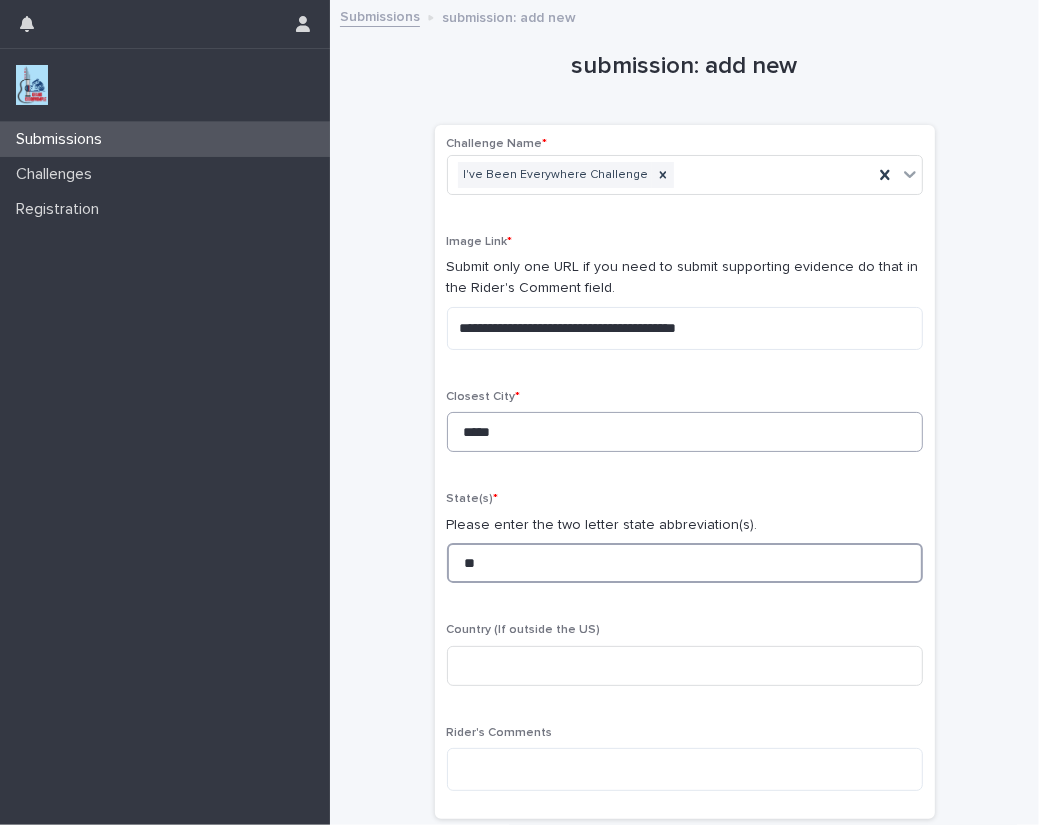 type on "**" 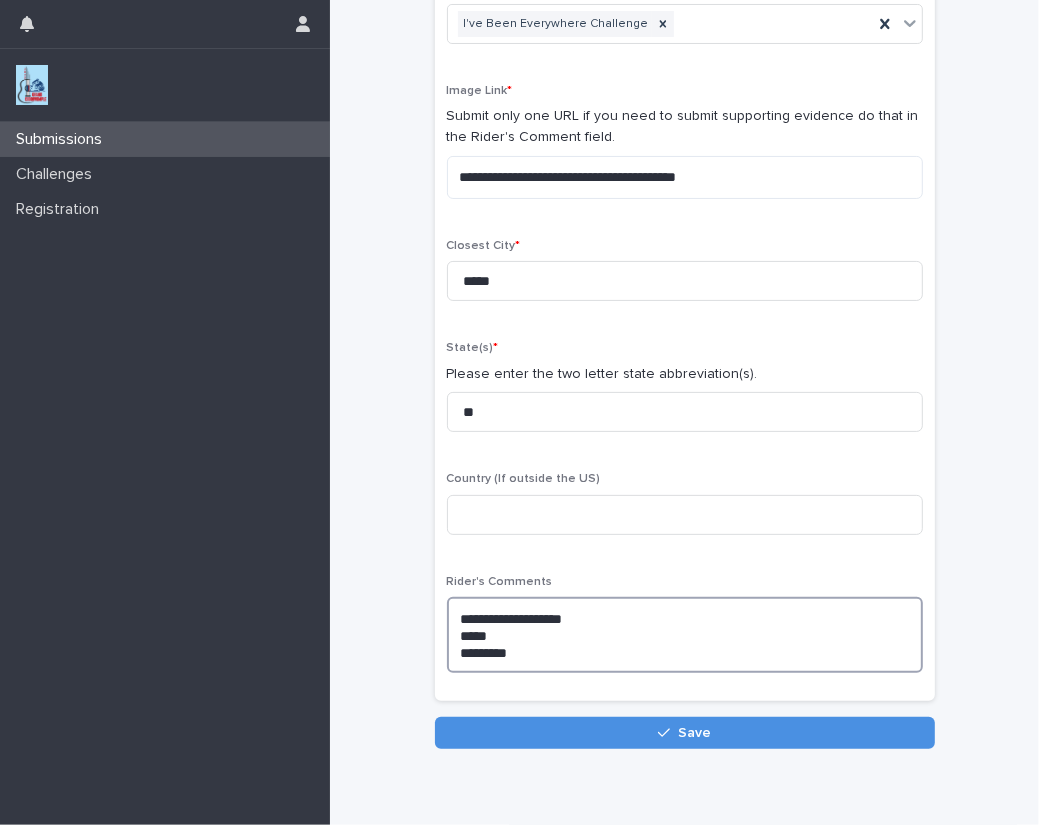 scroll, scrollTop: 181, scrollLeft: 0, axis: vertical 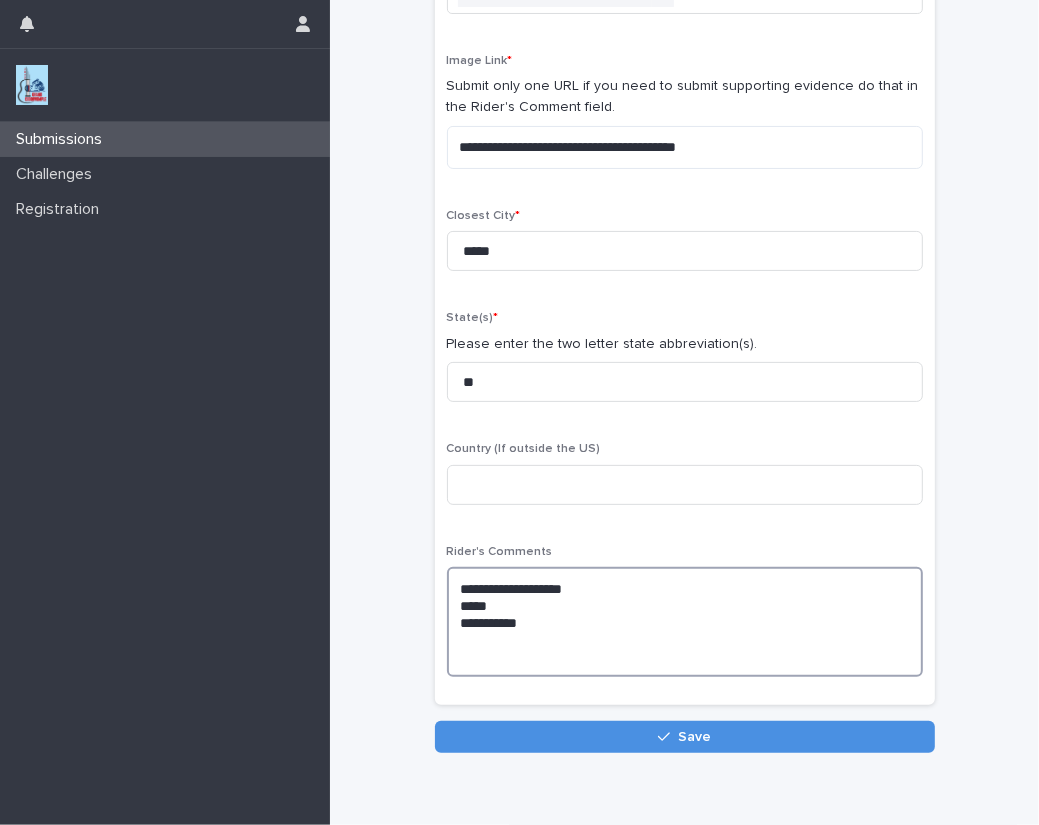click on "**********" at bounding box center (685, 622) 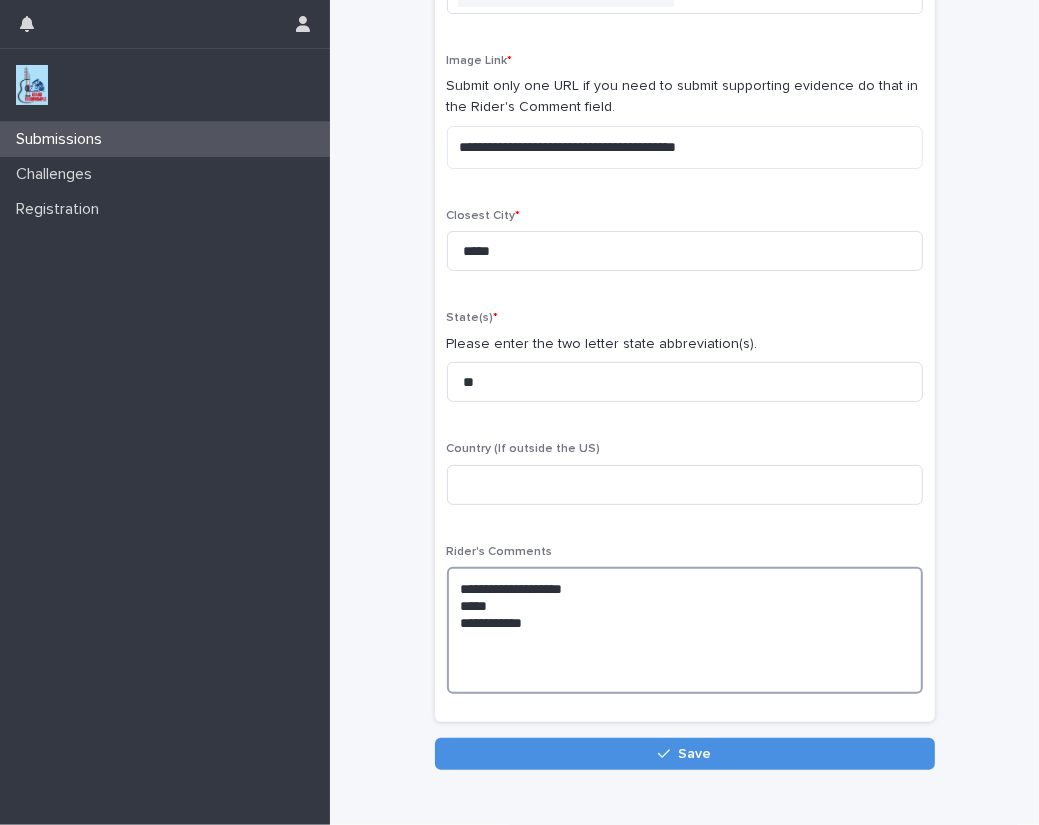 paste on "**********" 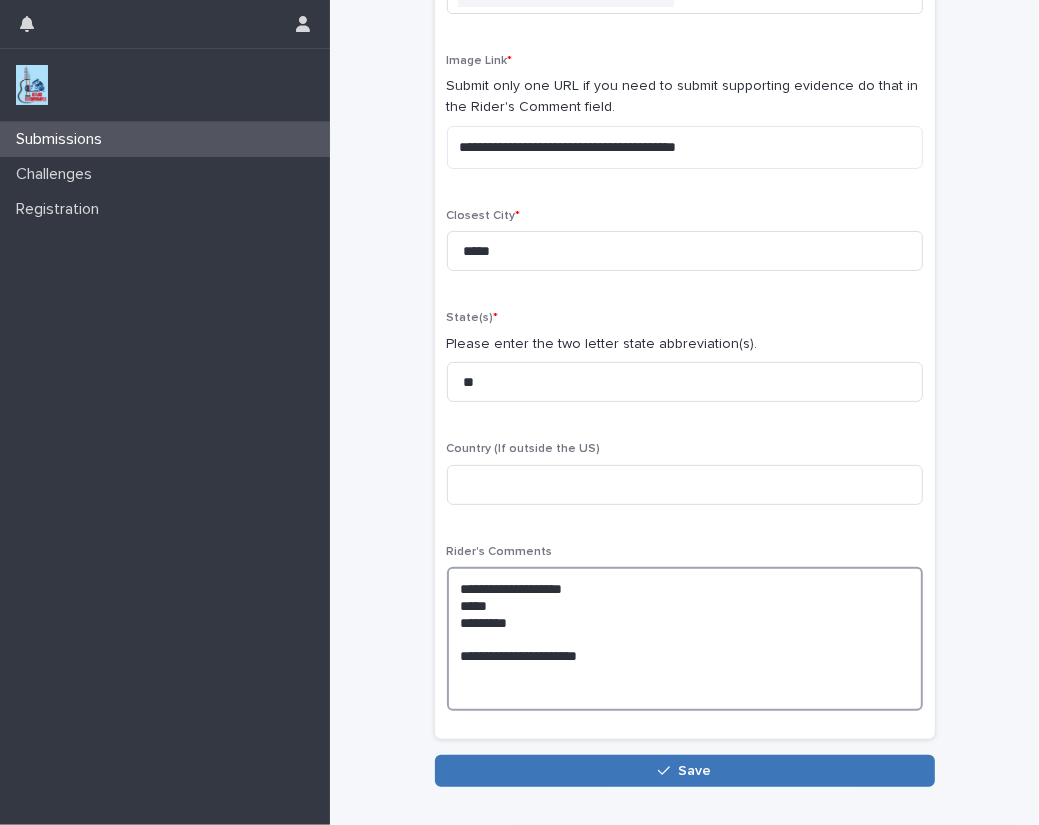 type on "**********" 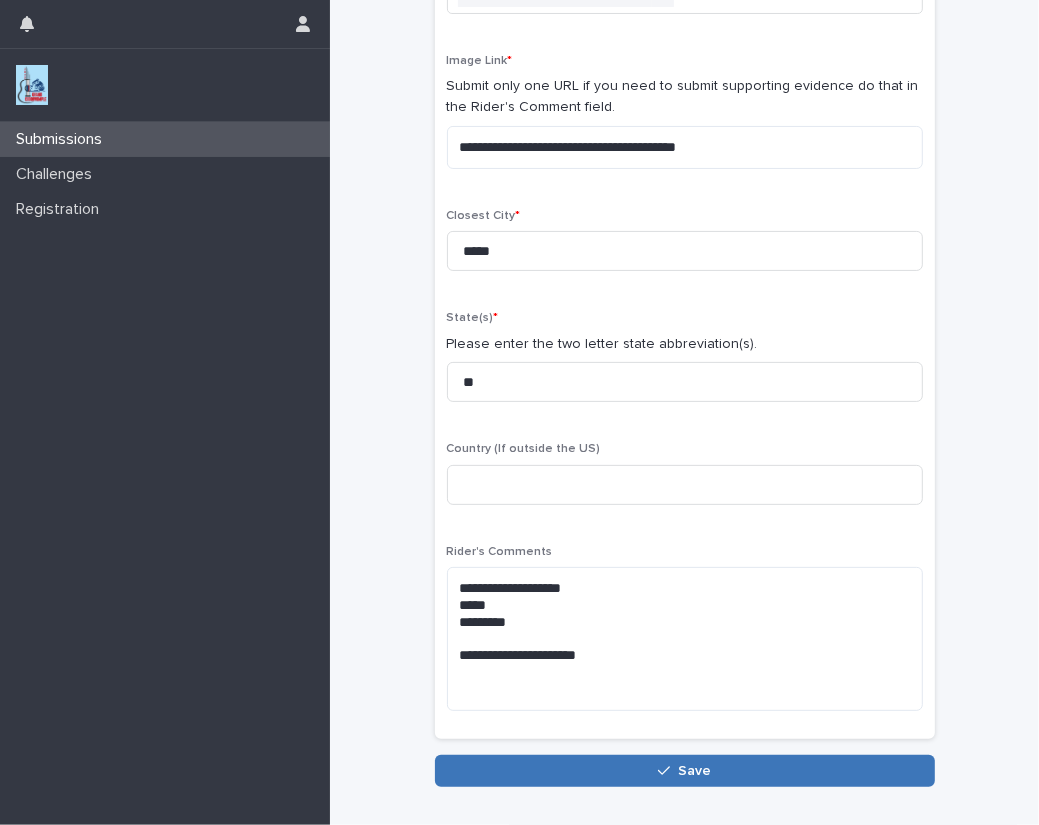 click on "Save" at bounding box center [685, 771] 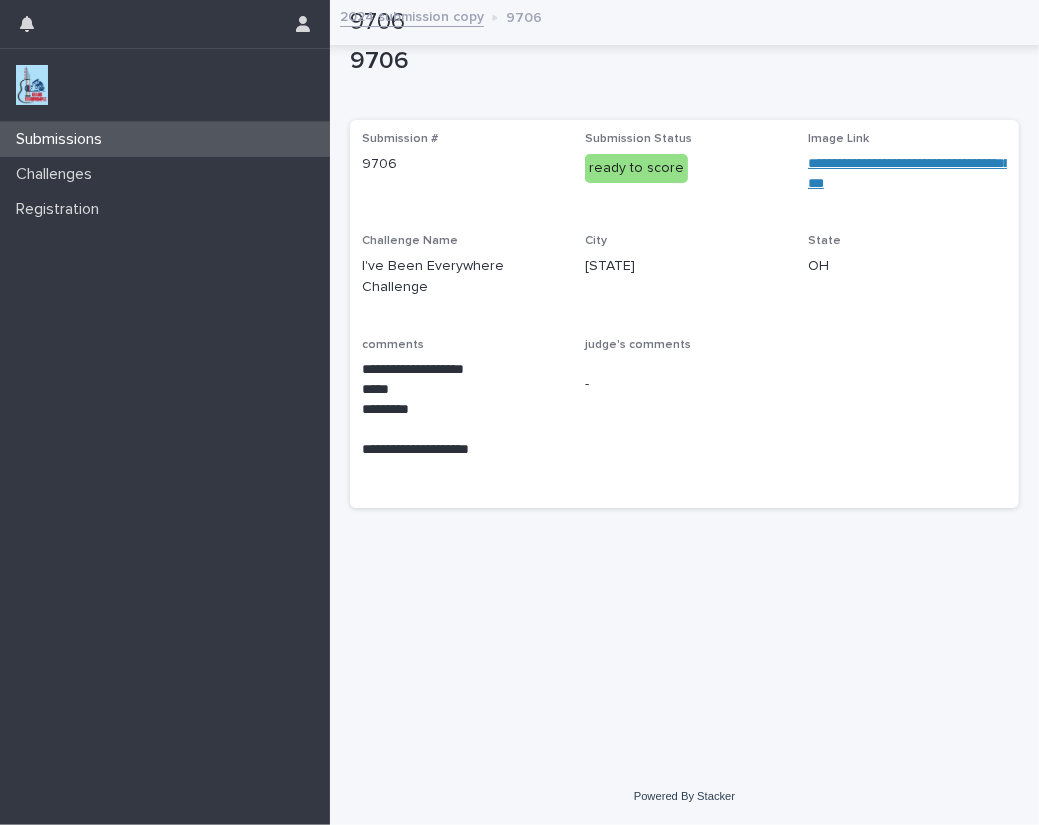 scroll, scrollTop: 0, scrollLeft: 0, axis: both 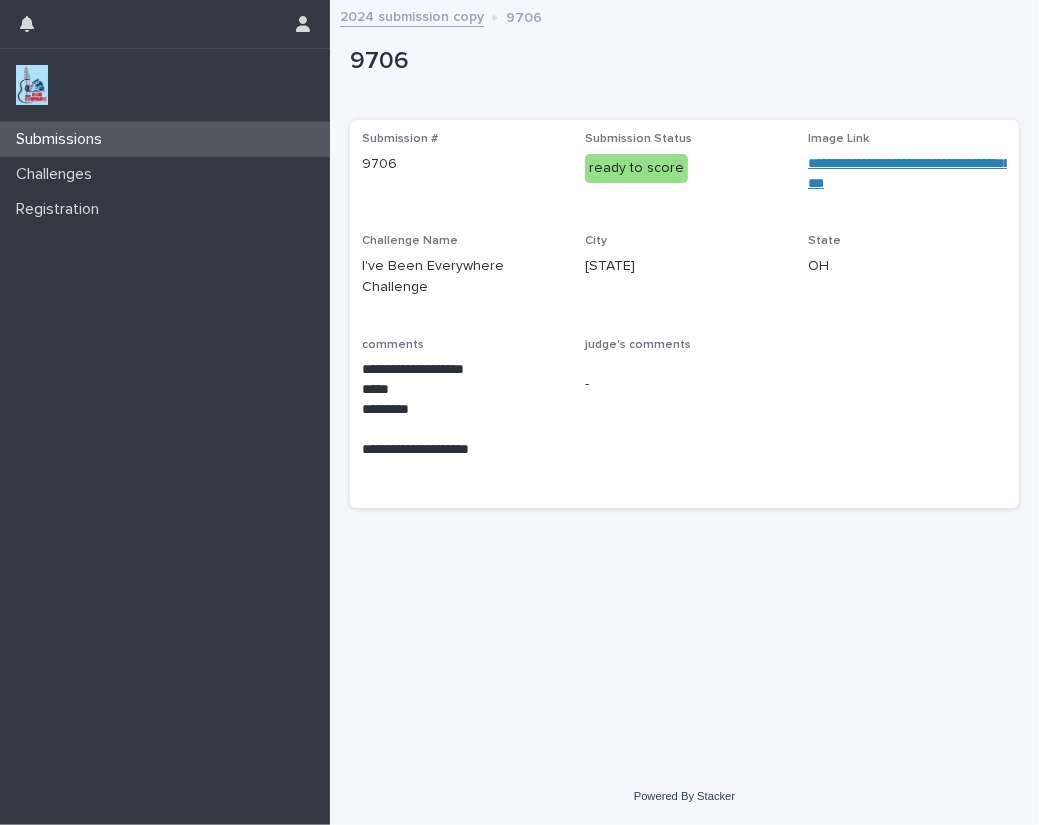click at bounding box center [32, 85] 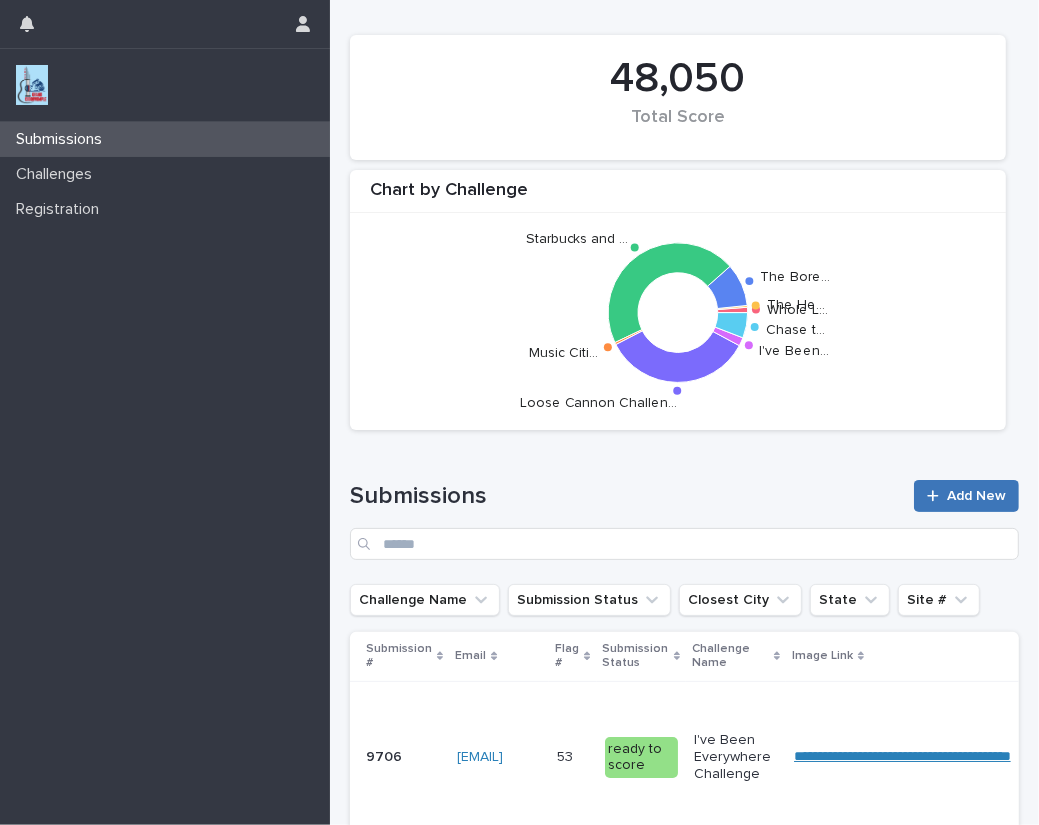 click on "Add New" at bounding box center (966, 496) 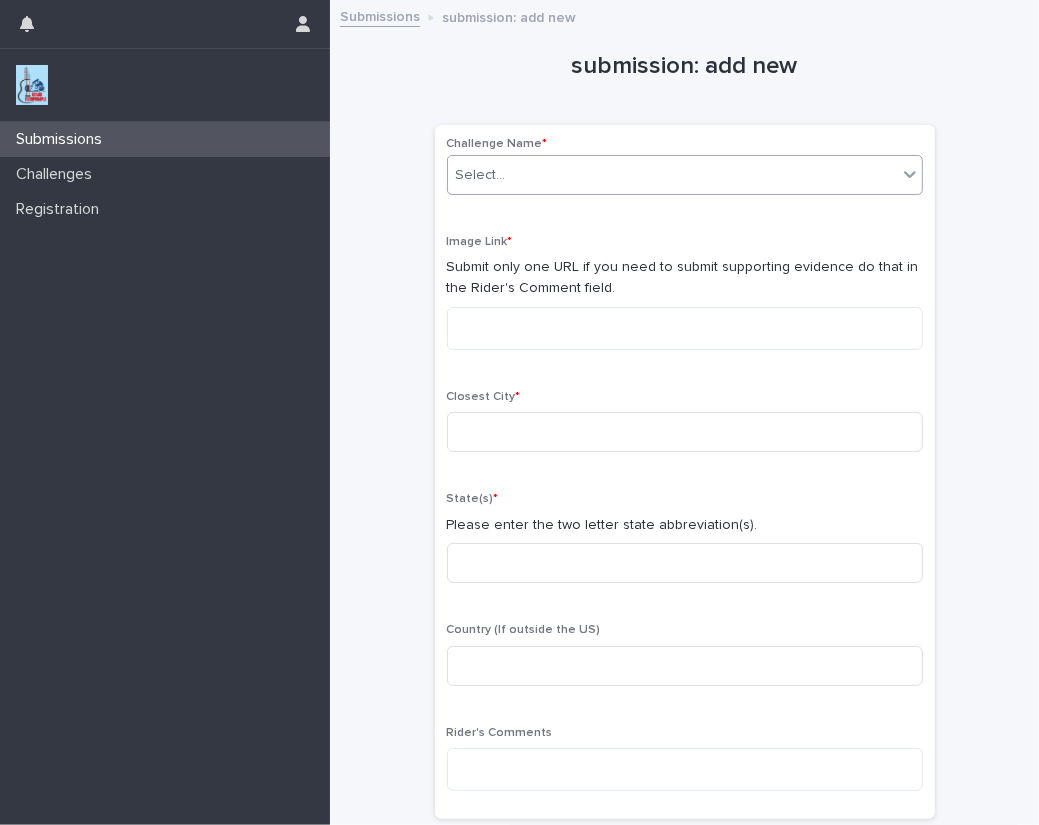 click on "Select..." at bounding box center (481, 175) 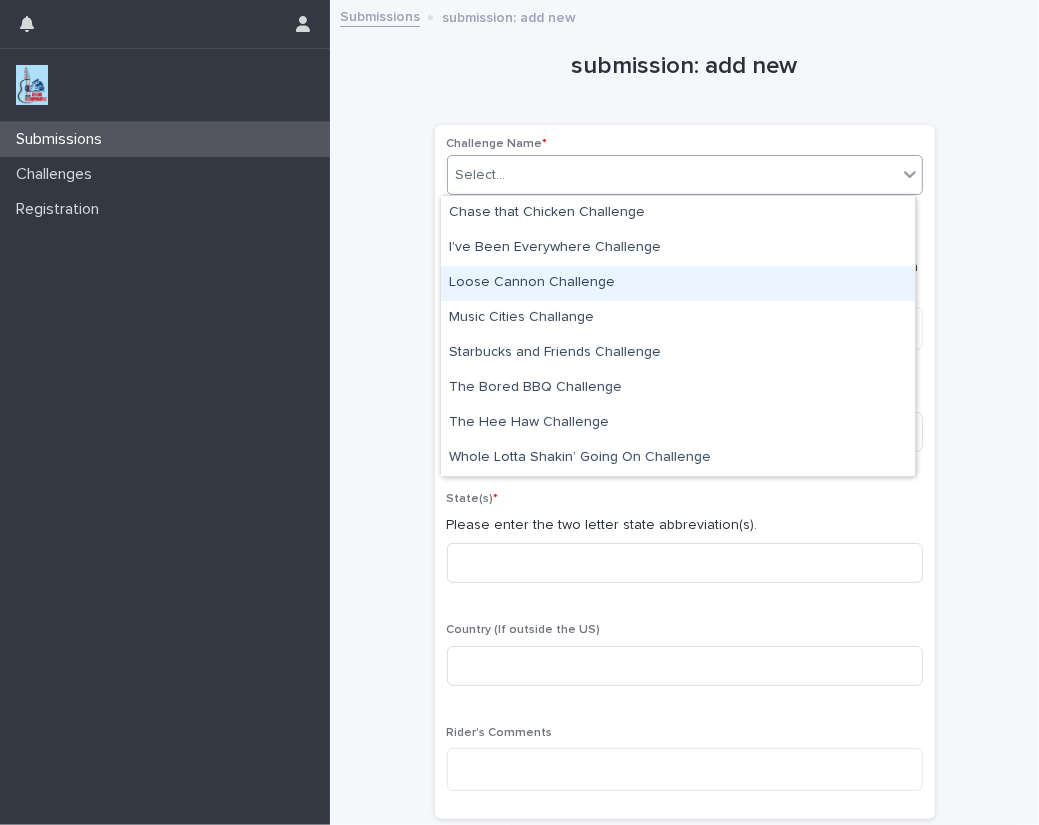 click on "Loose Cannon Challenge" at bounding box center [678, 283] 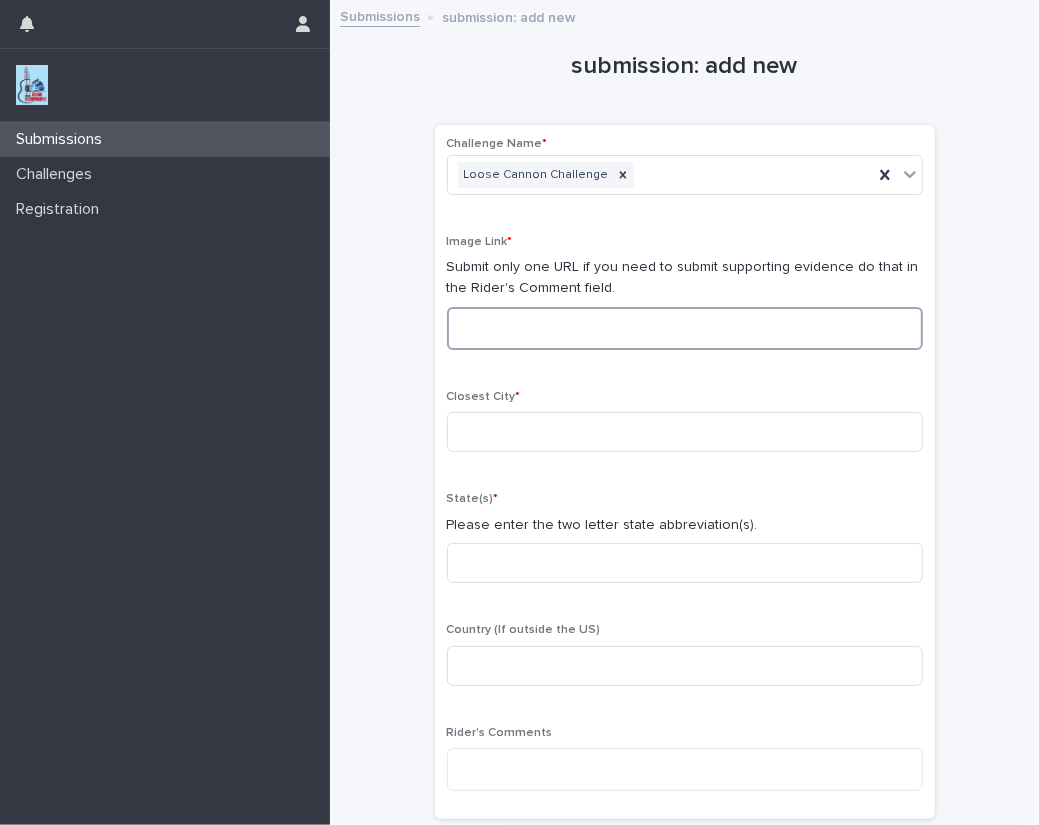 click at bounding box center [685, 328] 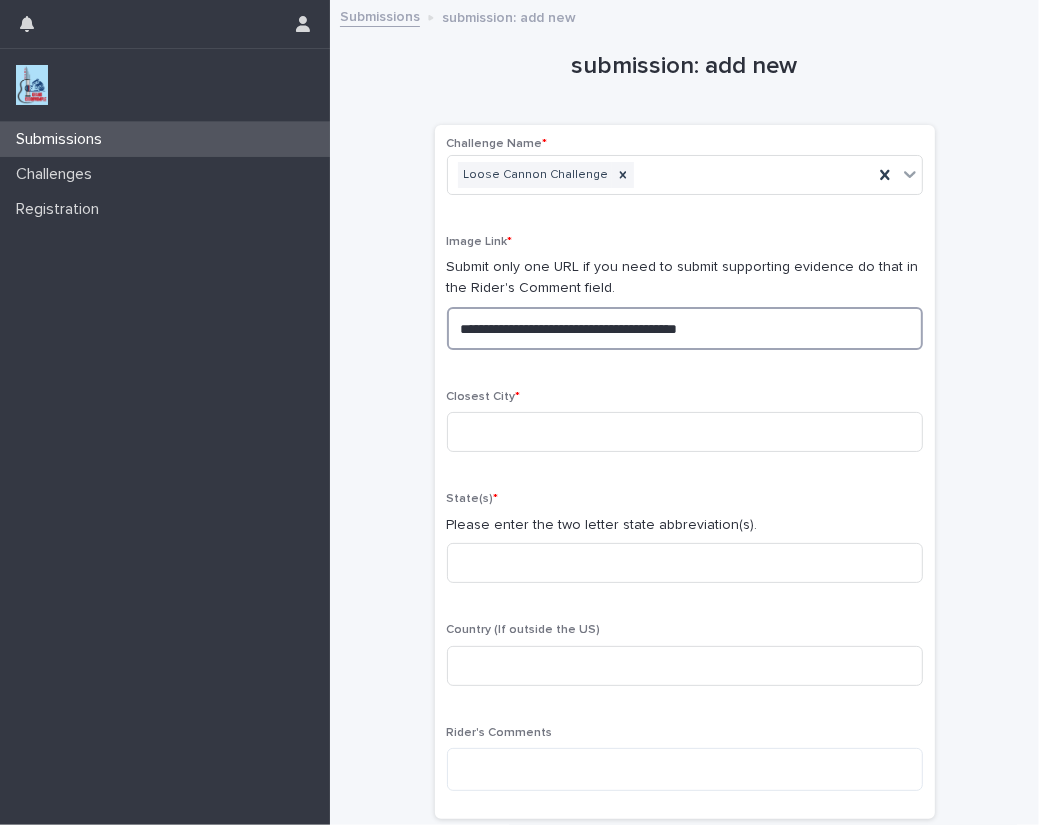 drag, startPoint x: 755, startPoint y: 324, endPoint x: 228, endPoint y: 302, distance: 527.459 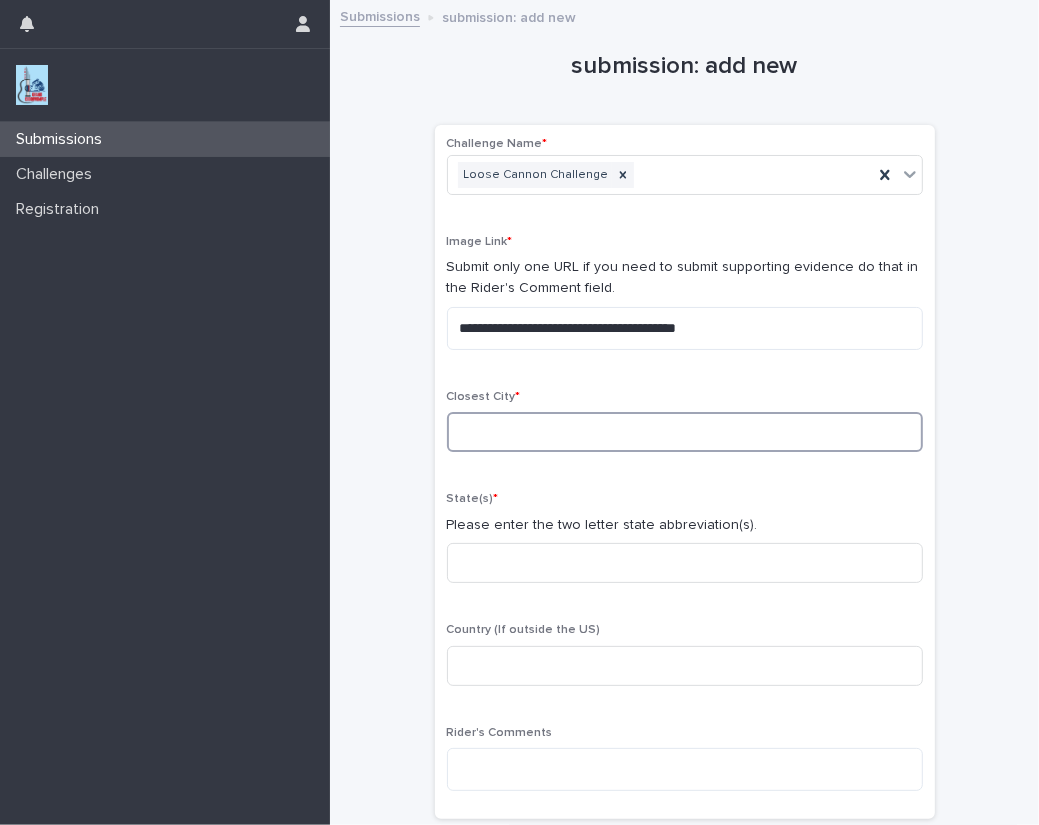 click at bounding box center [685, 432] 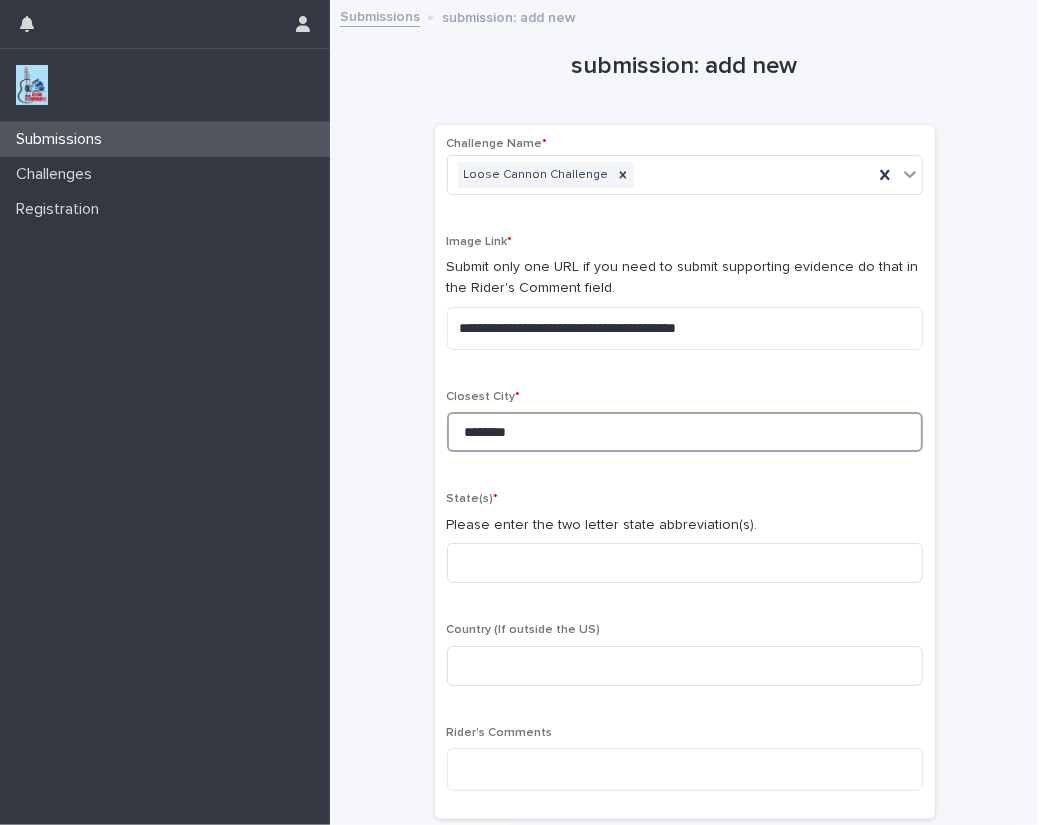 type on "********" 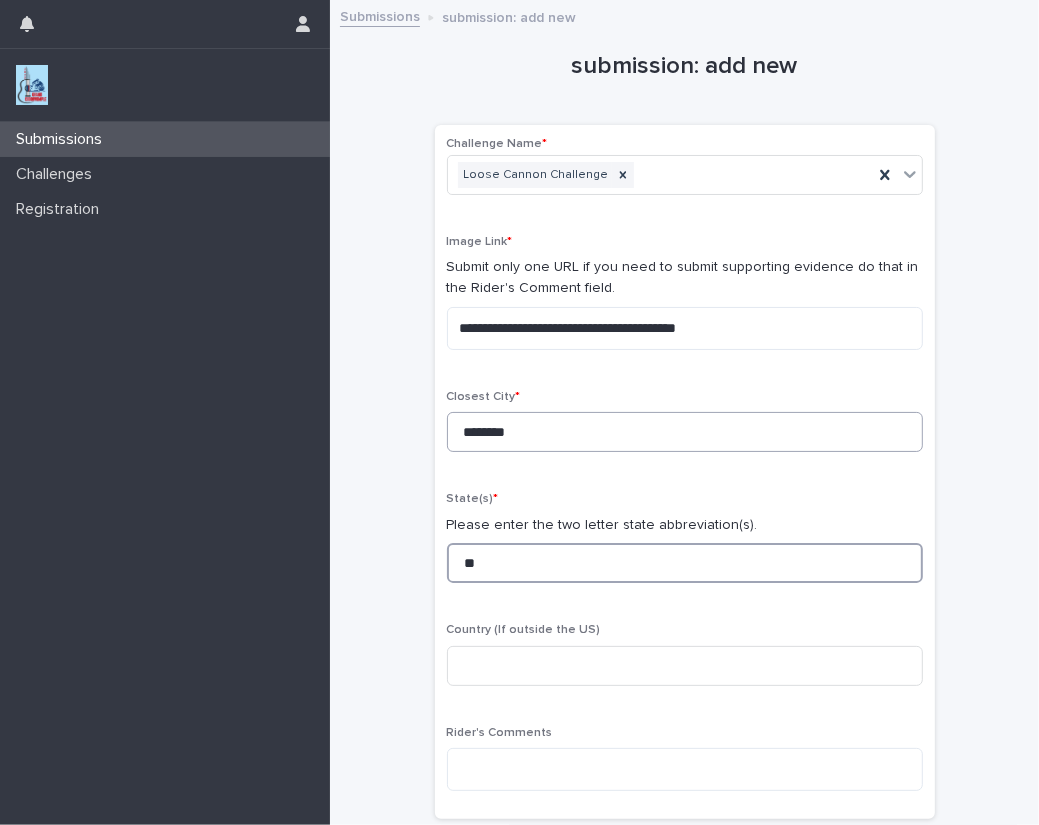 type on "**" 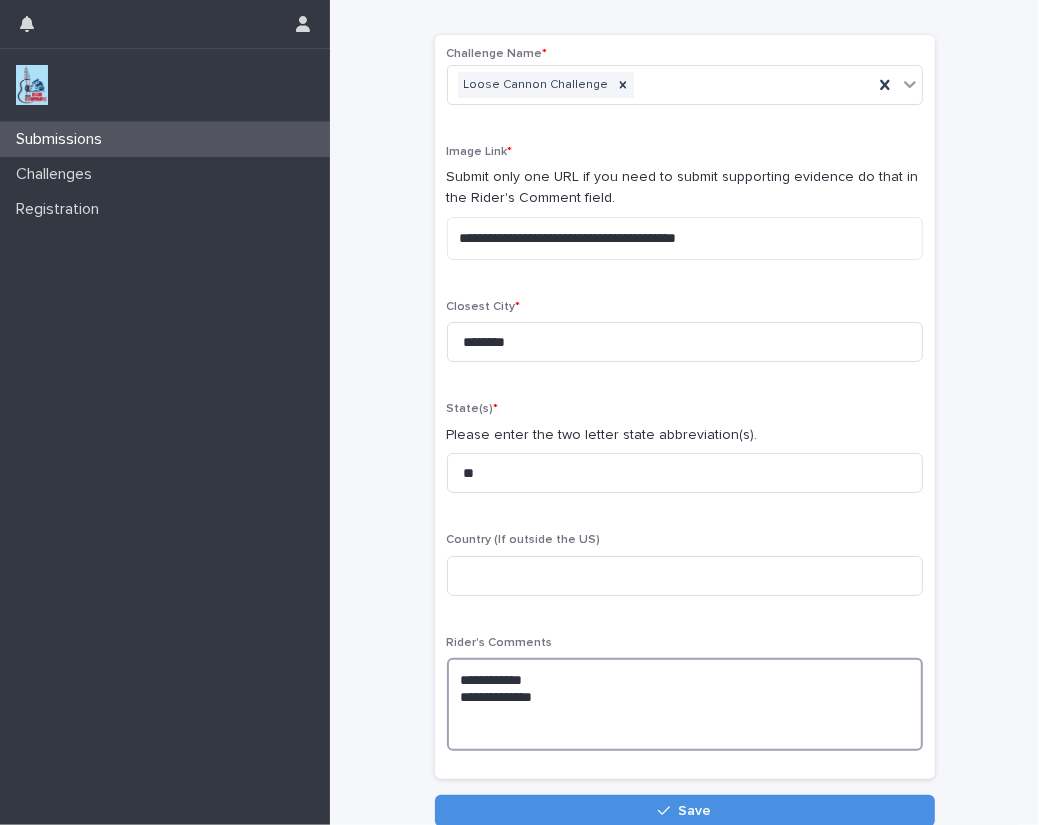 scroll, scrollTop: 91, scrollLeft: 0, axis: vertical 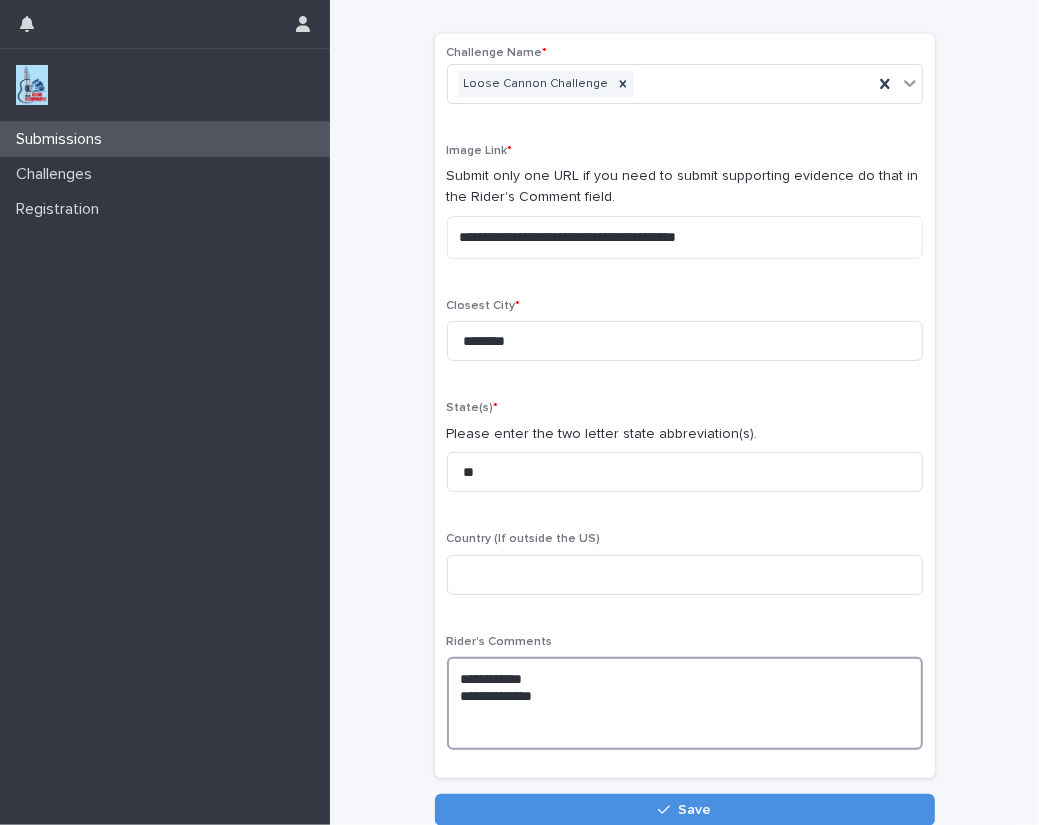 click on "**********" at bounding box center (685, 703) 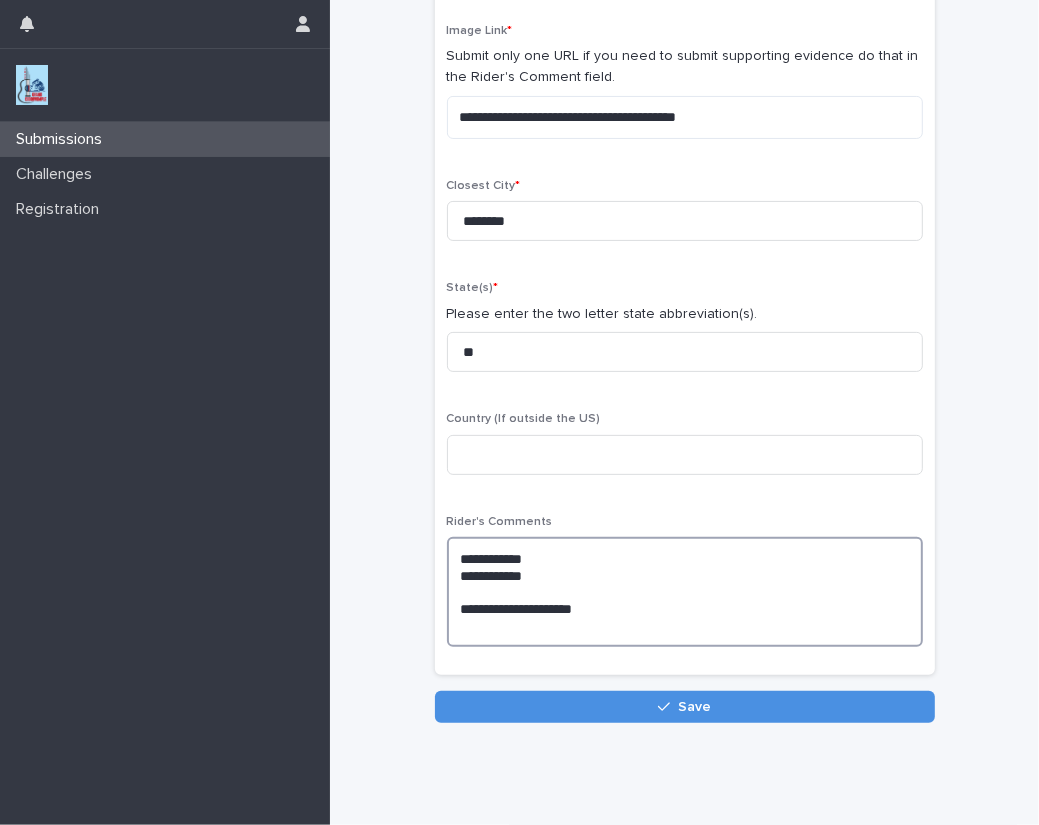 scroll, scrollTop: 264, scrollLeft: 0, axis: vertical 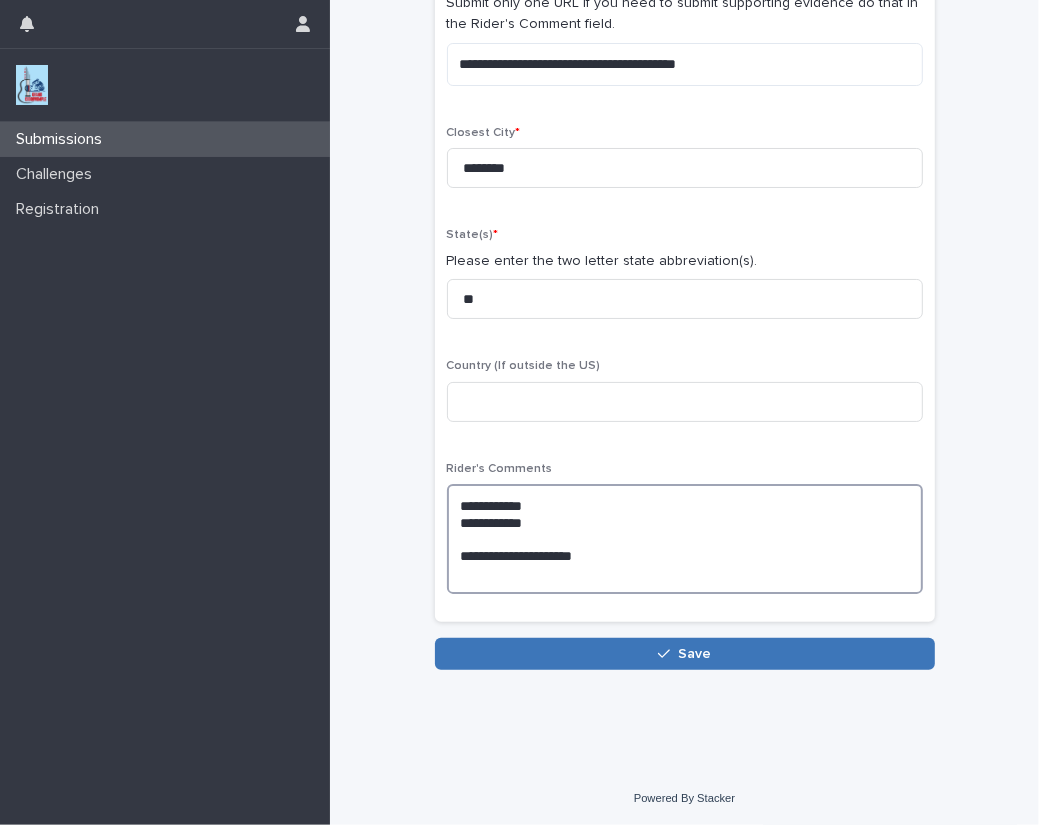 type on "**********" 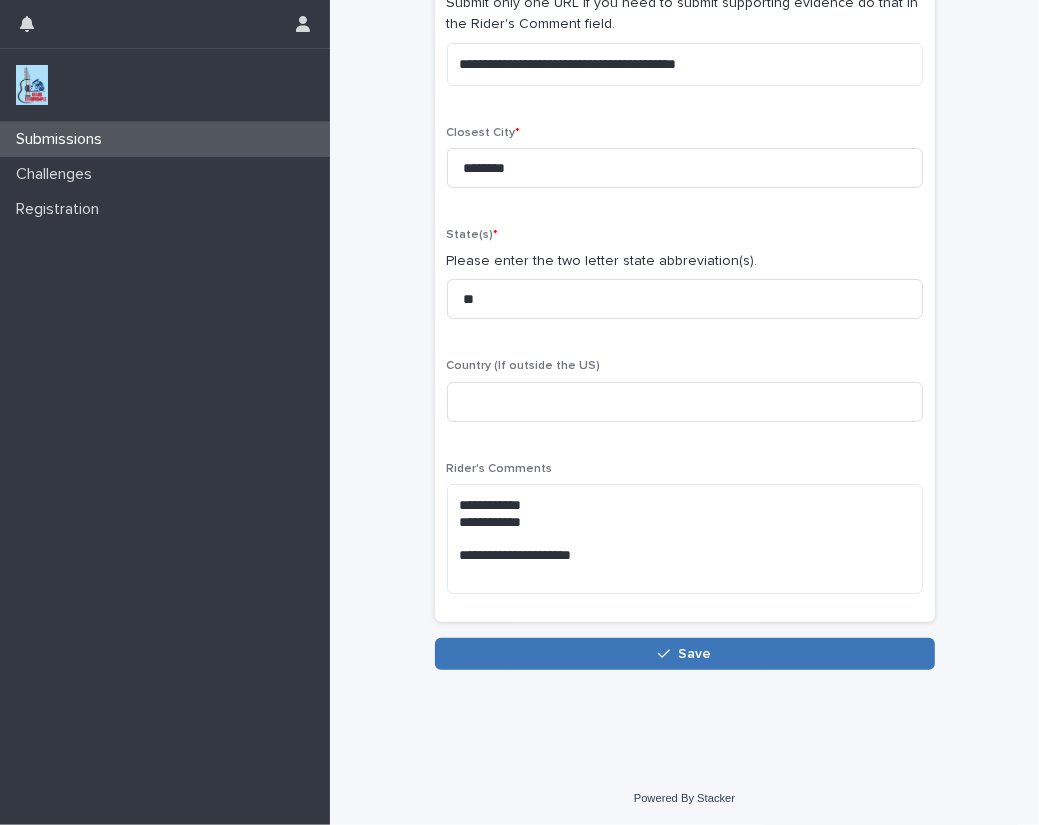 click on "Save" at bounding box center (685, 654) 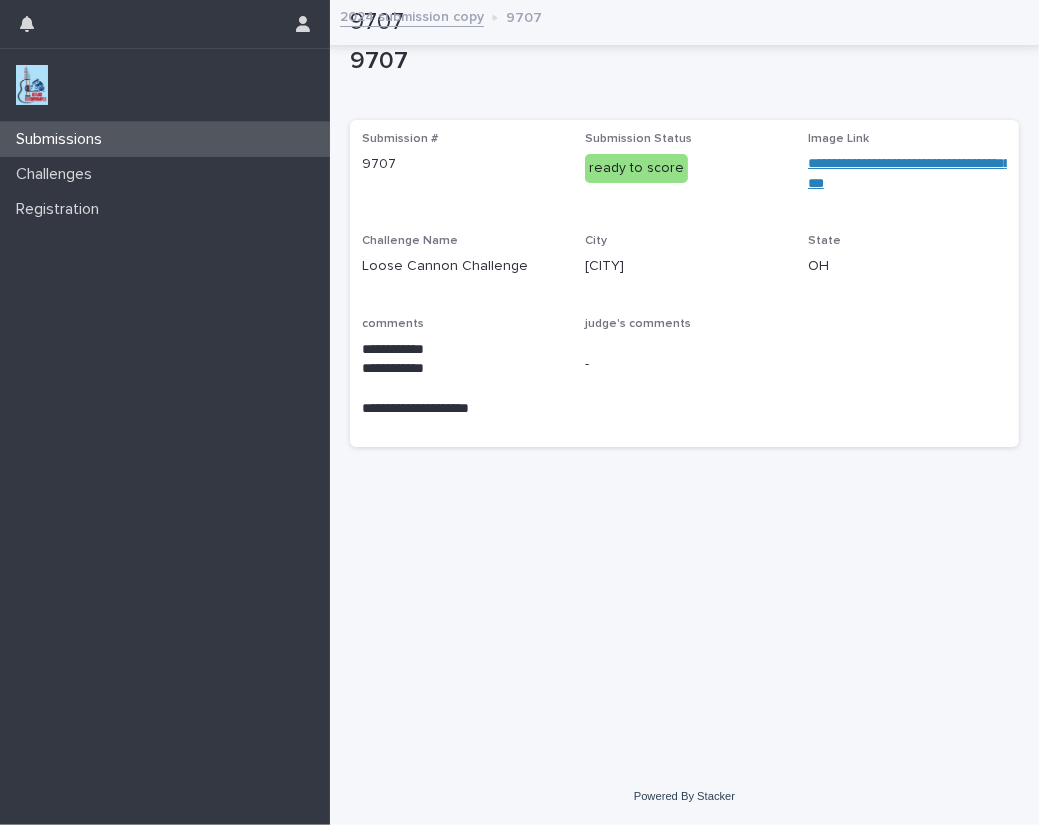 scroll, scrollTop: 0, scrollLeft: 0, axis: both 